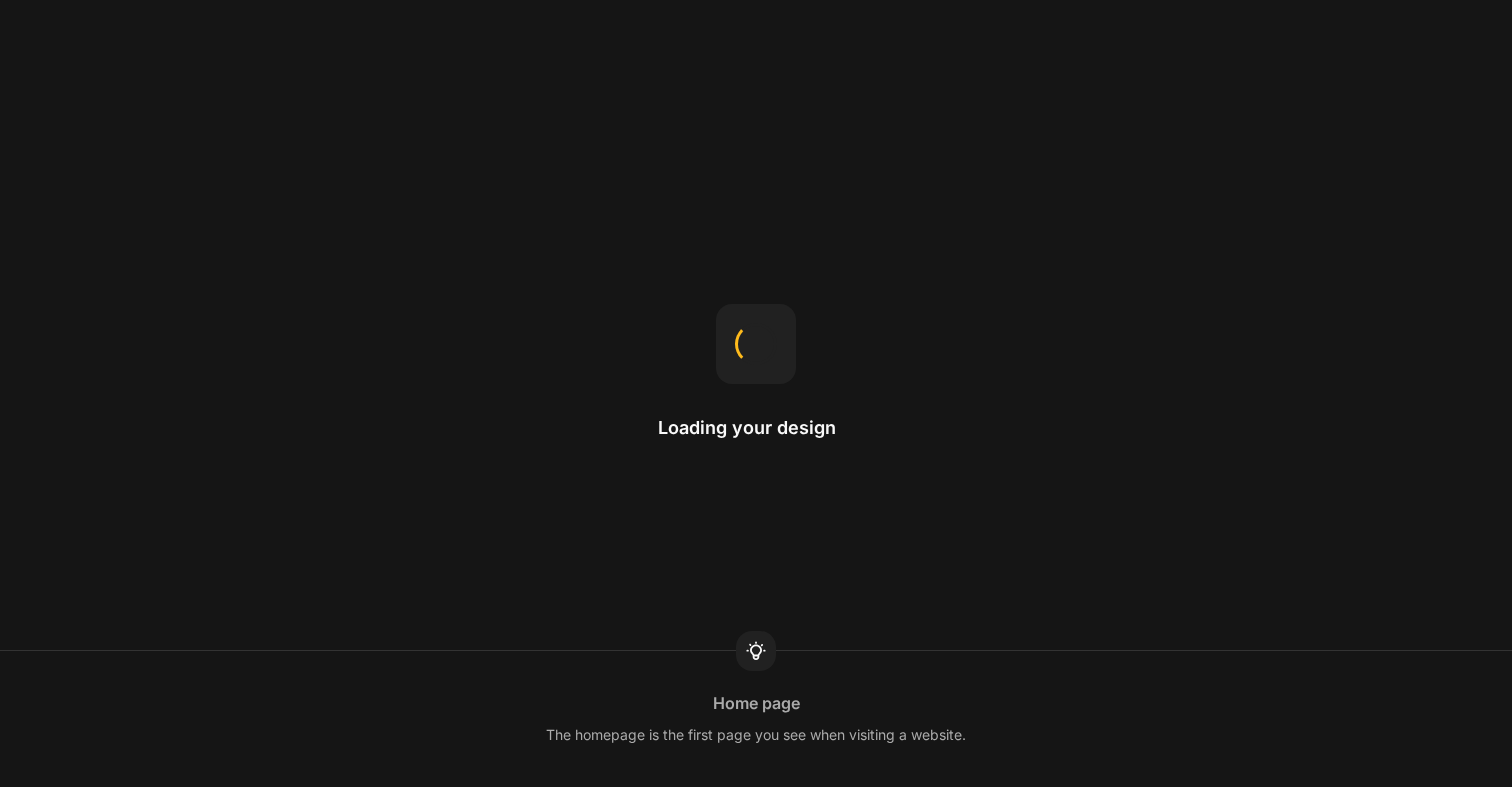 scroll, scrollTop: 0, scrollLeft: 0, axis: both 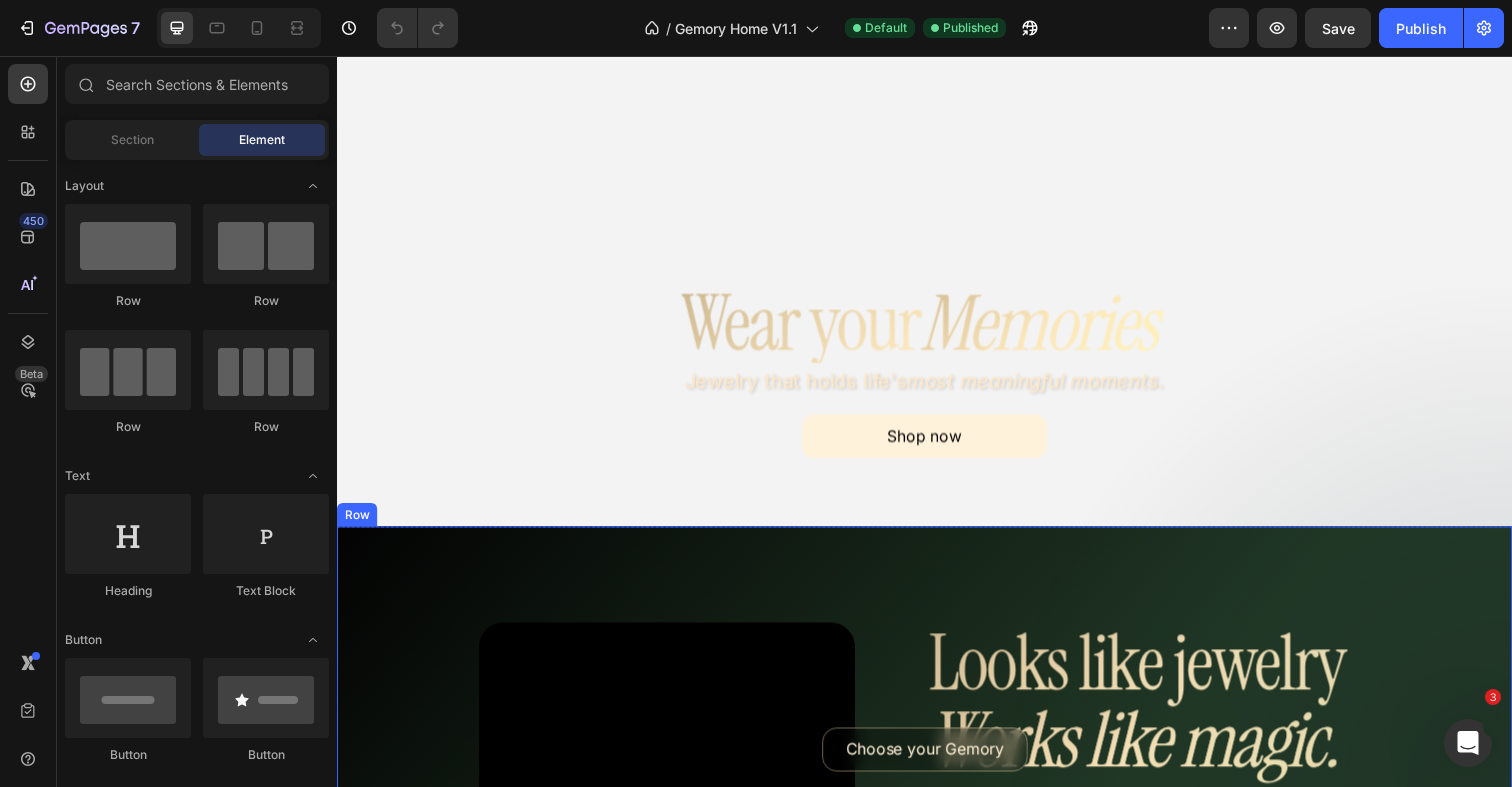 click on "Video Choose your Gemory Button Row Row Looks like jewelry
Works like magic.
Custom Code Just tap your phone...   and your favorite memories come to life Heading Shop now Button Row Row Row" at bounding box center (937, 828) 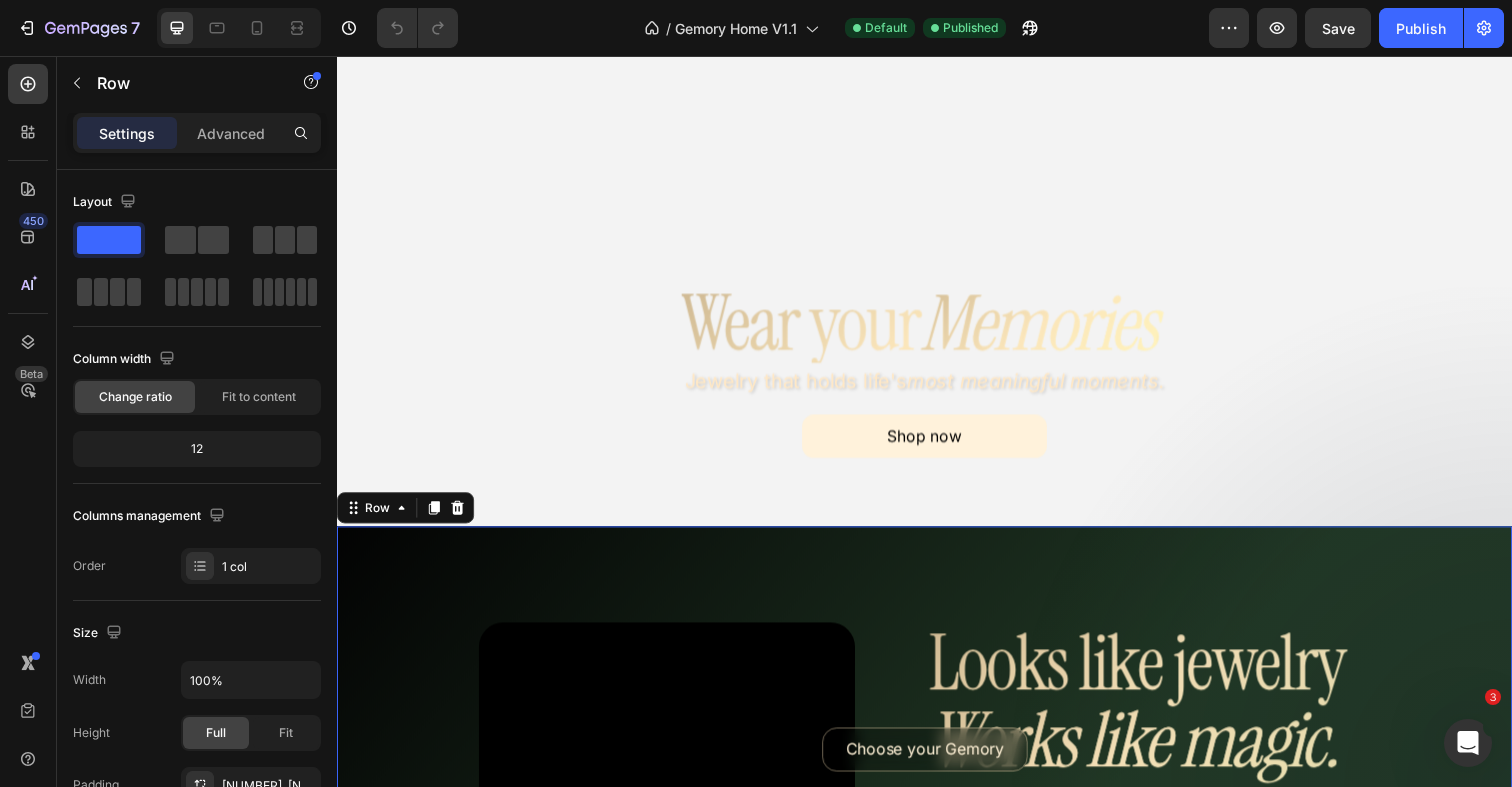 click on "Wear your  Memories
Custom Code Jewelry that holds life's  most meaningful moments. Heading Shop now Button Row" at bounding box center [937, 398] 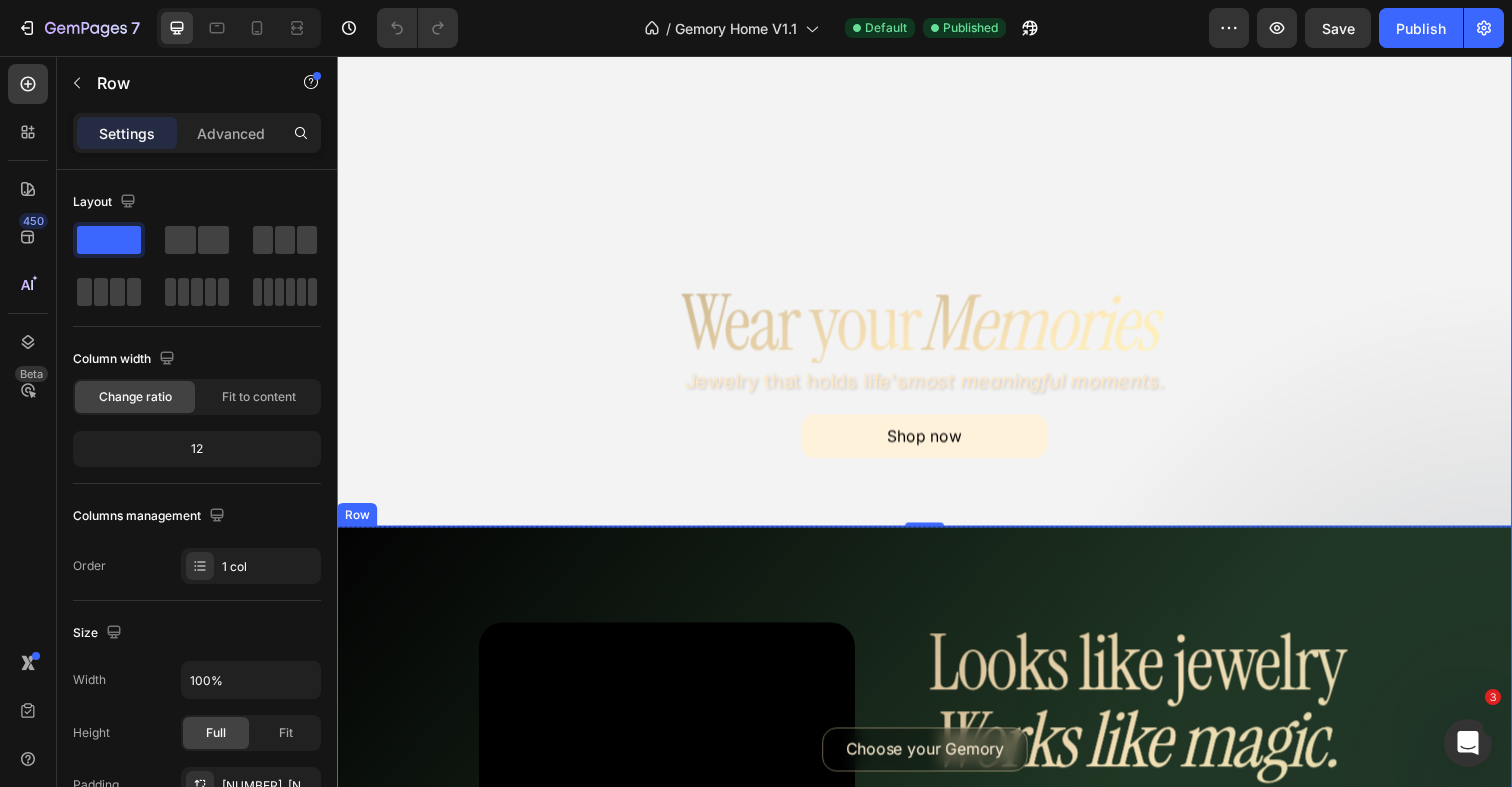 click on "Video Choose your Gemory Button Row Row Looks like jewelry
Works like magic.
Custom Code Just tap your phone...   and your favorite memories come to life Heading Shop now Button Row Row Row" at bounding box center [937, 828] 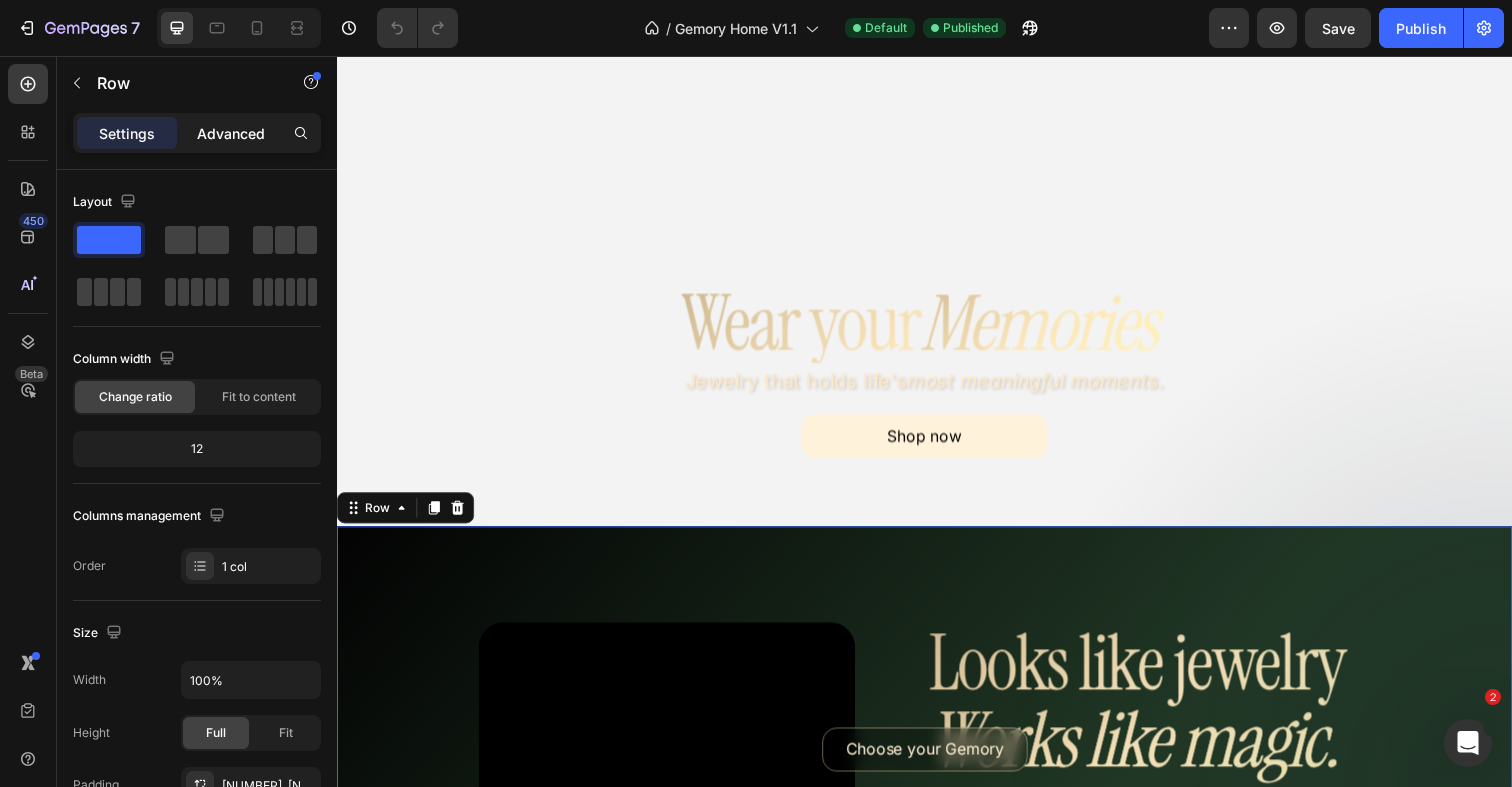 click on "Advanced" at bounding box center [231, 133] 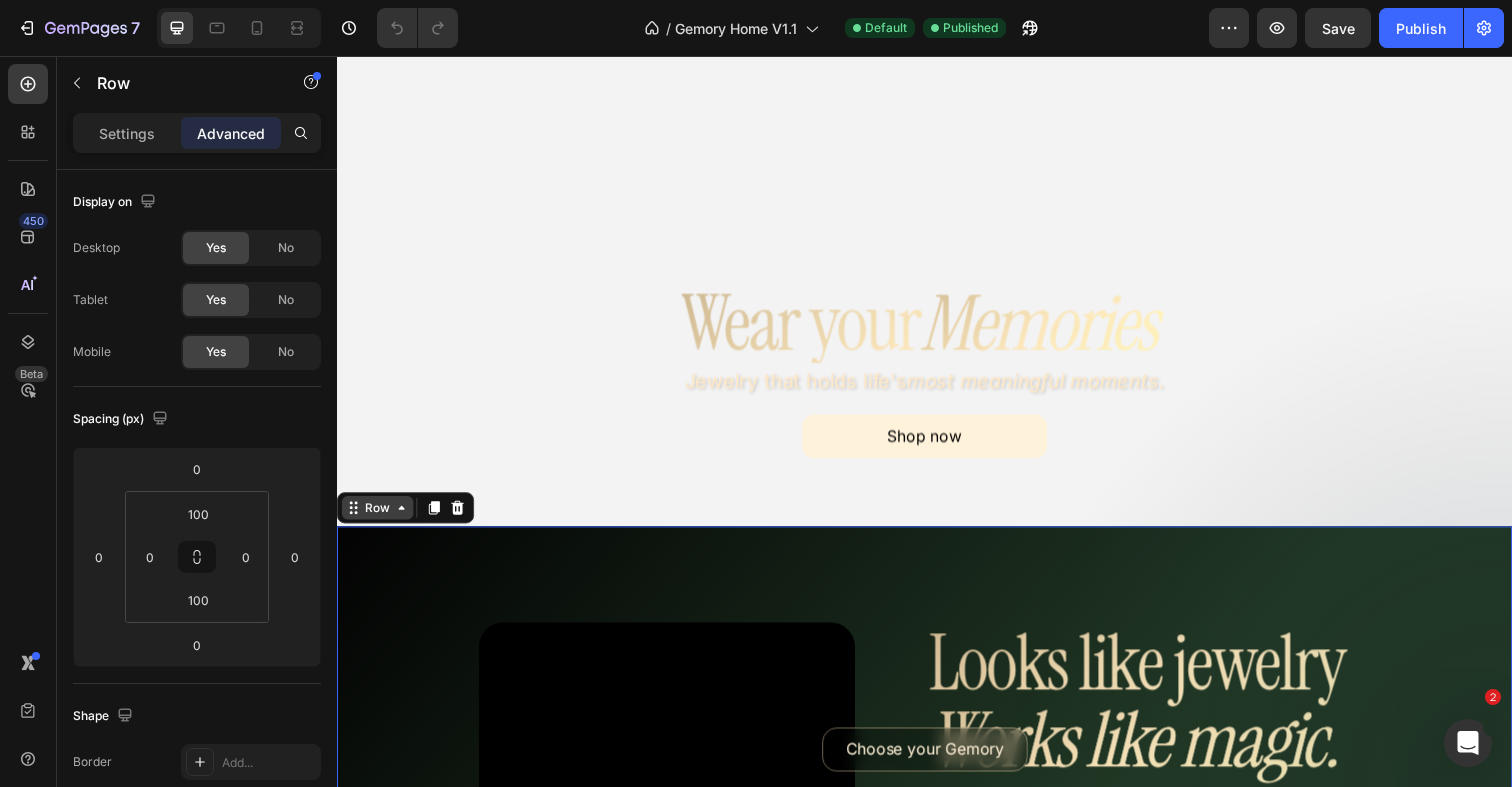 click on "Row" at bounding box center [378, 518] 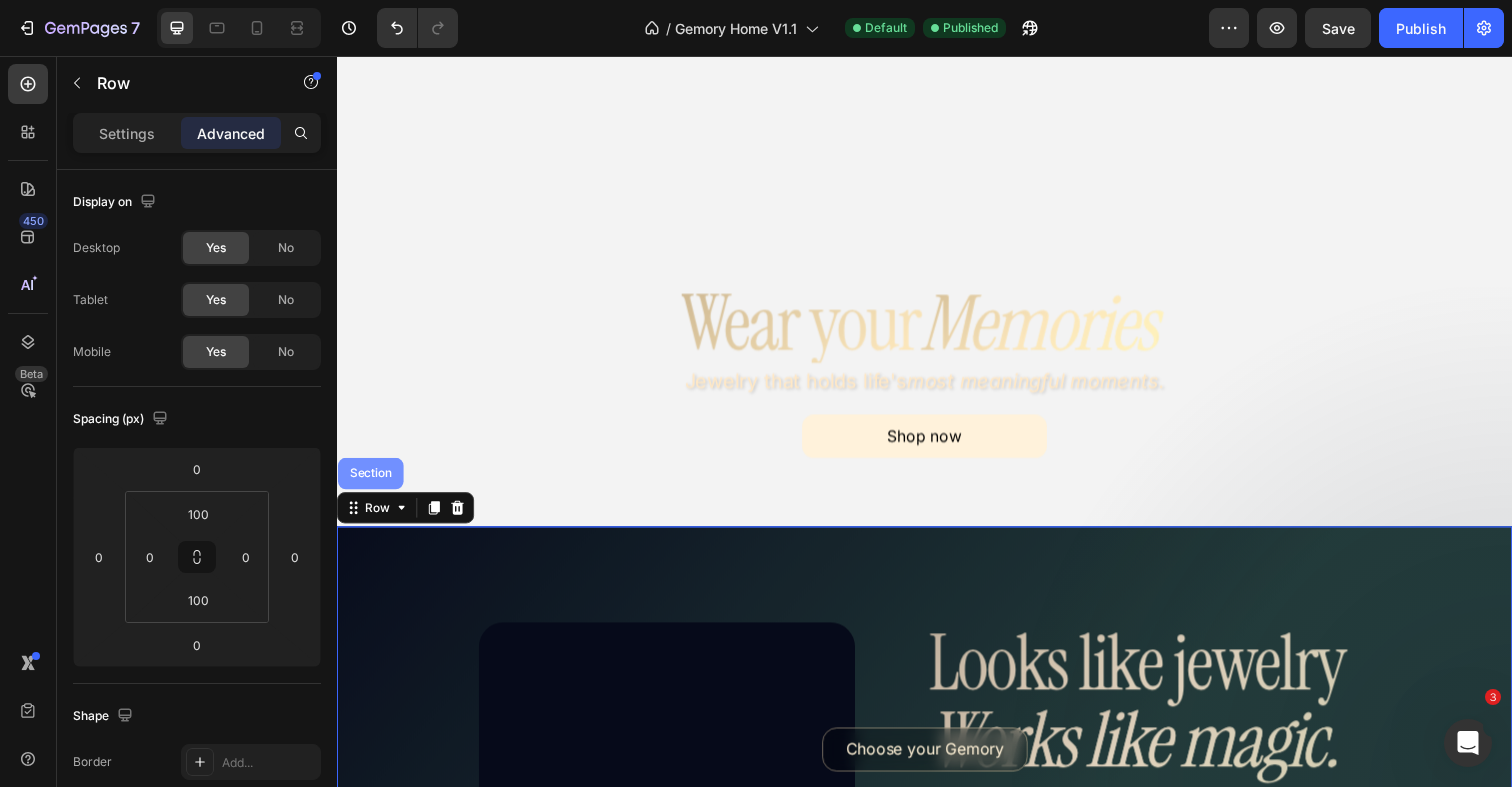 click on "Section" at bounding box center [371, 483] 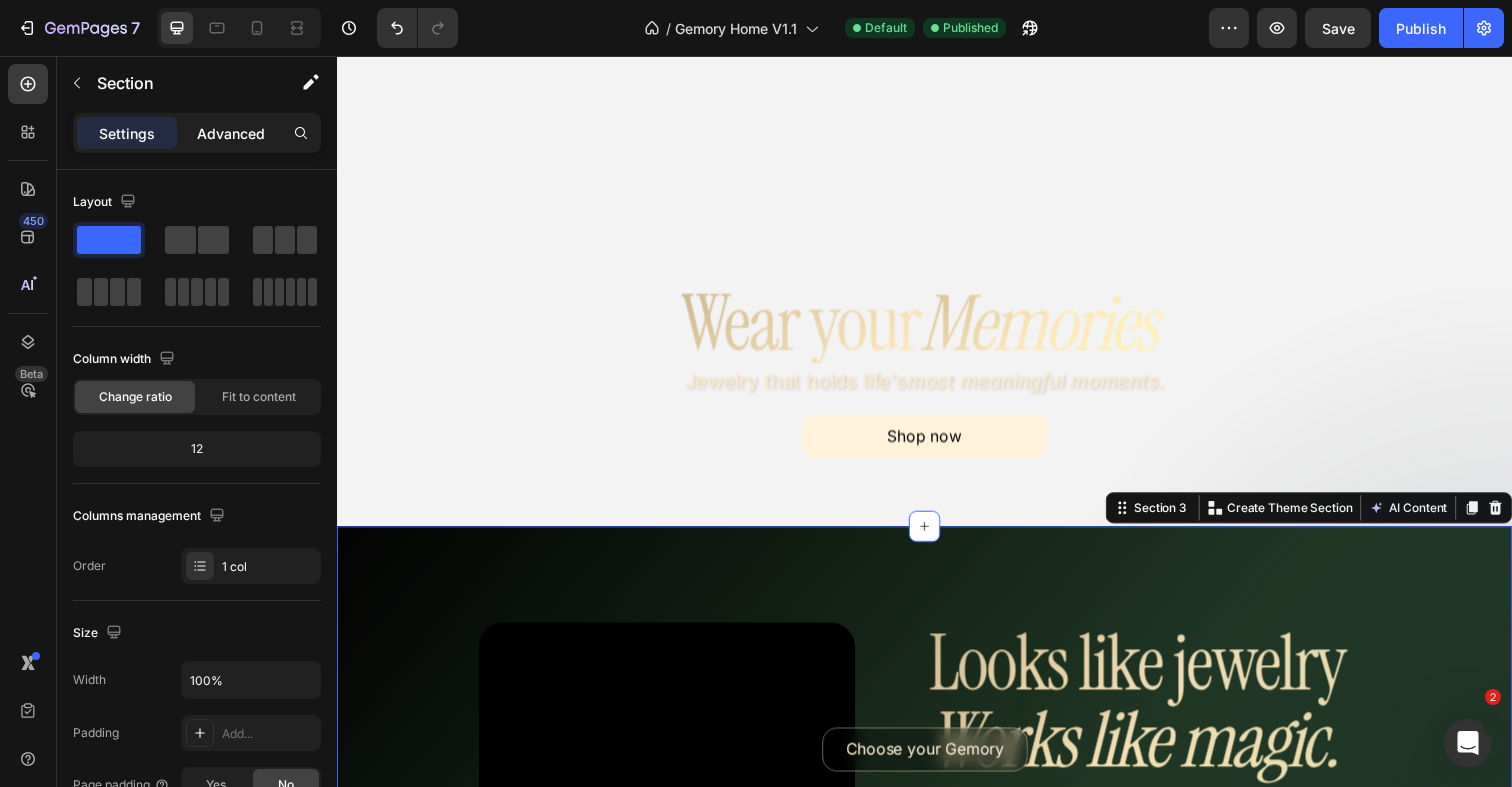 click on "Advanced" at bounding box center (231, 133) 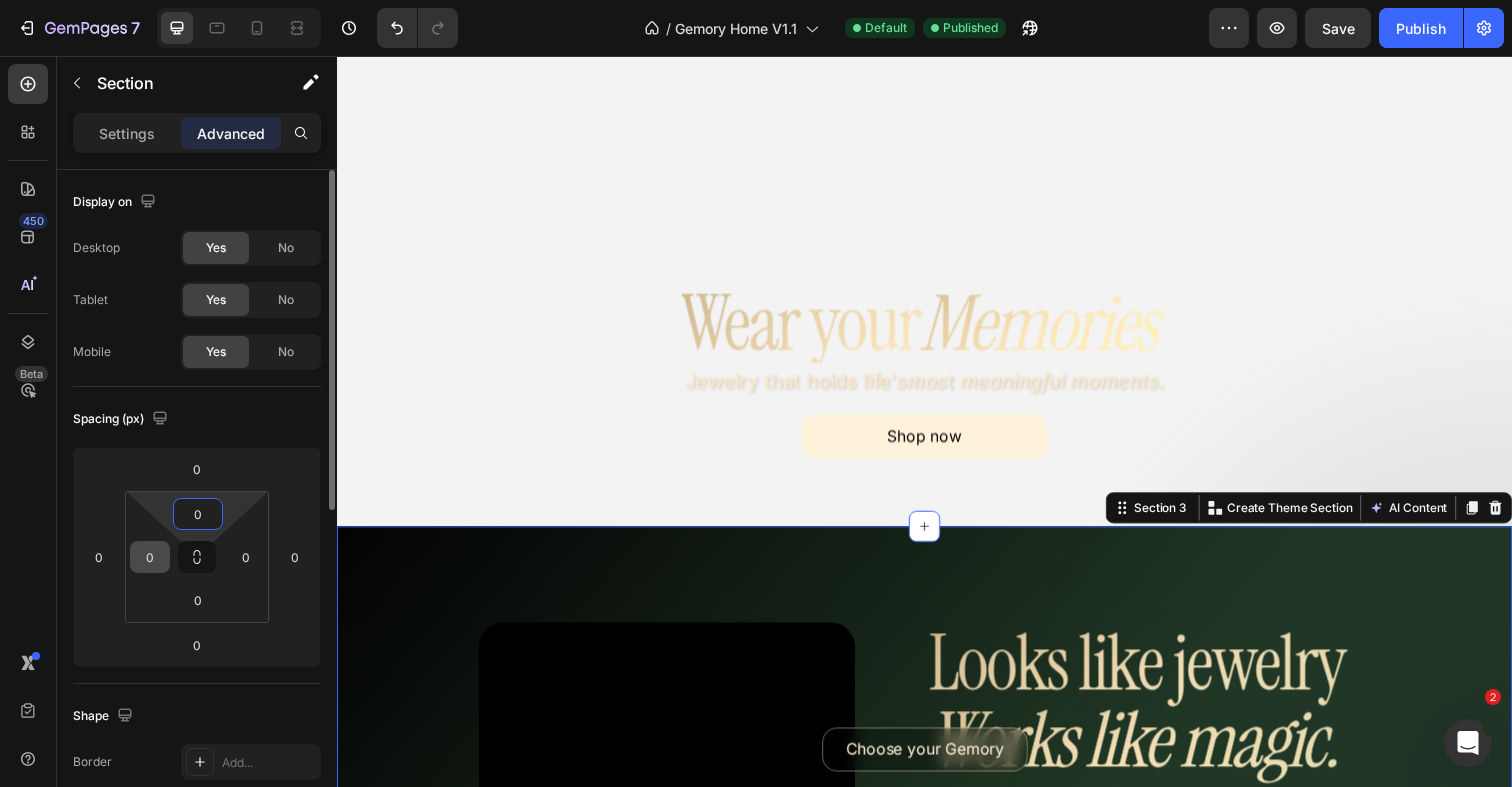 drag, startPoint x: 155, startPoint y: 506, endPoint x: 155, endPoint y: 552, distance: 46 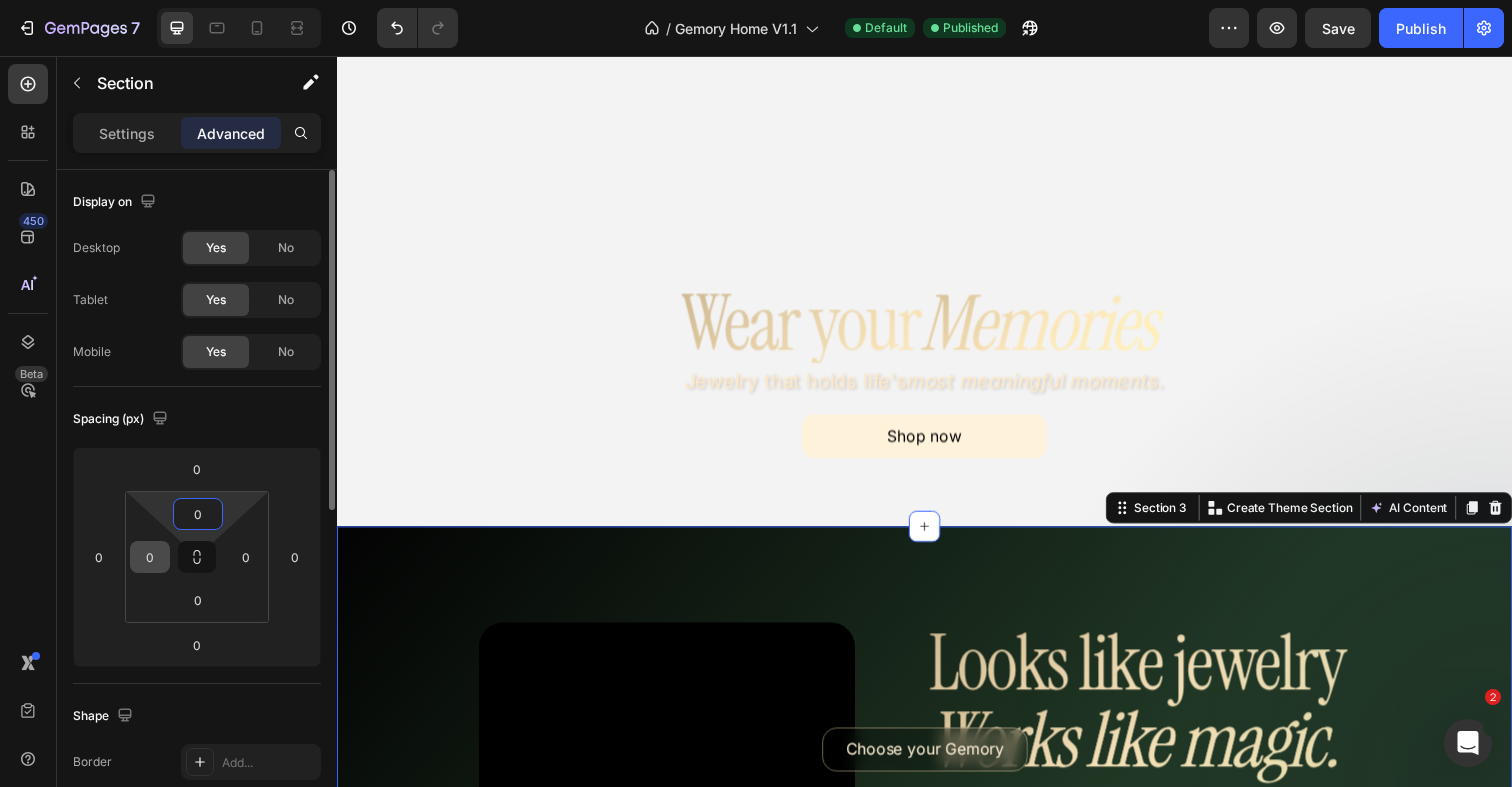 click on "7  Version history  /  Gemory Home V1.1 Default Published Preview  Save   Publish  450 Beta Sections(18) Elements(83) Section Element Hero Section Product Detail Brands Trusted Badges Guarantee Product Breakdown How to use Testimonials Compare Bundle FAQs Social Proof Brand Story Product List Collection Blog List Contact Sticky Add to Cart Custom Footer Browse Library 450 Layout
Row
Row
Row
Row Text
Heading
Text Block Button
Button
Button Media
Image
Image" at bounding box center [756, 0] 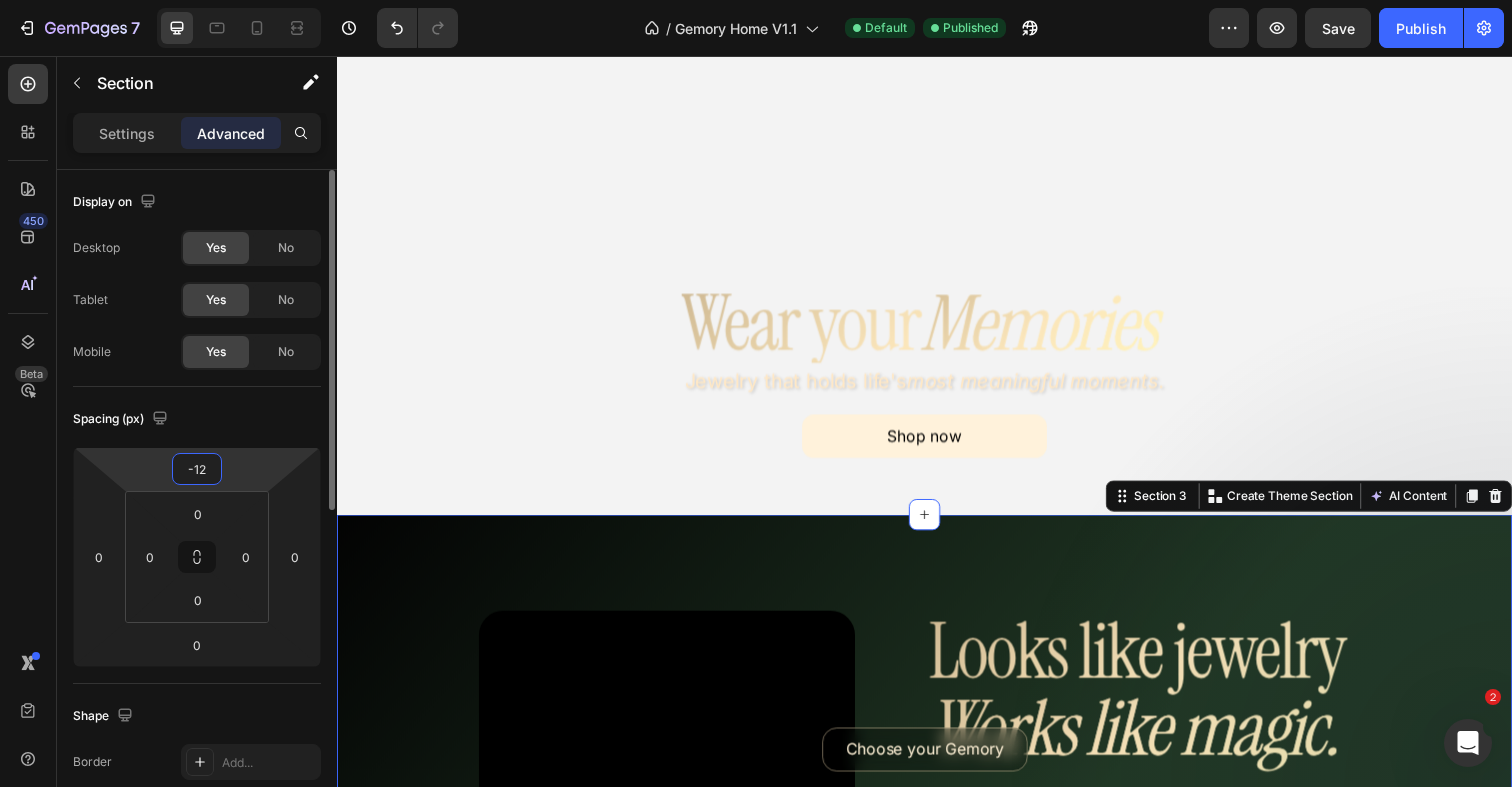 click on "7  Version history  /  Gemory Home V1.1 Default Published Preview  Save   Publish  450 Beta Sections(18) Elements(83) Section Element Hero Section Product Detail Brands Trusted Badges Guarantee Product Breakdown How to use Testimonials Compare Bundle FAQs Social Proof Brand Story Product List Collection Blog List Contact Sticky Add to Cart Custom Footer Browse Library 450 Layout
Row
Row
Row
Row Text
Heading
Text Block Button
Button
Button Media
Image
Image" at bounding box center (756, 0) 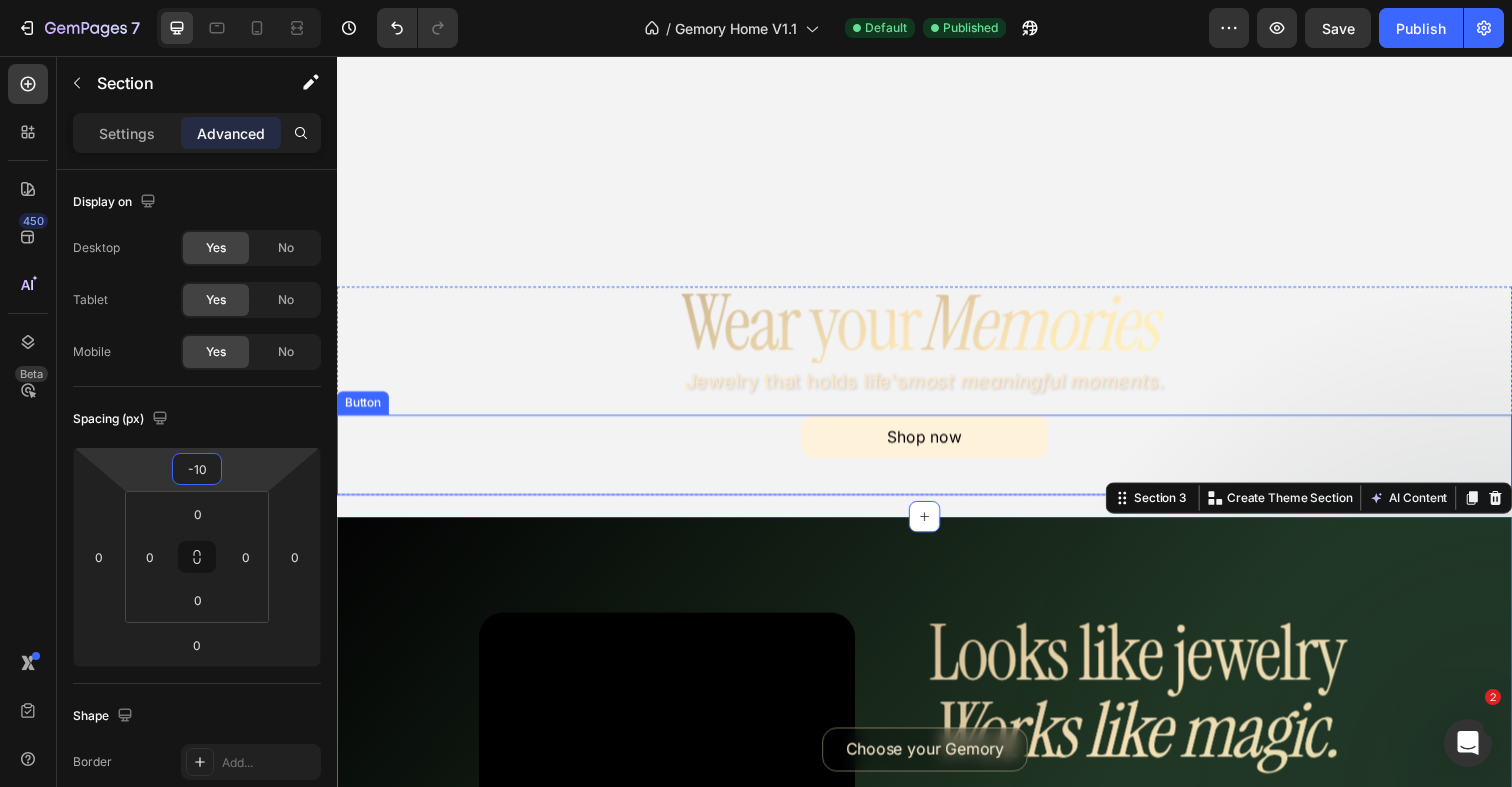click on "Shop now Button" at bounding box center (937, 464) 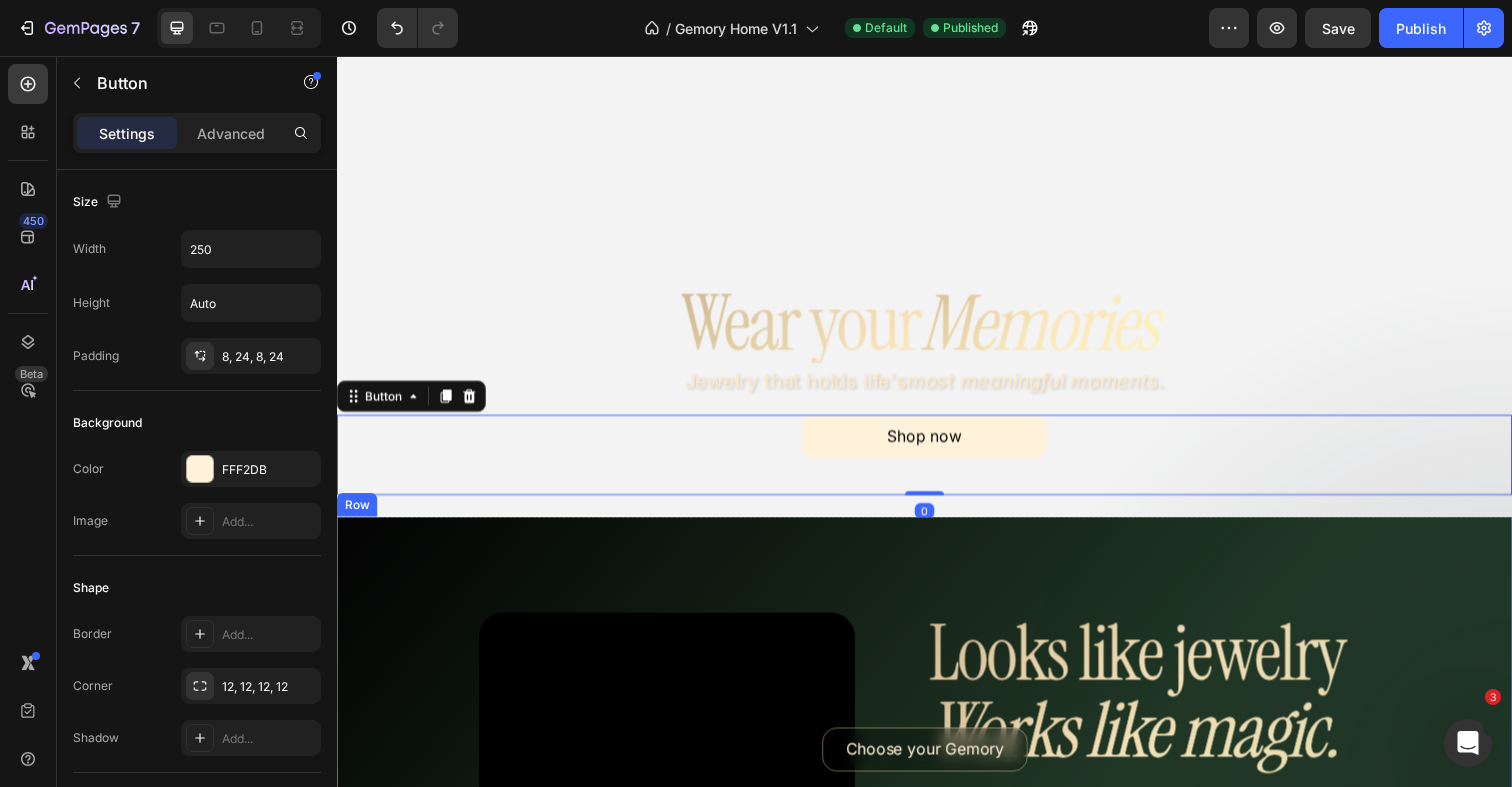 click on "Video Choose your Gemory Button Row Row Looks like jewelry
Works like magic.
Custom Code Just tap your phone...   and your favorite memories come to life Heading Shop now Button Row Row Row" at bounding box center [937, 818] 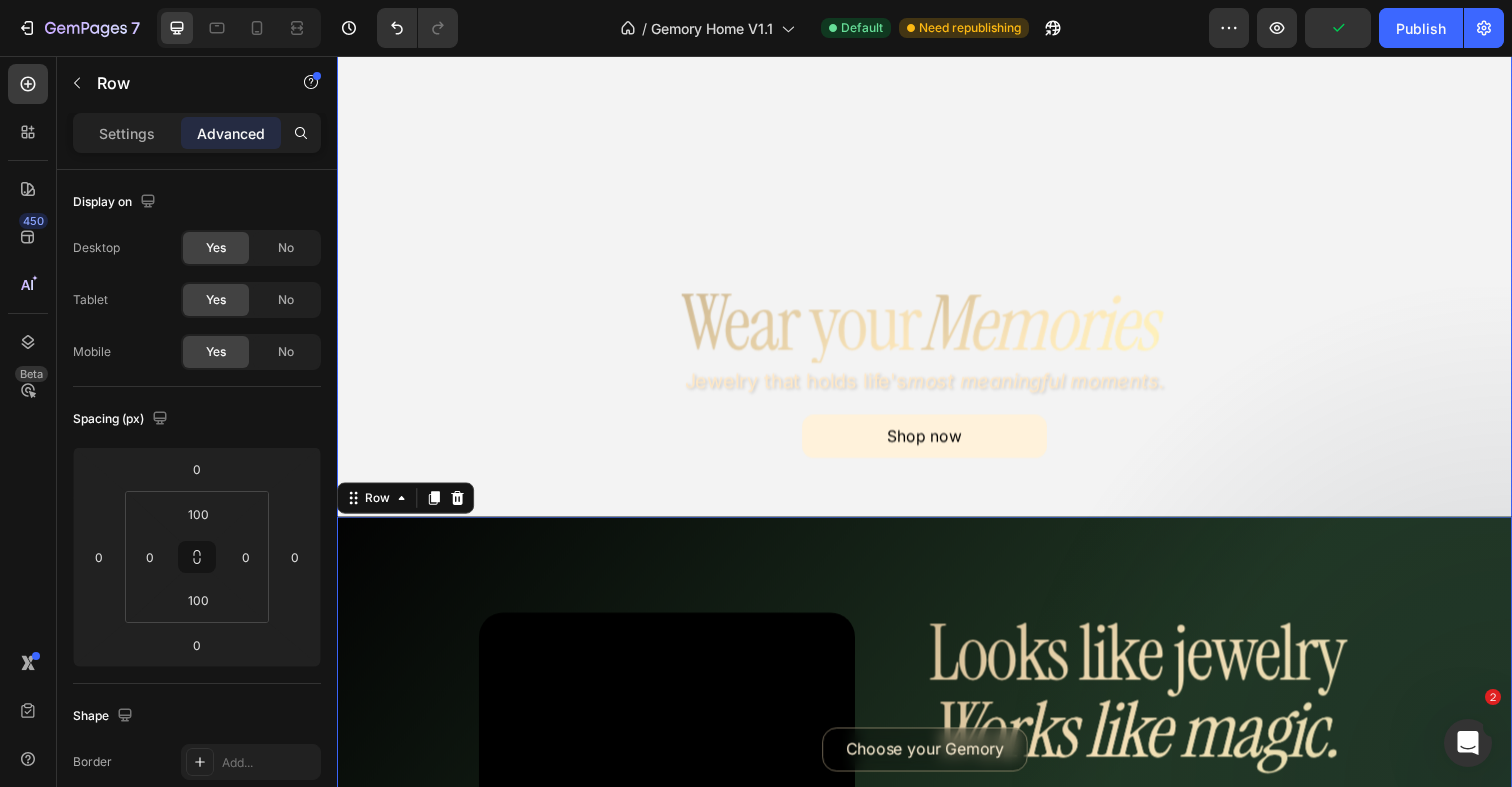 click on "Shop now Button" at bounding box center (937, 464) 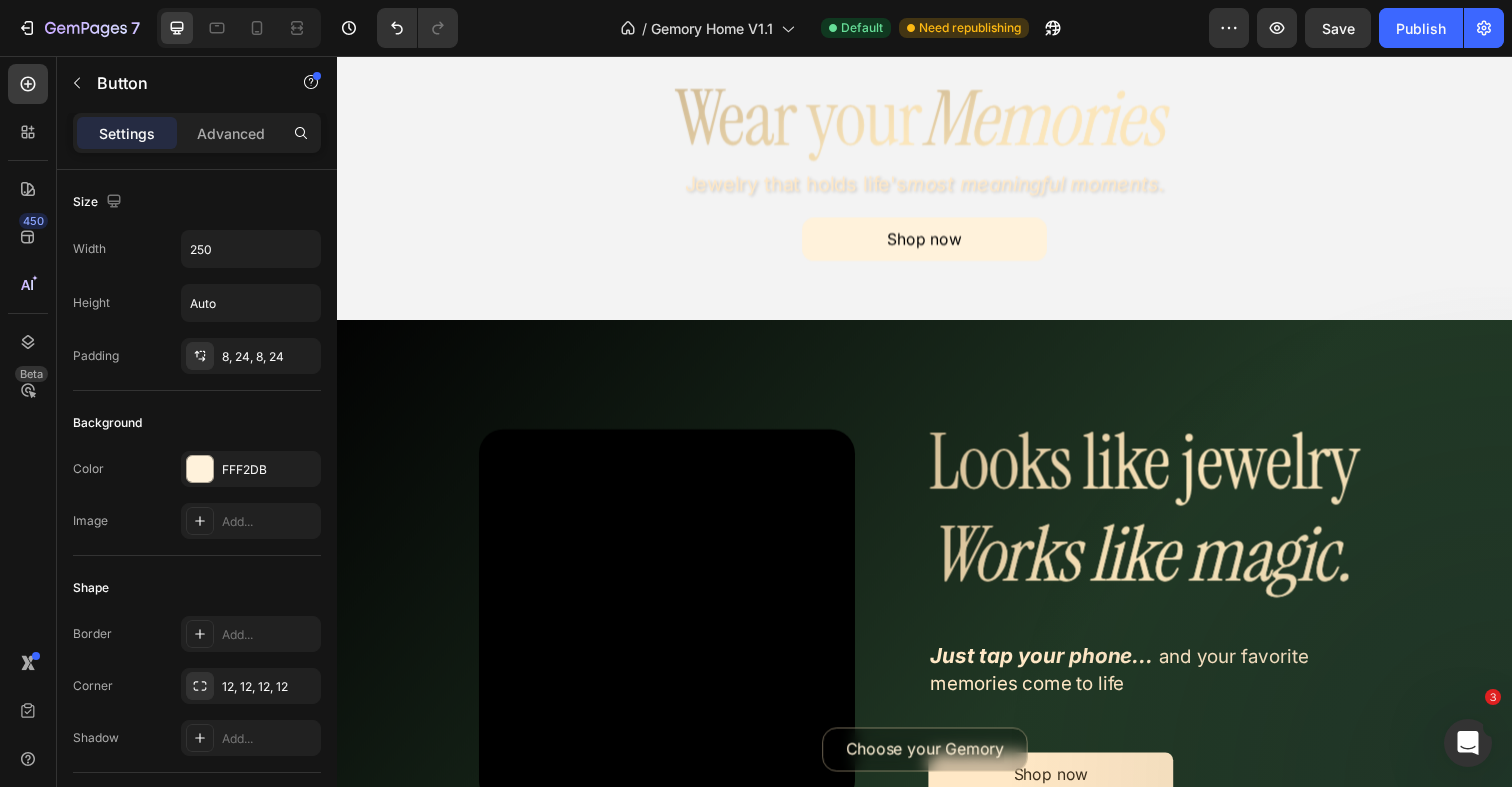 scroll, scrollTop: 0, scrollLeft: 0, axis: both 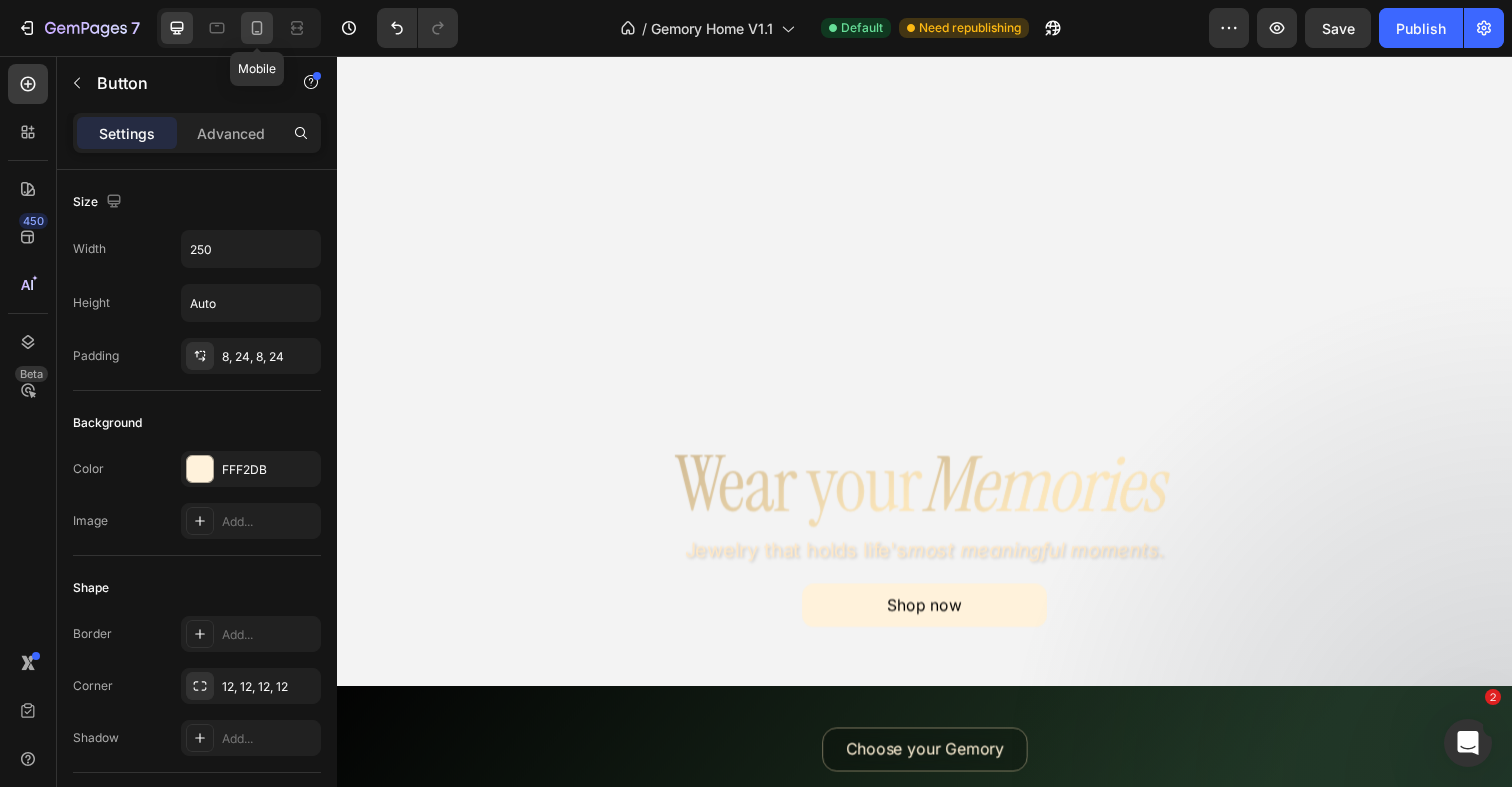 click 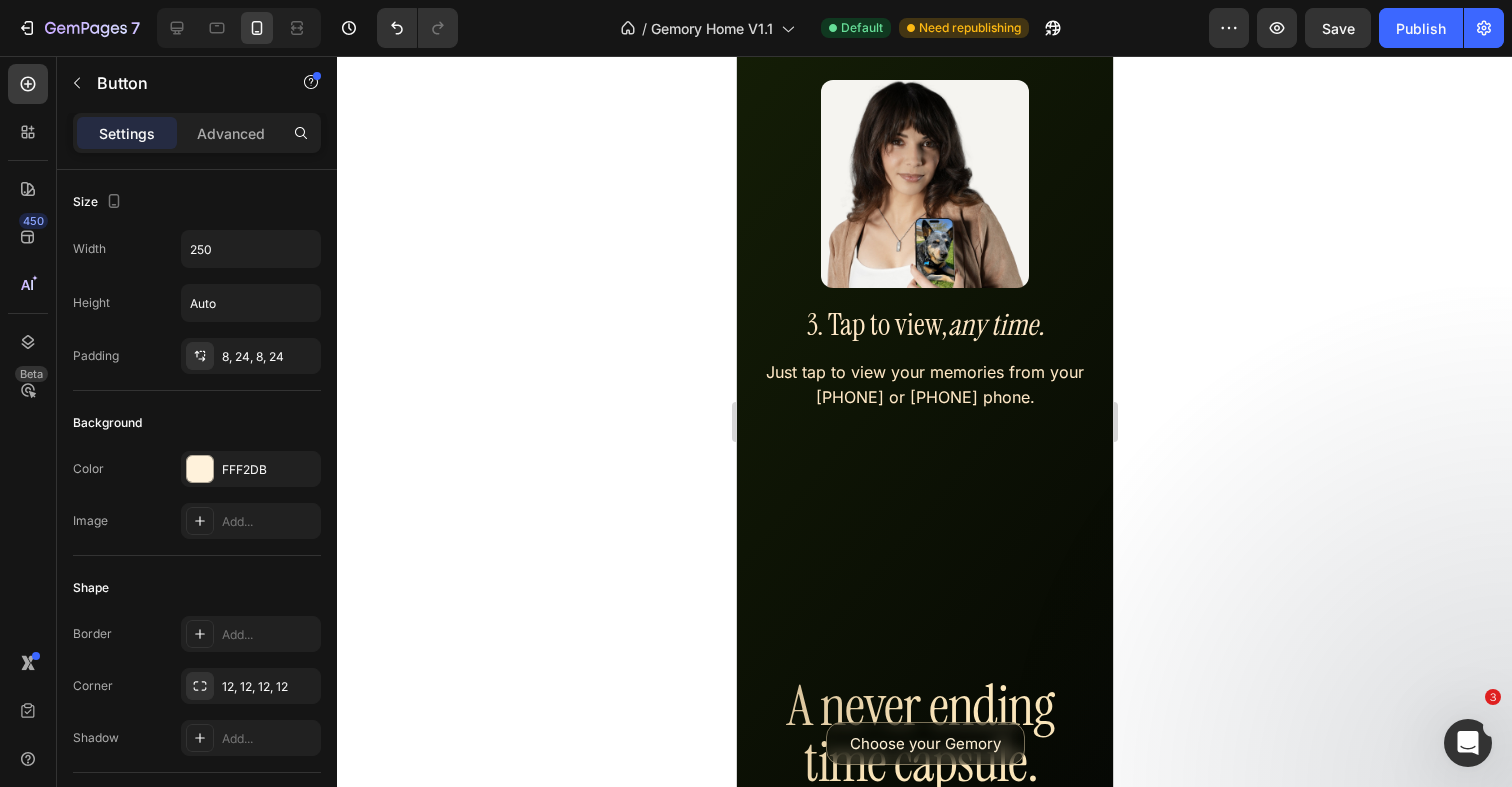 scroll, scrollTop: 4113, scrollLeft: 0, axis: vertical 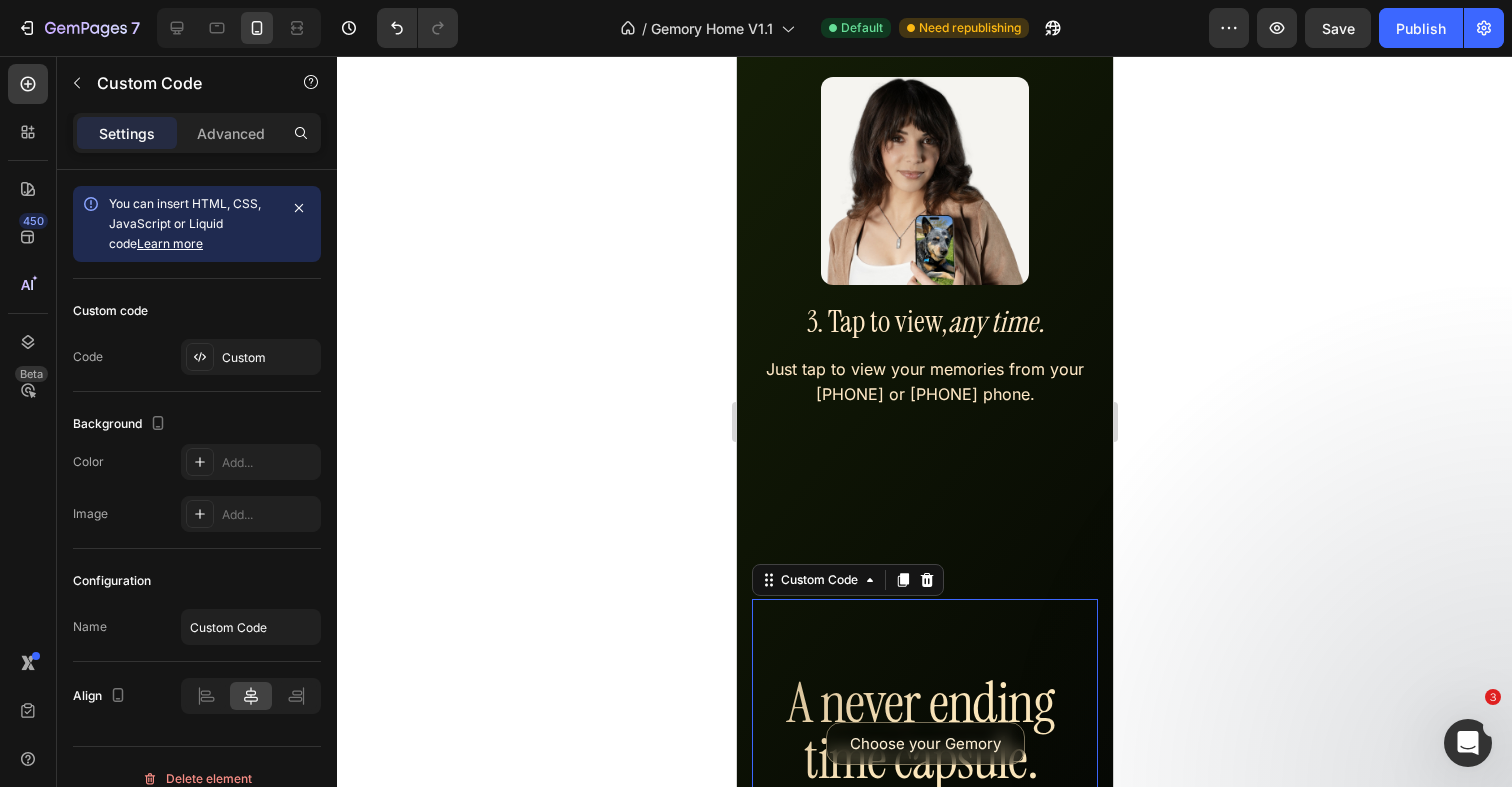 click on "A never ending time capsule." at bounding box center (924, 735) 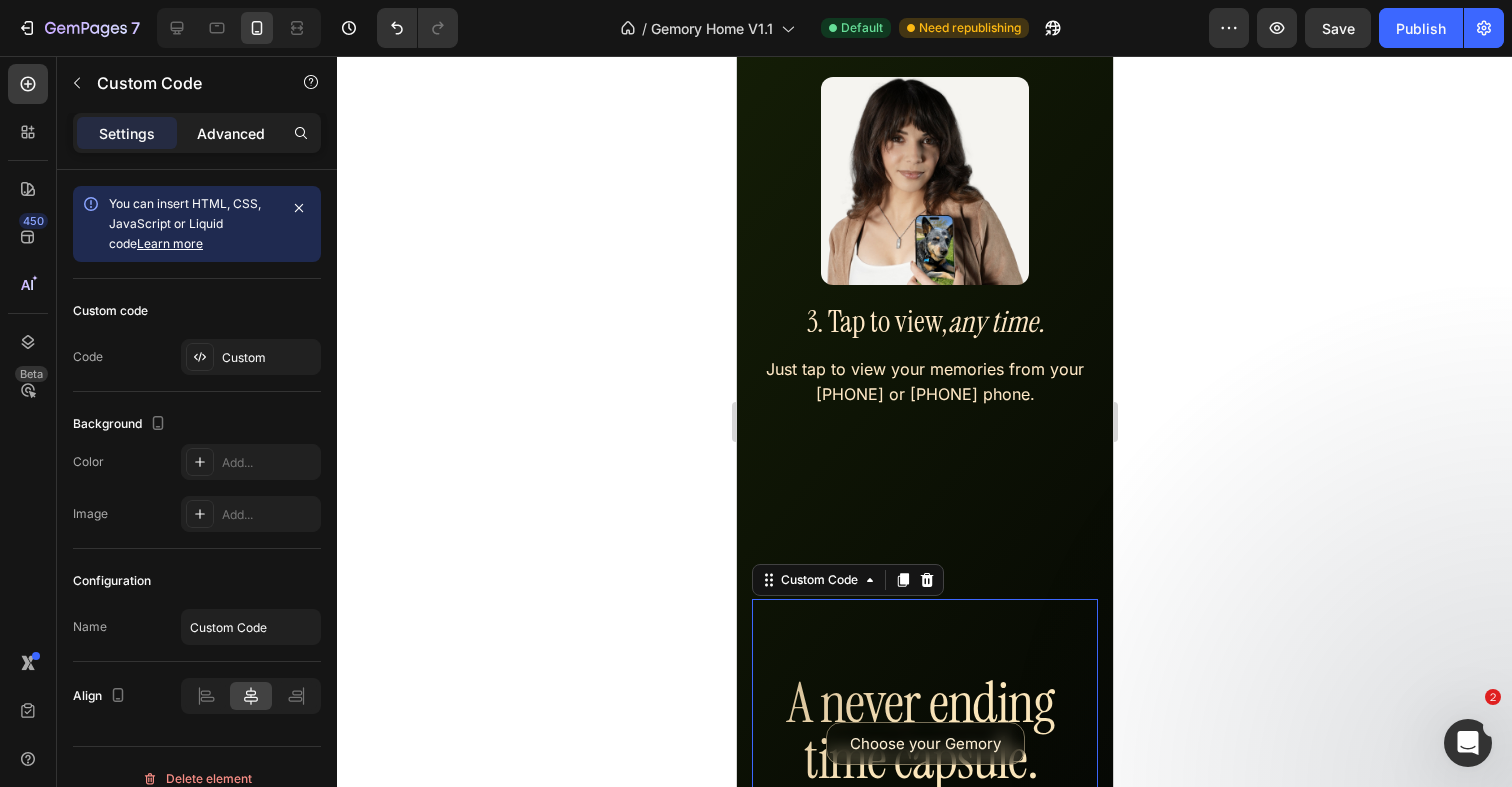 click on "Advanced" at bounding box center [231, 133] 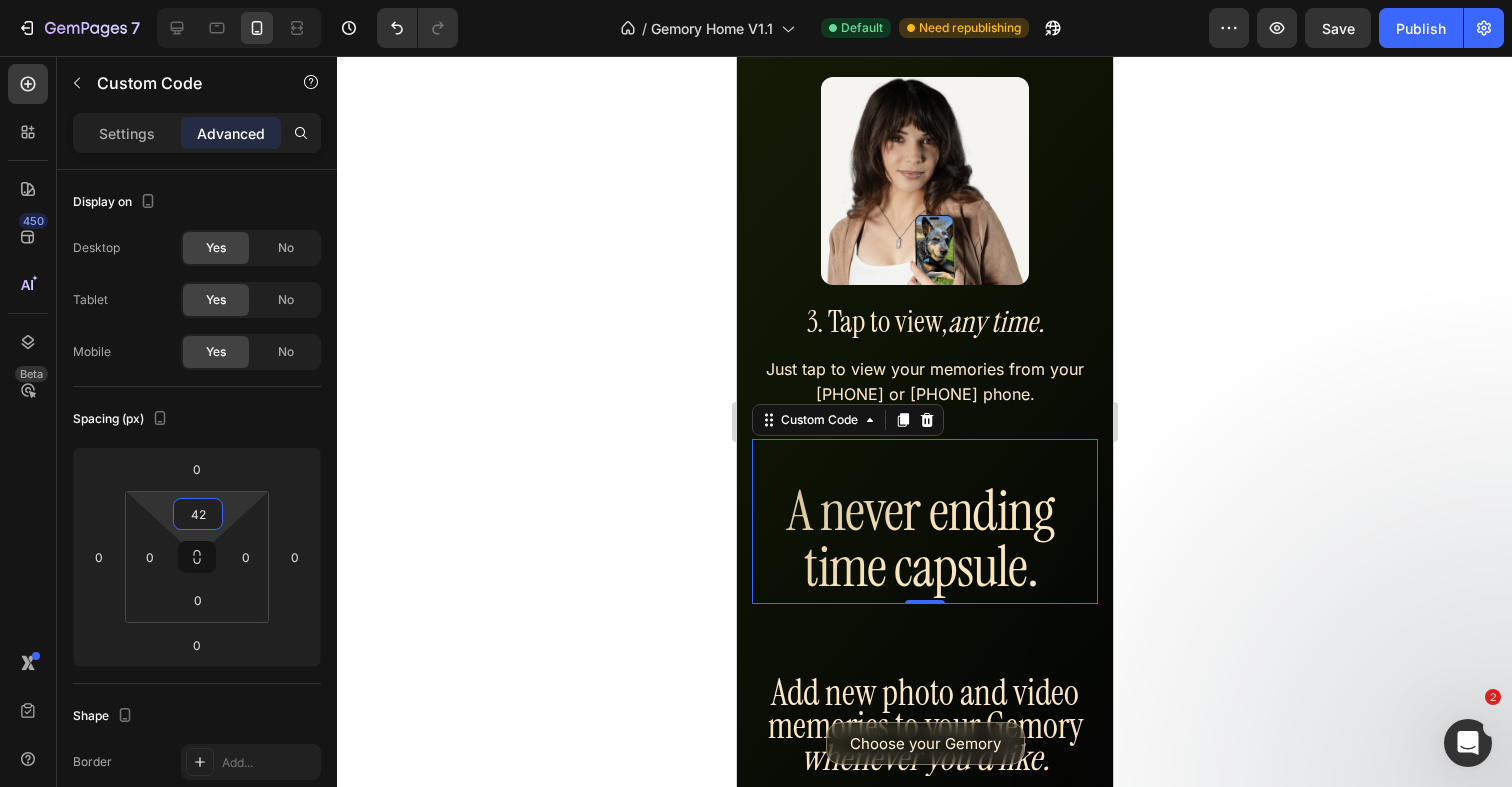 type on "40" 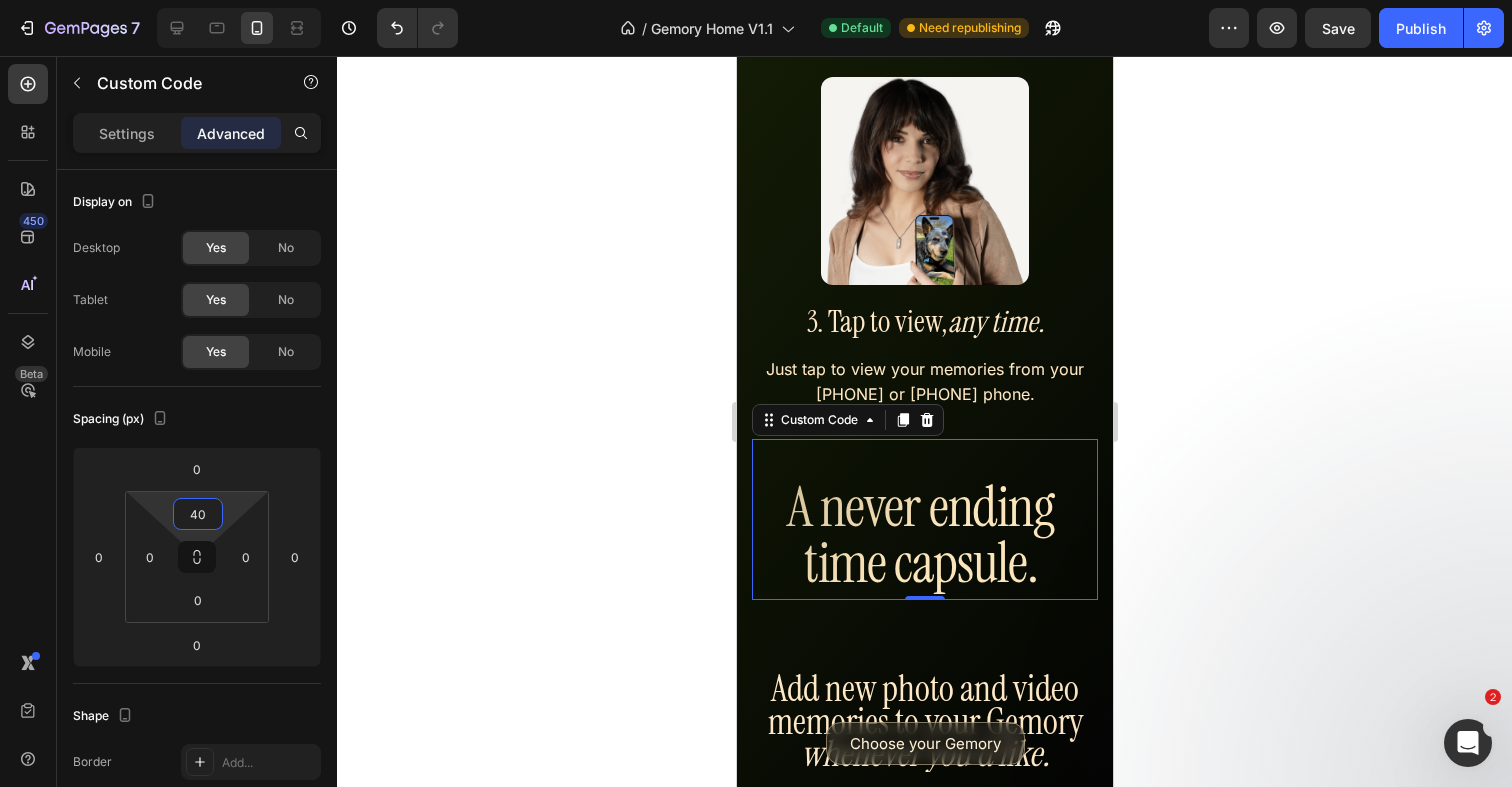 drag, startPoint x: 155, startPoint y: 505, endPoint x: 168, endPoint y: 523, distance: 22.203604 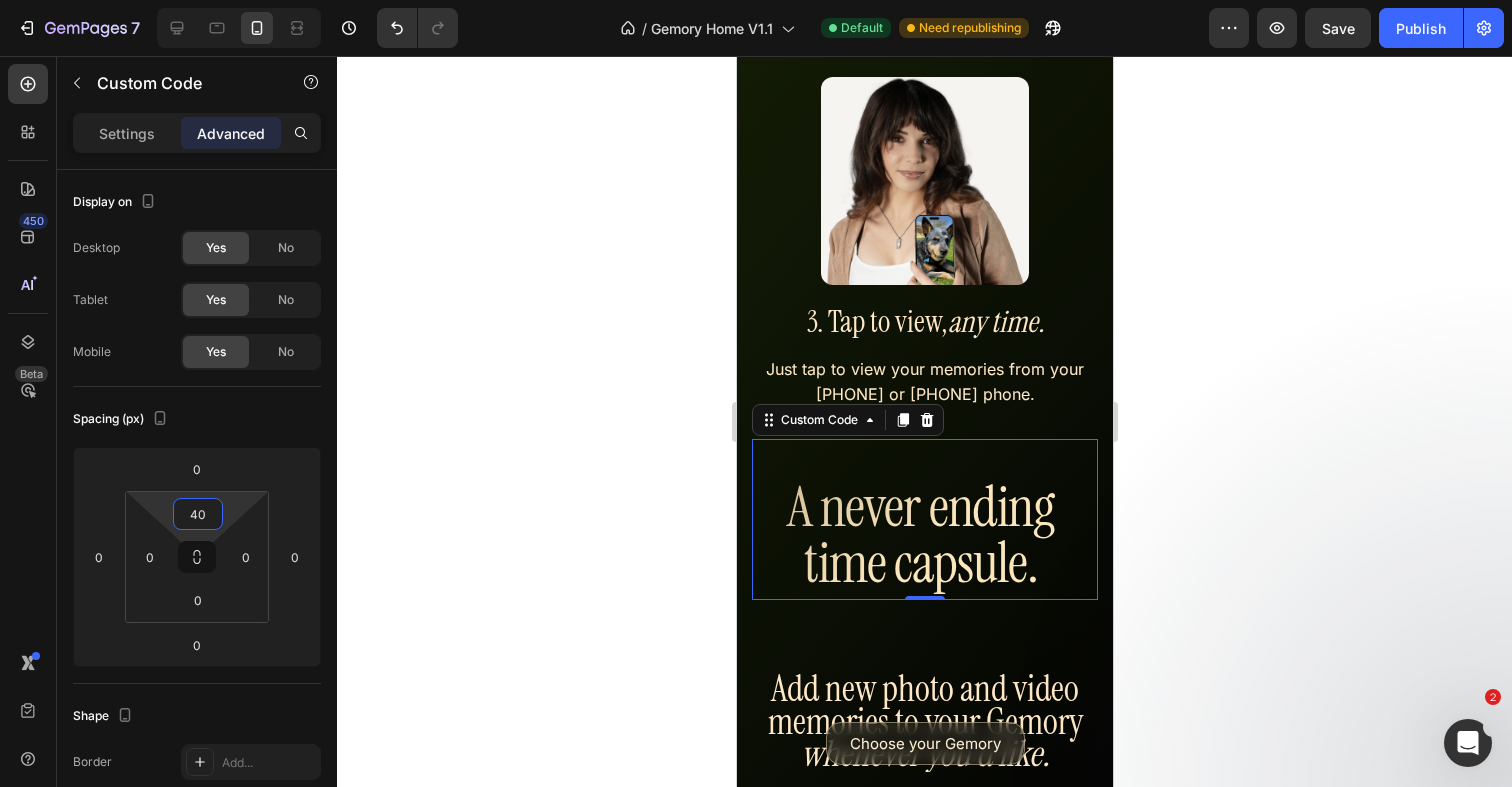 click on "7  Version history  /  Gemory Home V1.1 Default Need republishing Preview  Save   Publish  450 Beta Sections(18) Elements(83) Section Element Hero Section Product Detail Brands Trusted Badges Guarantee Product Breakdown How to use Testimonials Compare Bundle FAQs Social Proof Brand Story Product List Collection Blog List Contact Sticky Add to Cart Custom Footer Browse Library 450 Layout
Row
Row
Row
Row Text
Heading
Text Block Button
Button
Button Media
Image
Image" at bounding box center [756, 0] 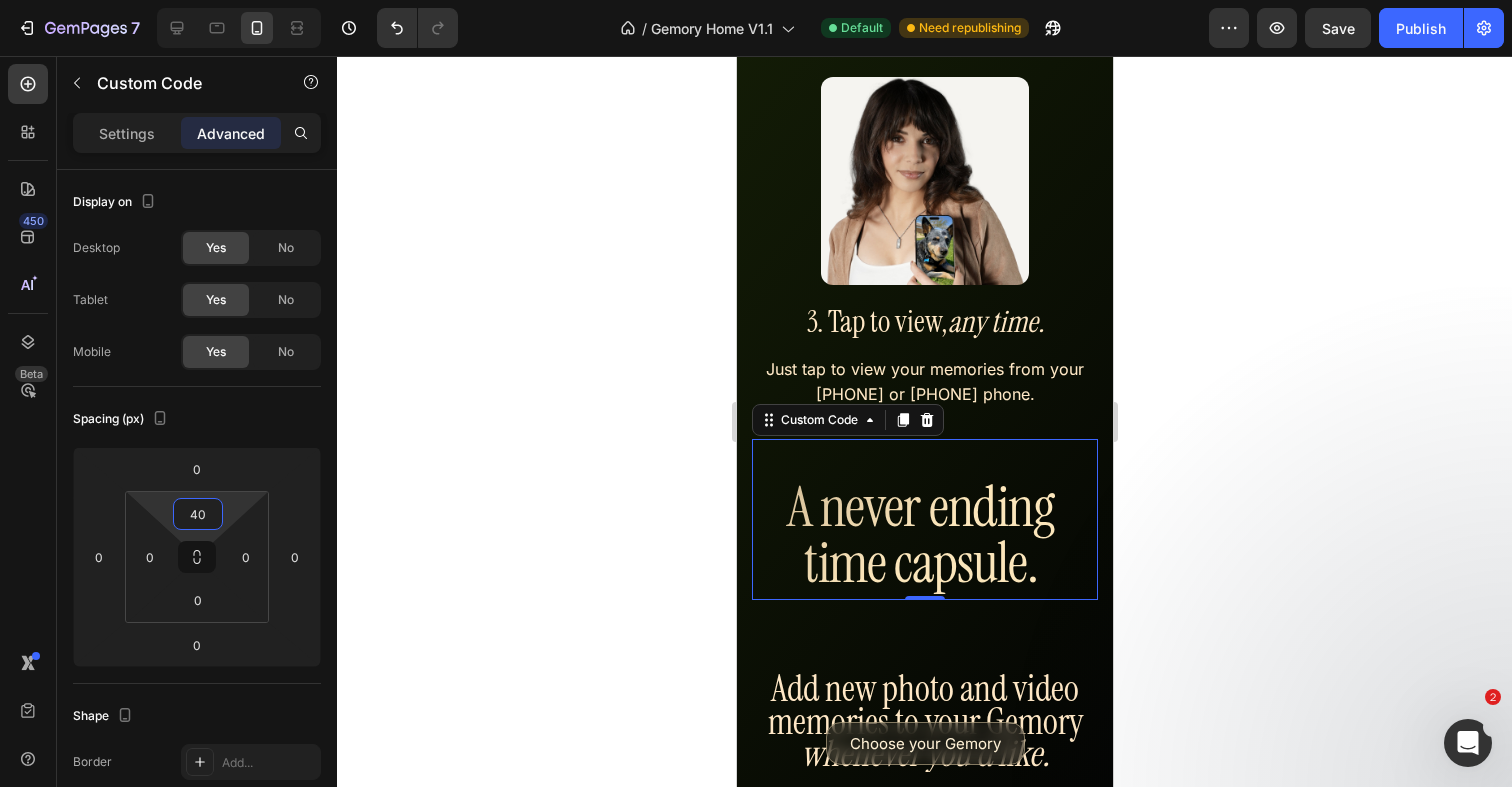click 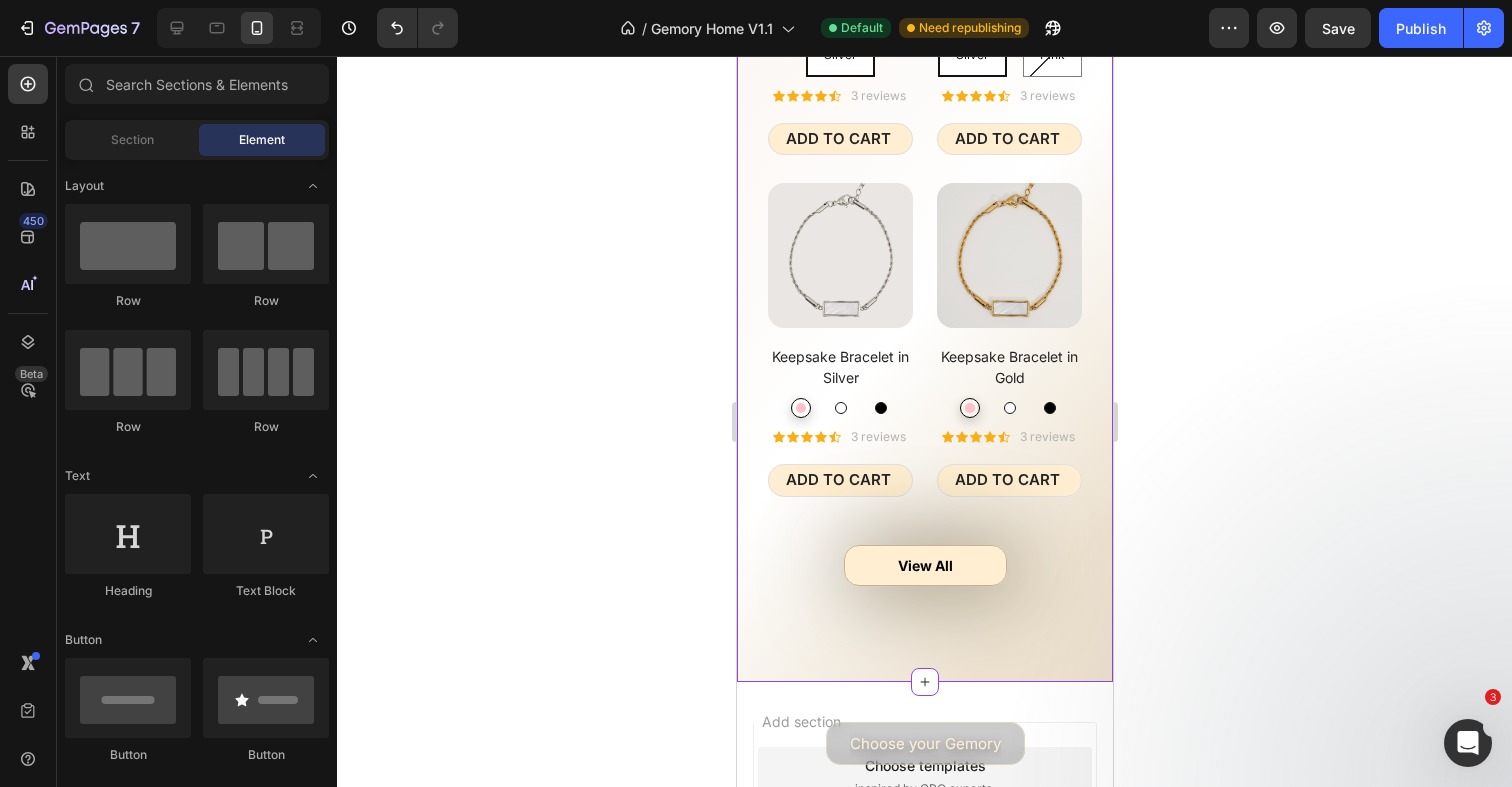 scroll, scrollTop: 8279, scrollLeft: 0, axis: vertical 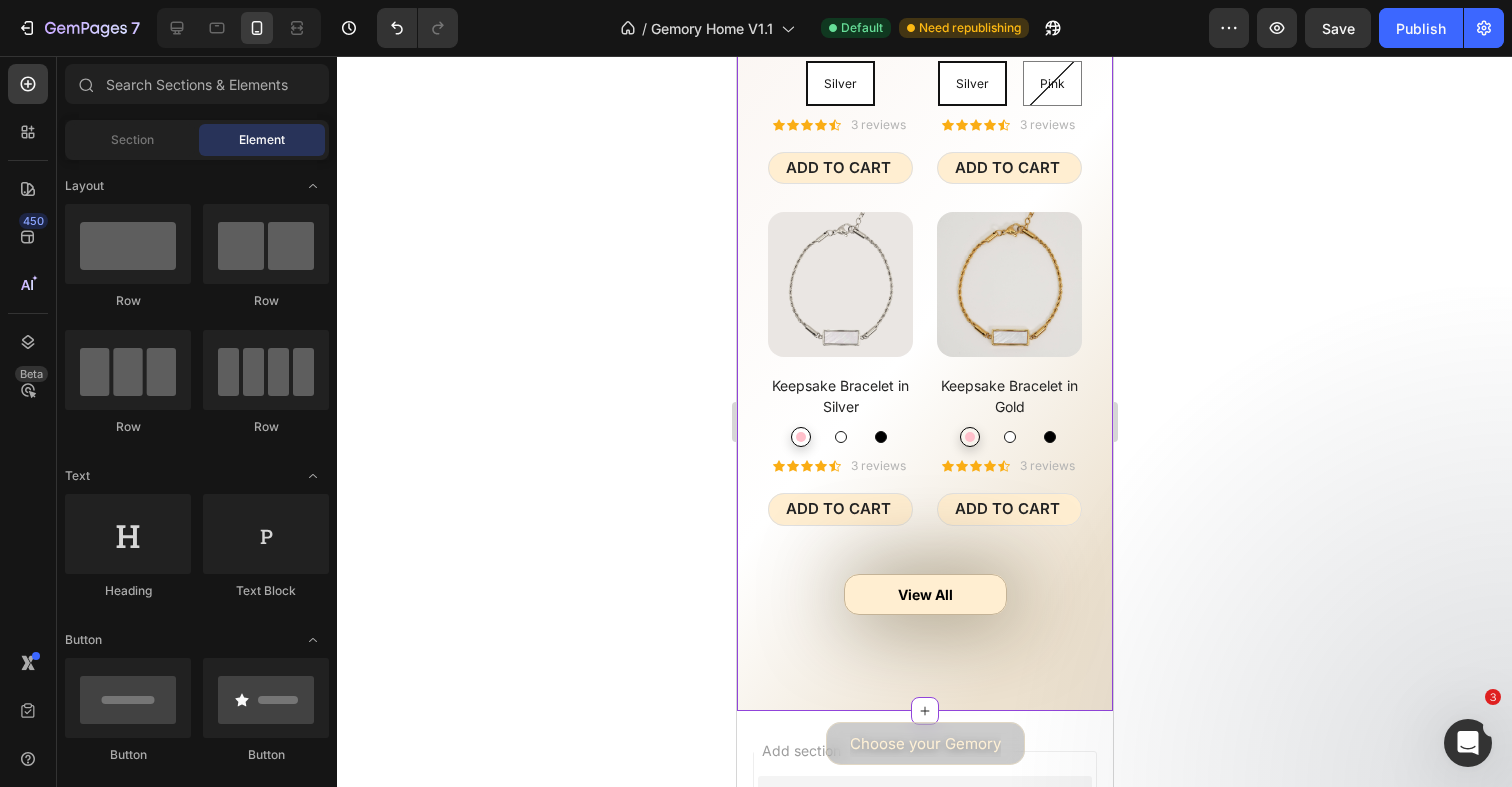 click at bounding box center [800, 437] 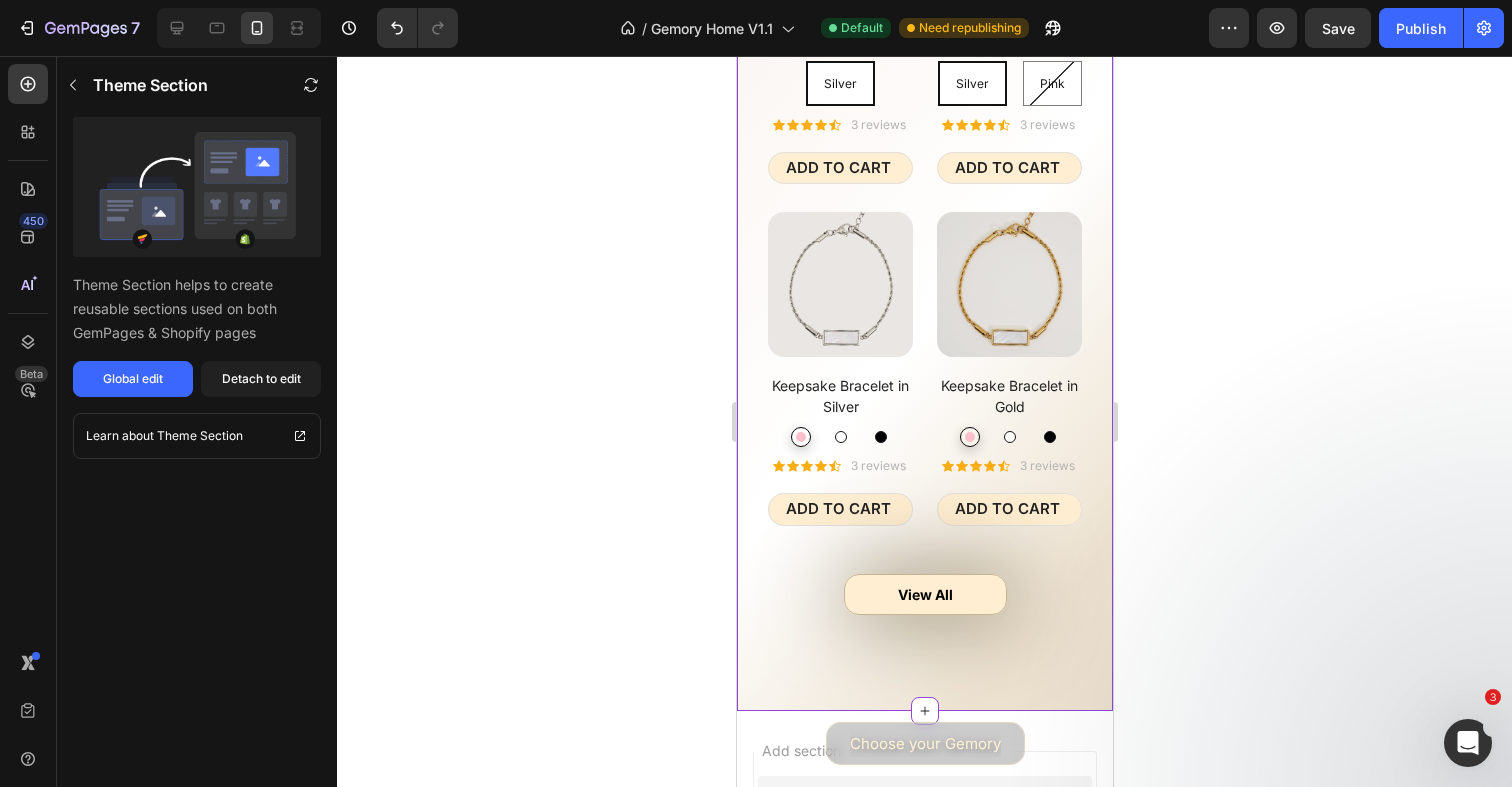 click at bounding box center (840, 437) 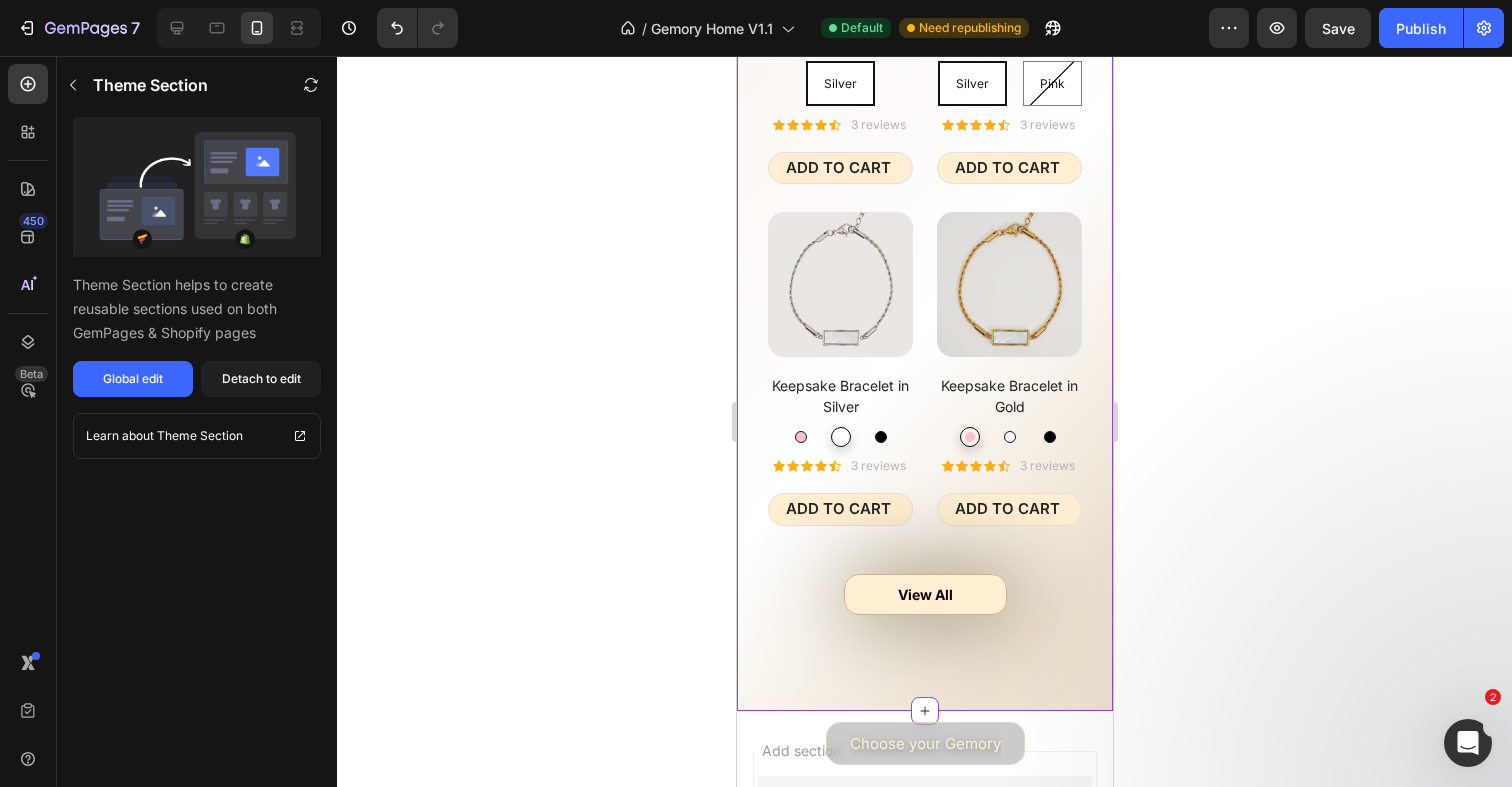 scroll, scrollTop: 8142, scrollLeft: 0, axis: vertical 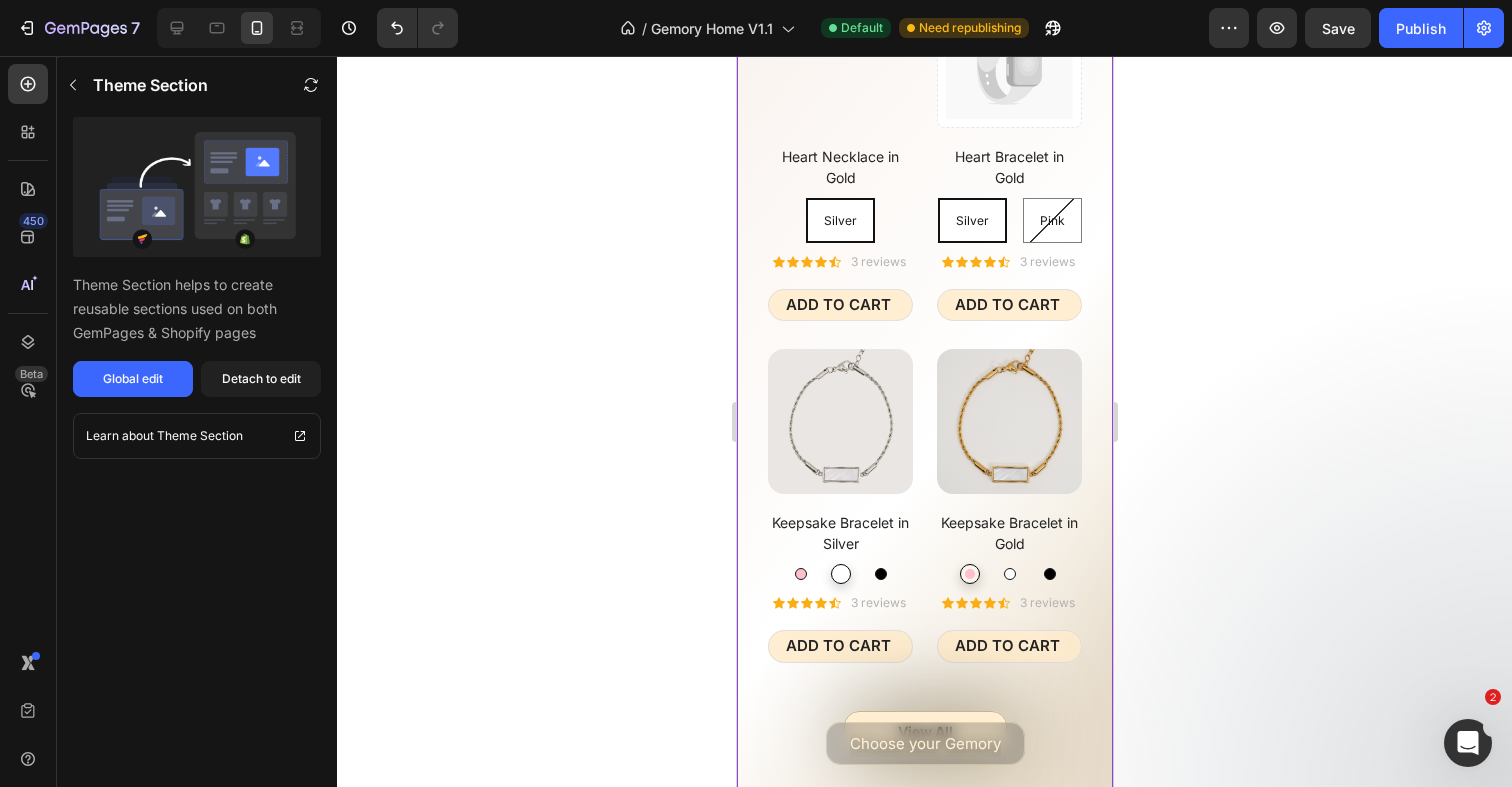 click on "Silver" at bounding box center [839, 220] 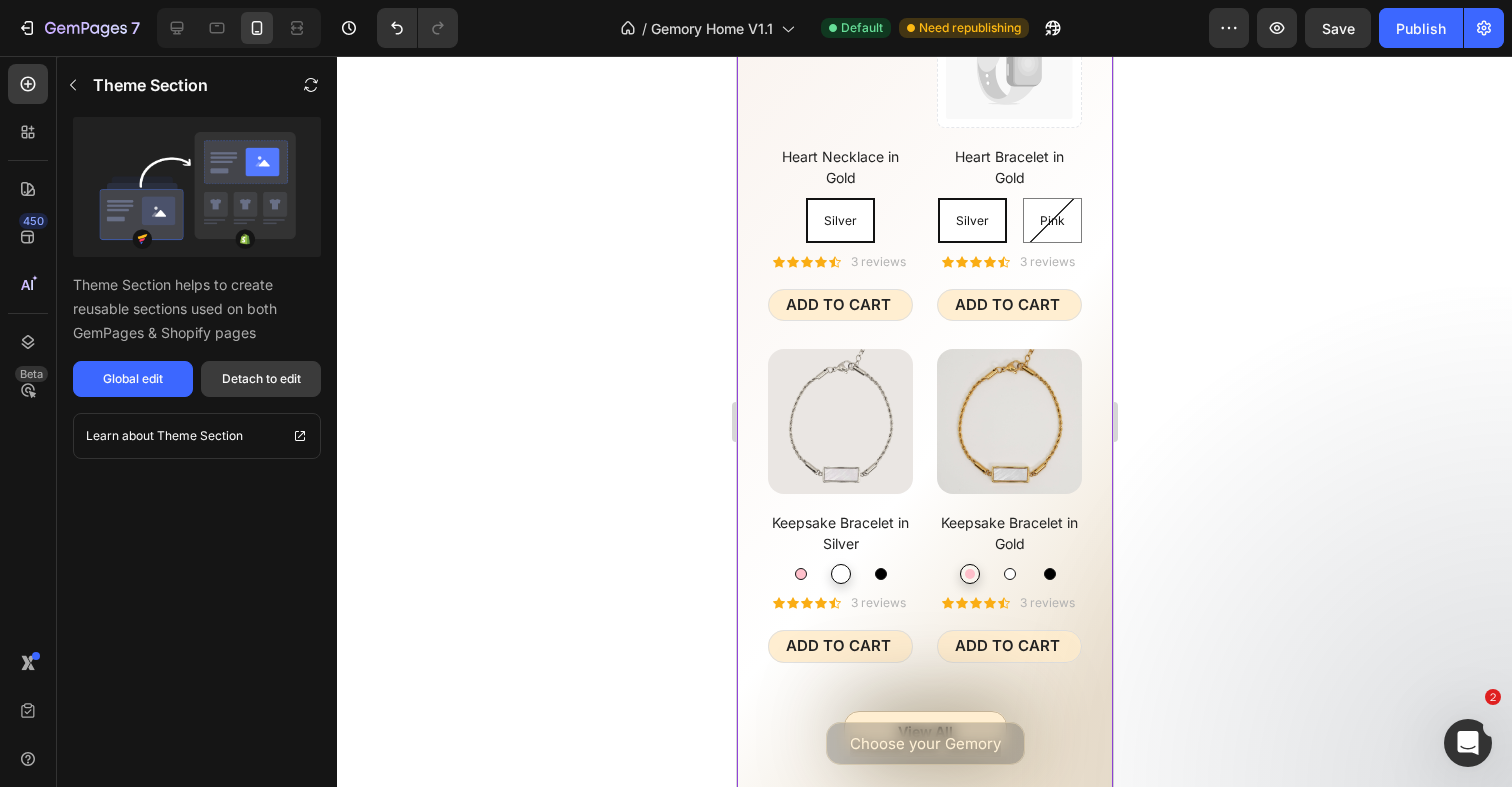 click on "Detach to edit" at bounding box center [261, 379] 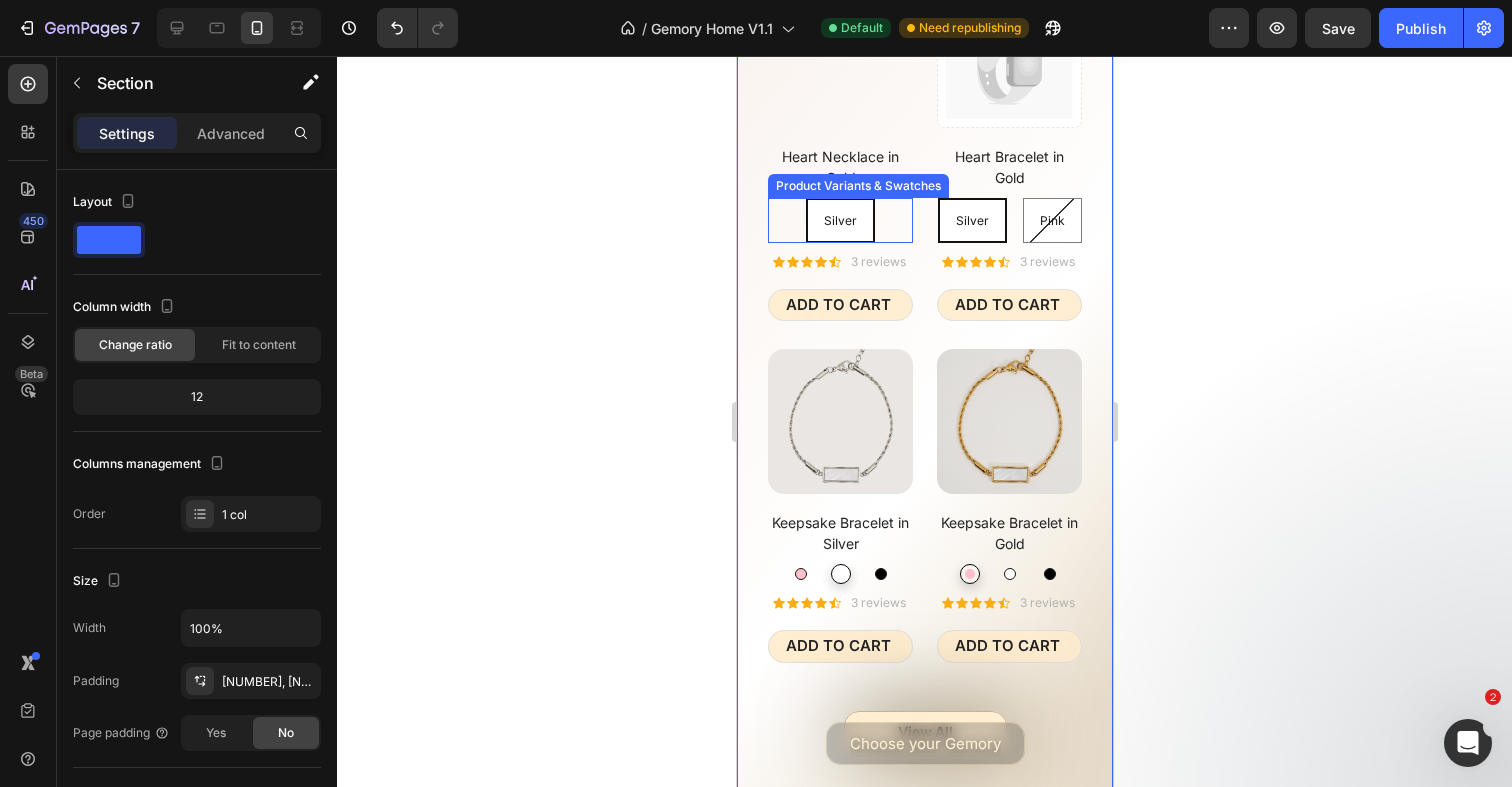 click on "Silver" at bounding box center [839, 221] 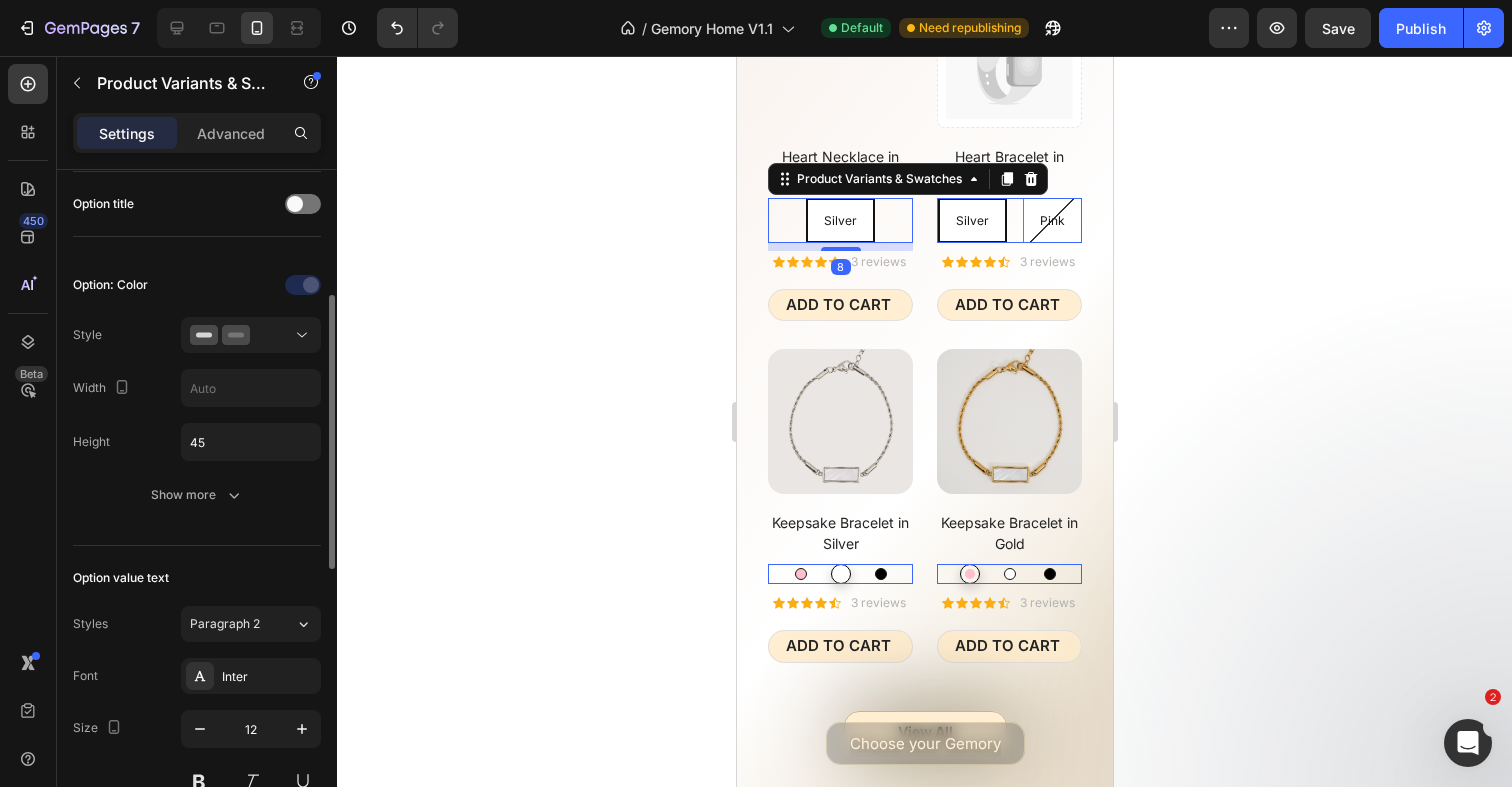 scroll, scrollTop: 351, scrollLeft: 0, axis: vertical 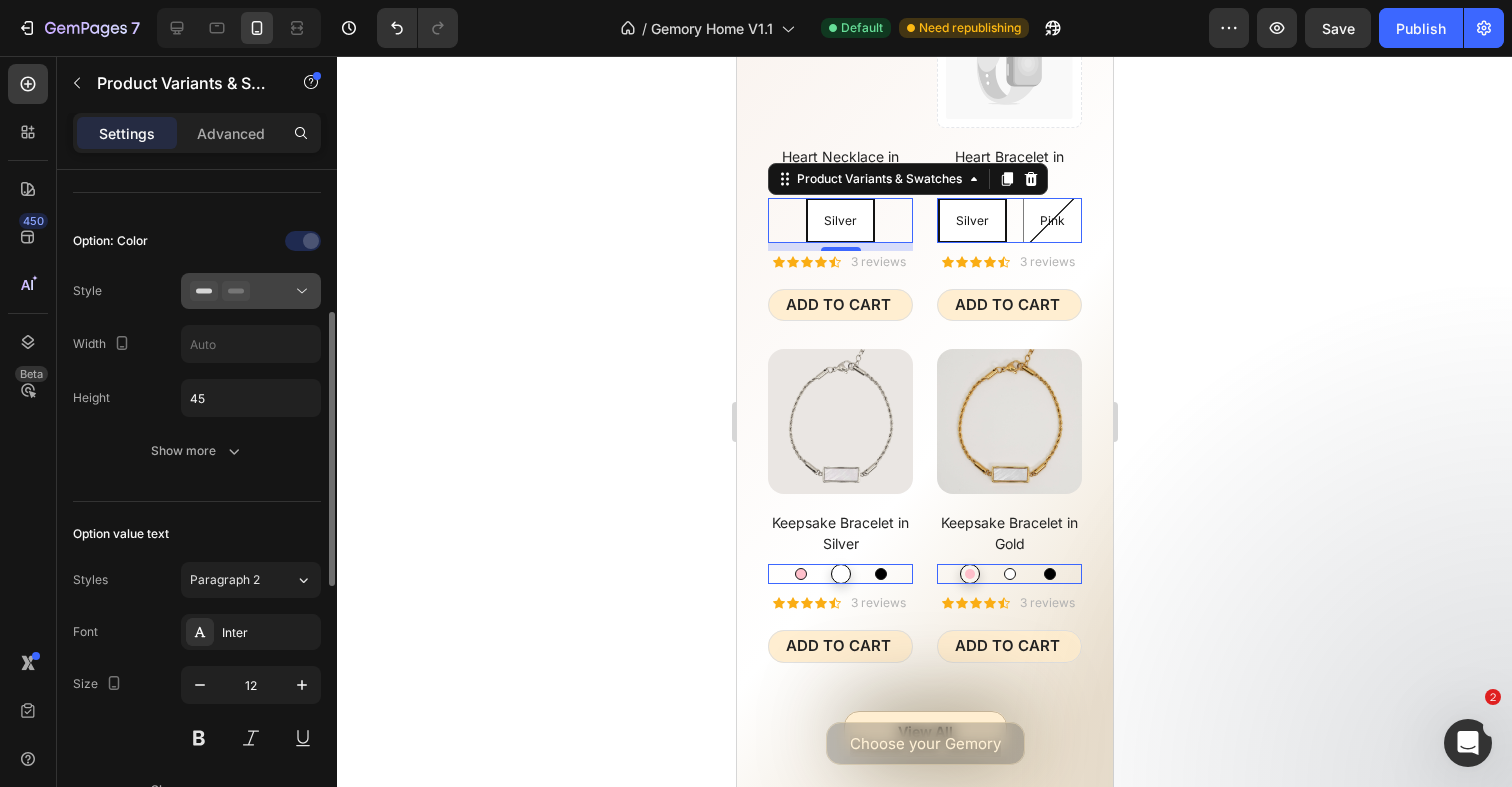 click at bounding box center (251, 291) 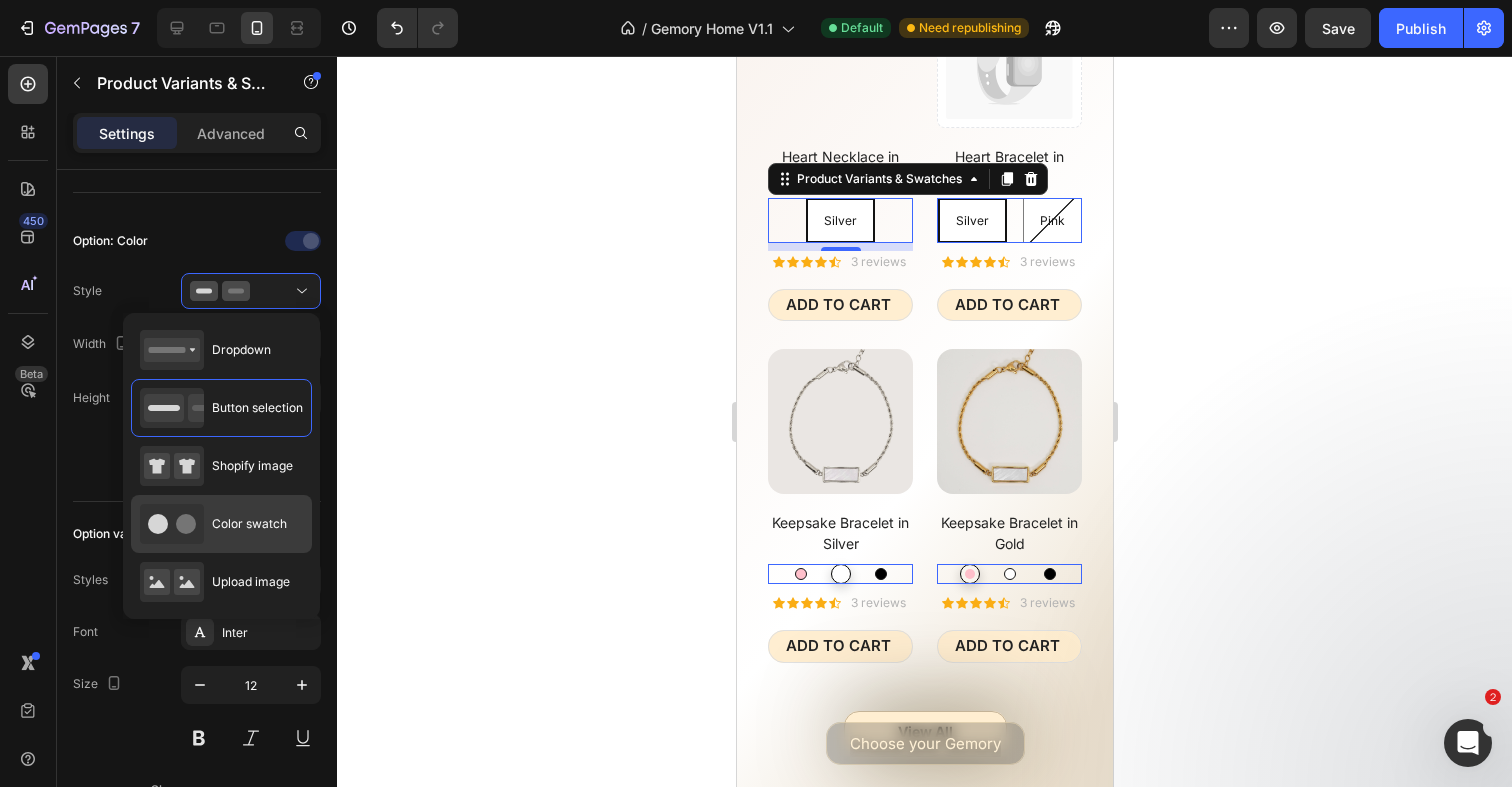 click on "Color swatch" at bounding box center [213, 524] 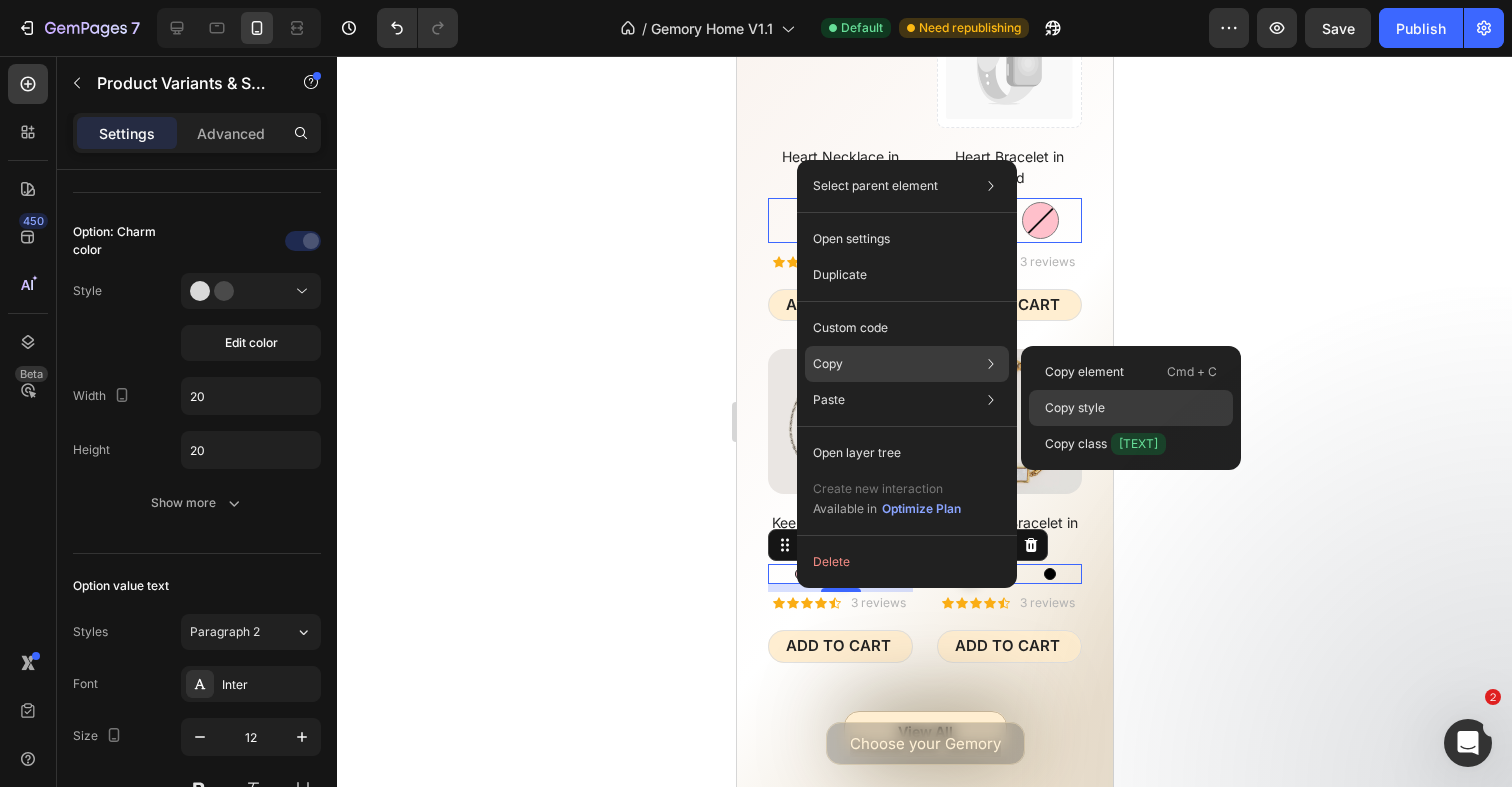 click on "Copy style" at bounding box center [1075, 408] 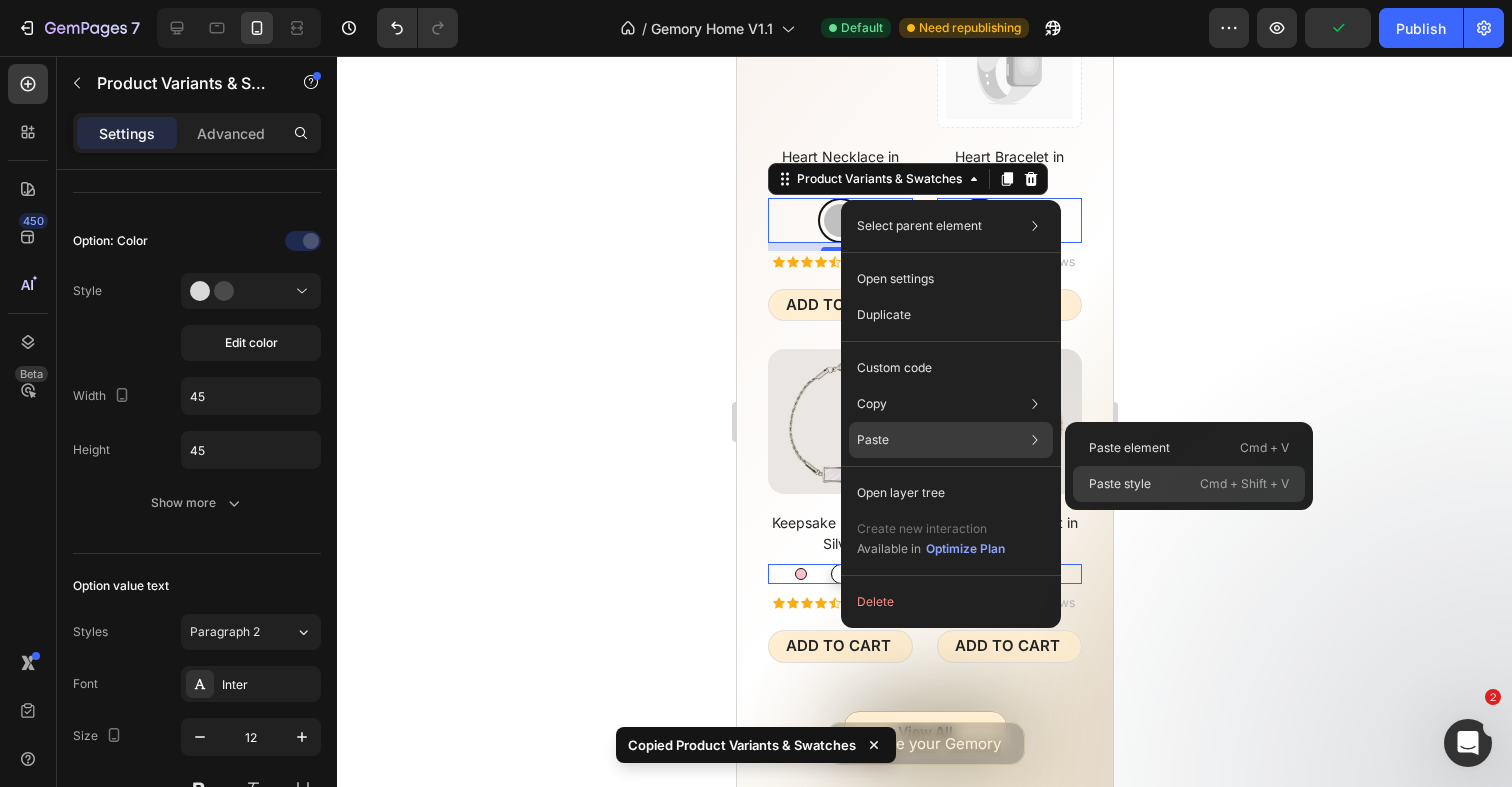 click on "Paste style  Cmd + Shift + V" 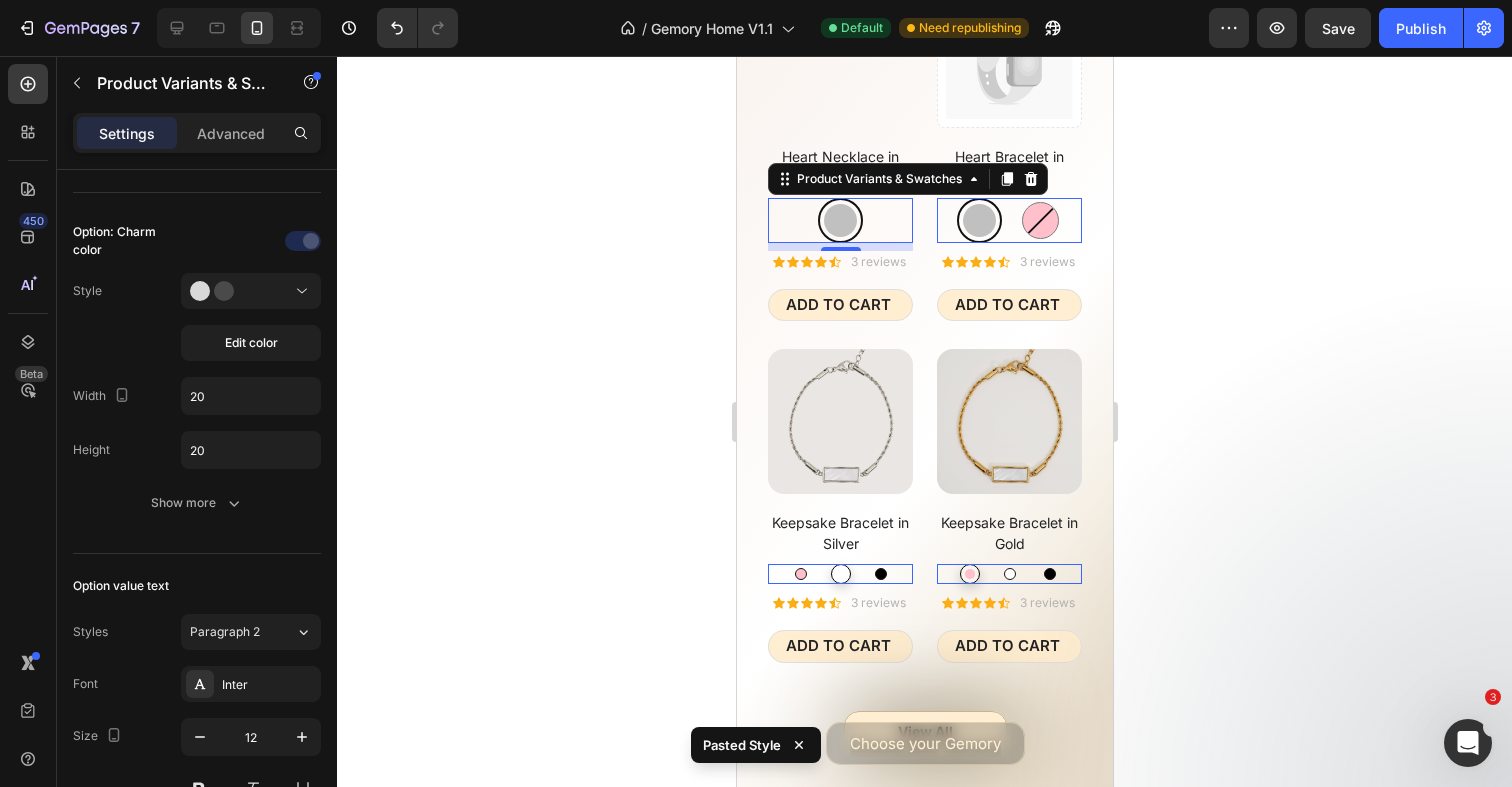 click at bounding box center [800, 574] 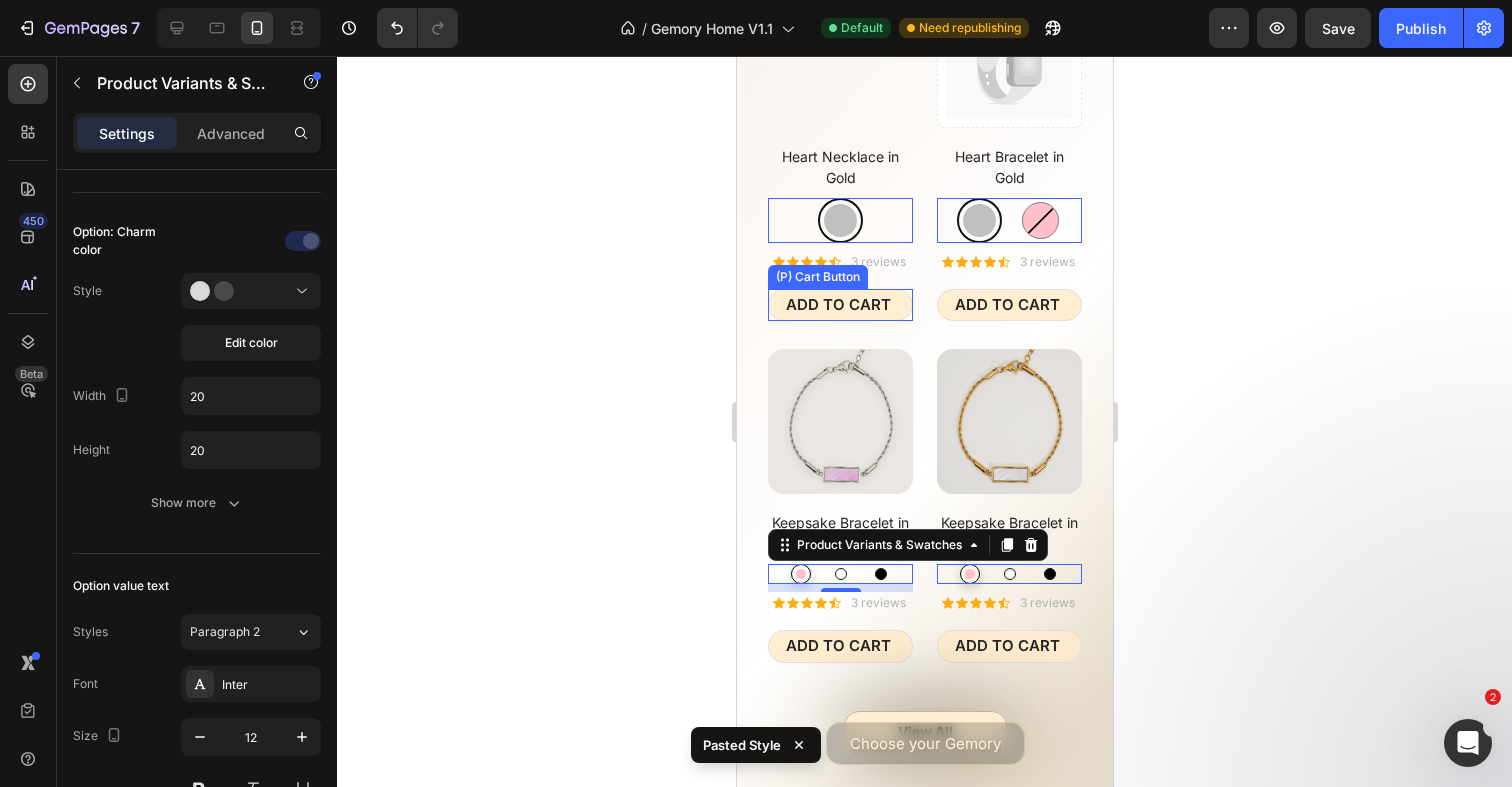 click on "Text block" at bounding box center [886, 239] 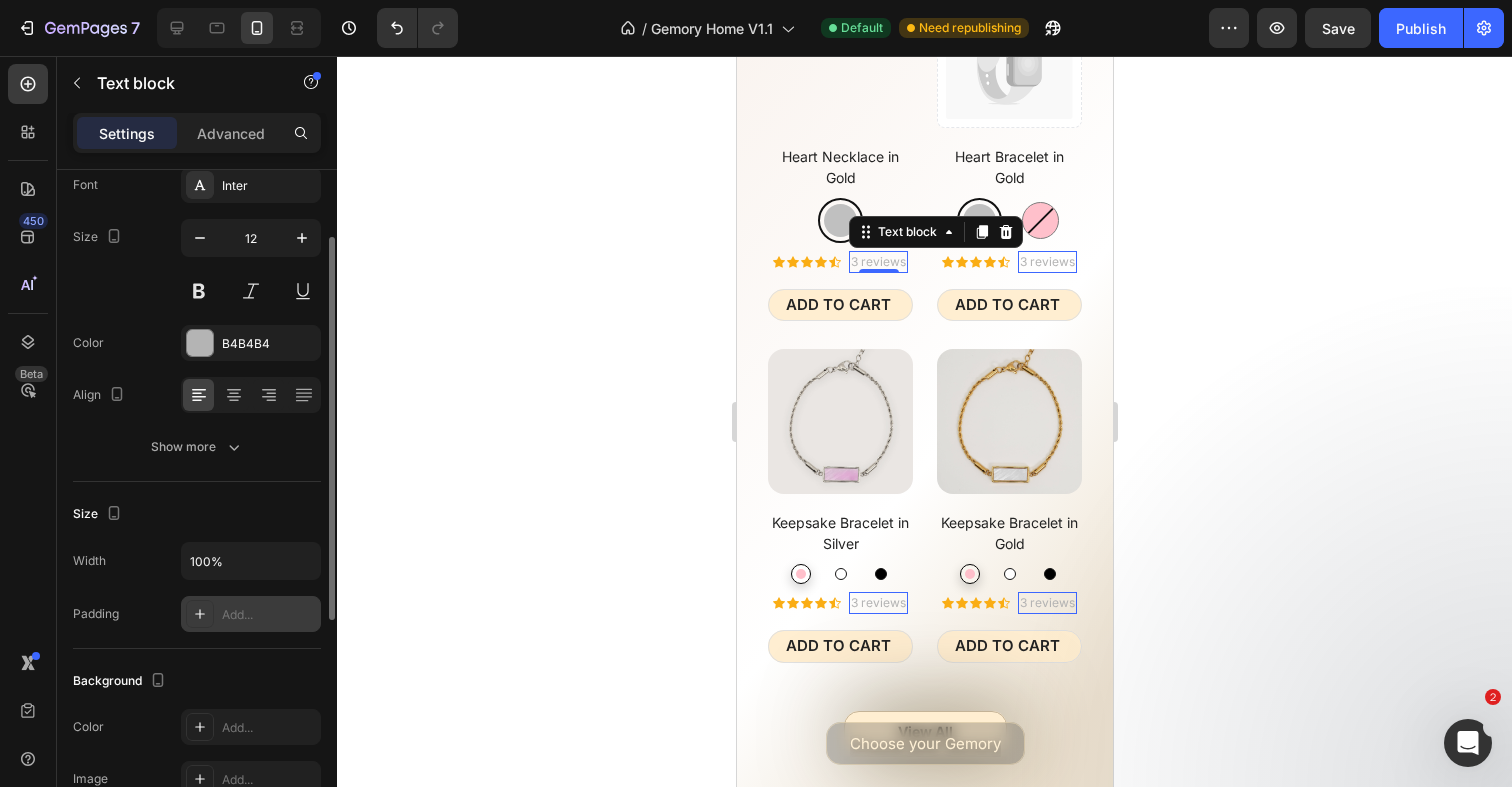 scroll, scrollTop: 173, scrollLeft: 0, axis: vertical 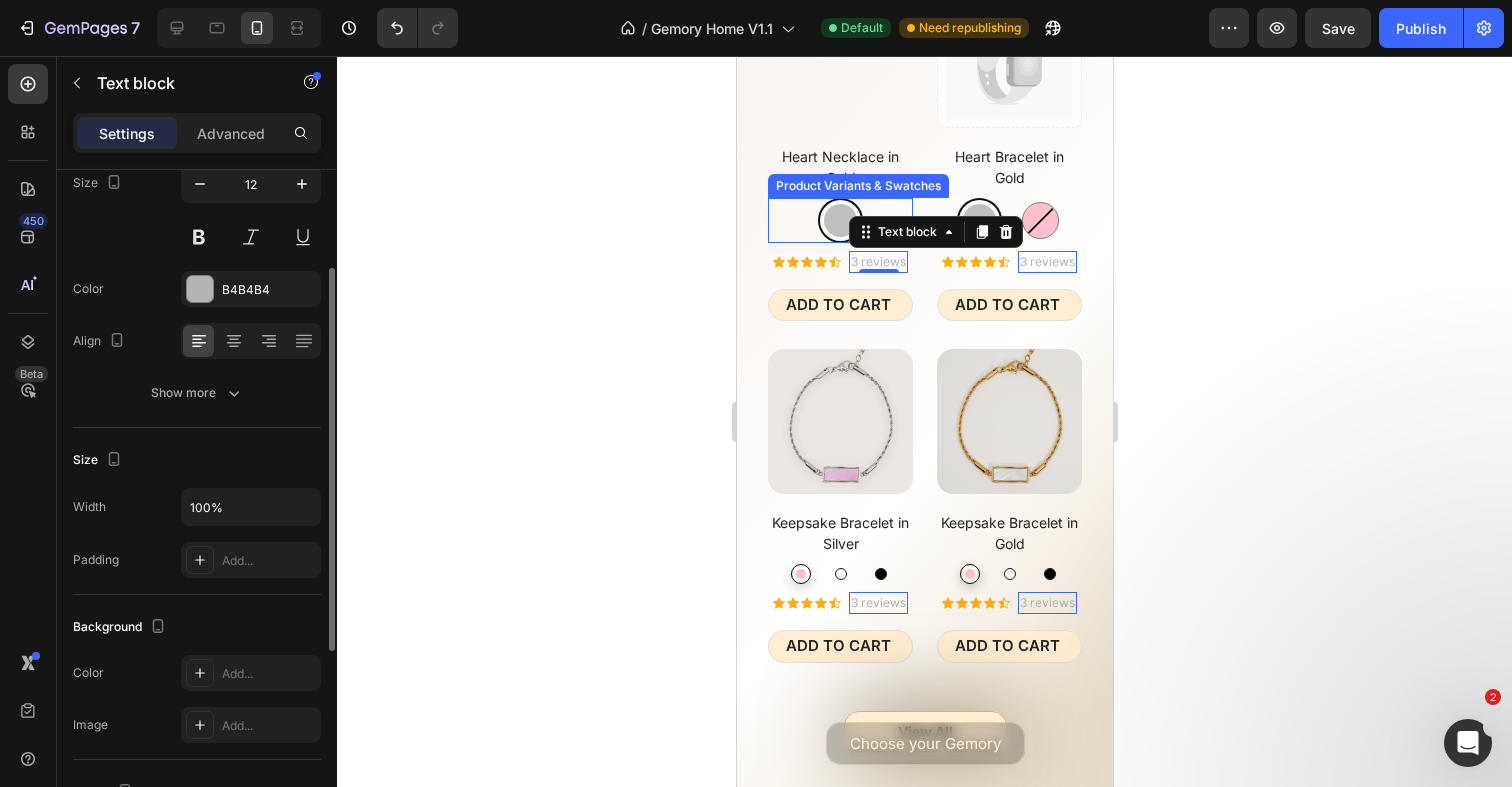 click at bounding box center [839, 220] 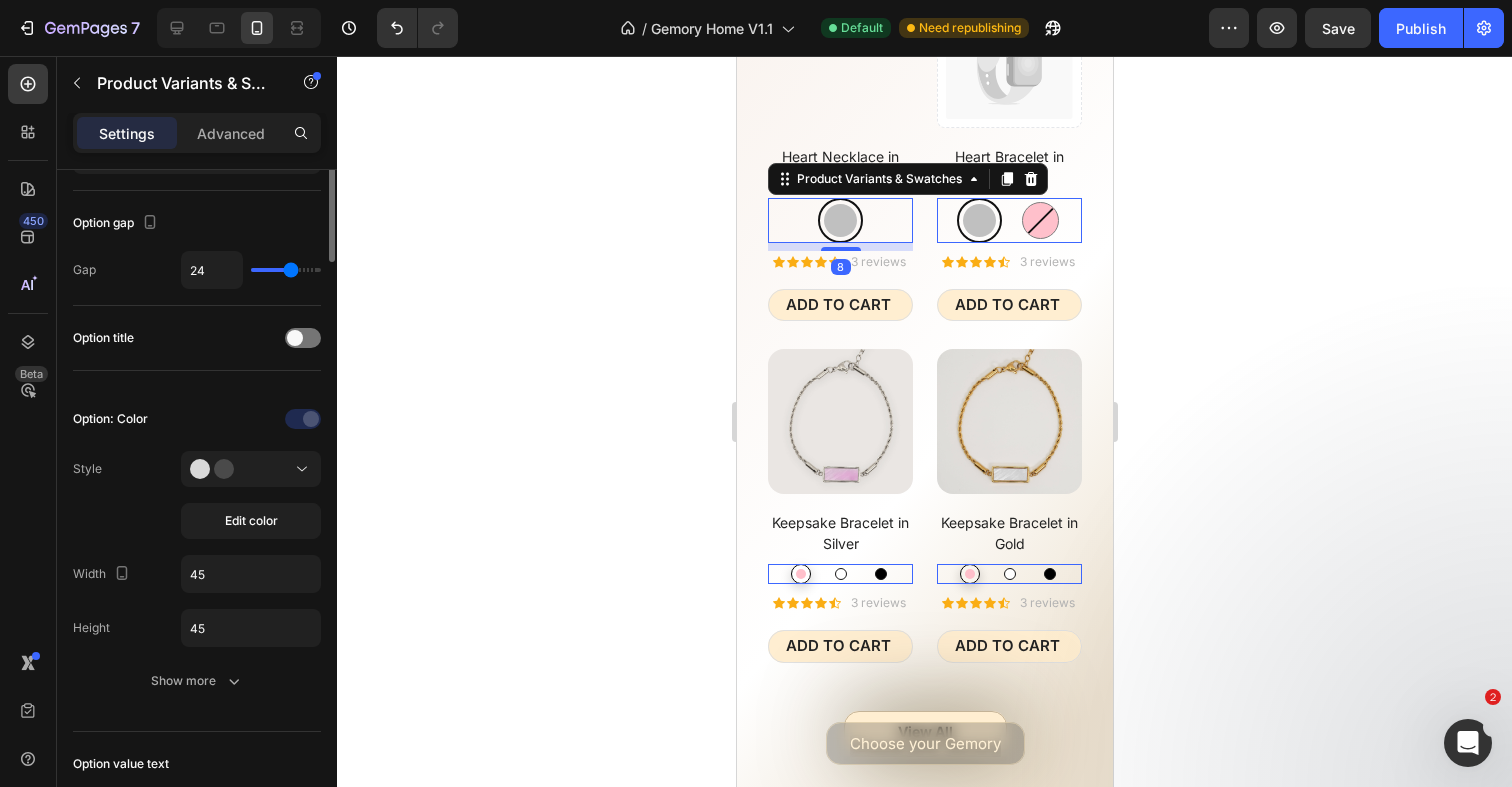 scroll, scrollTop: 0, scrollLeft: 0, axis: both 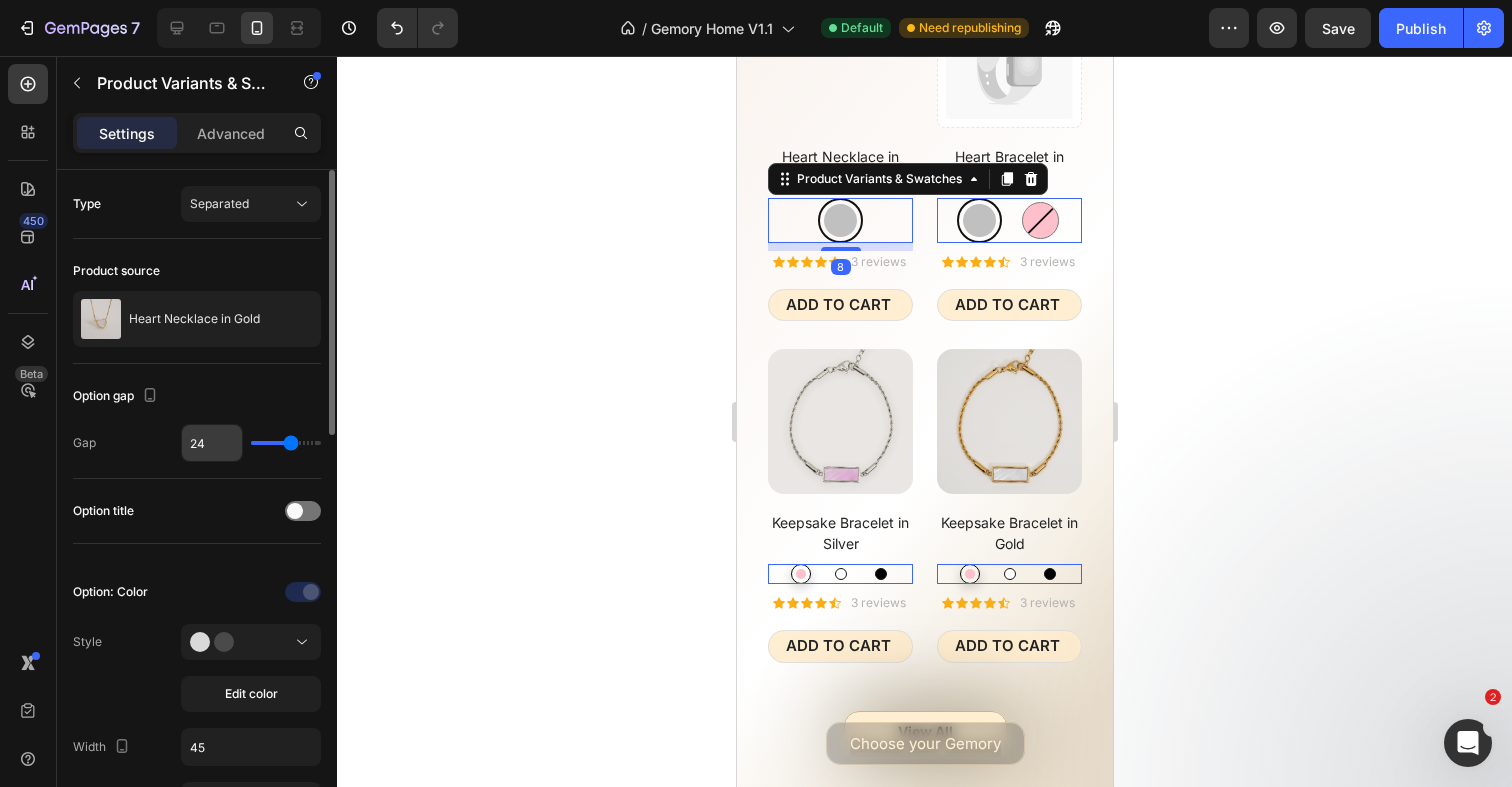 click on "24" at bounding box center (212, 443) 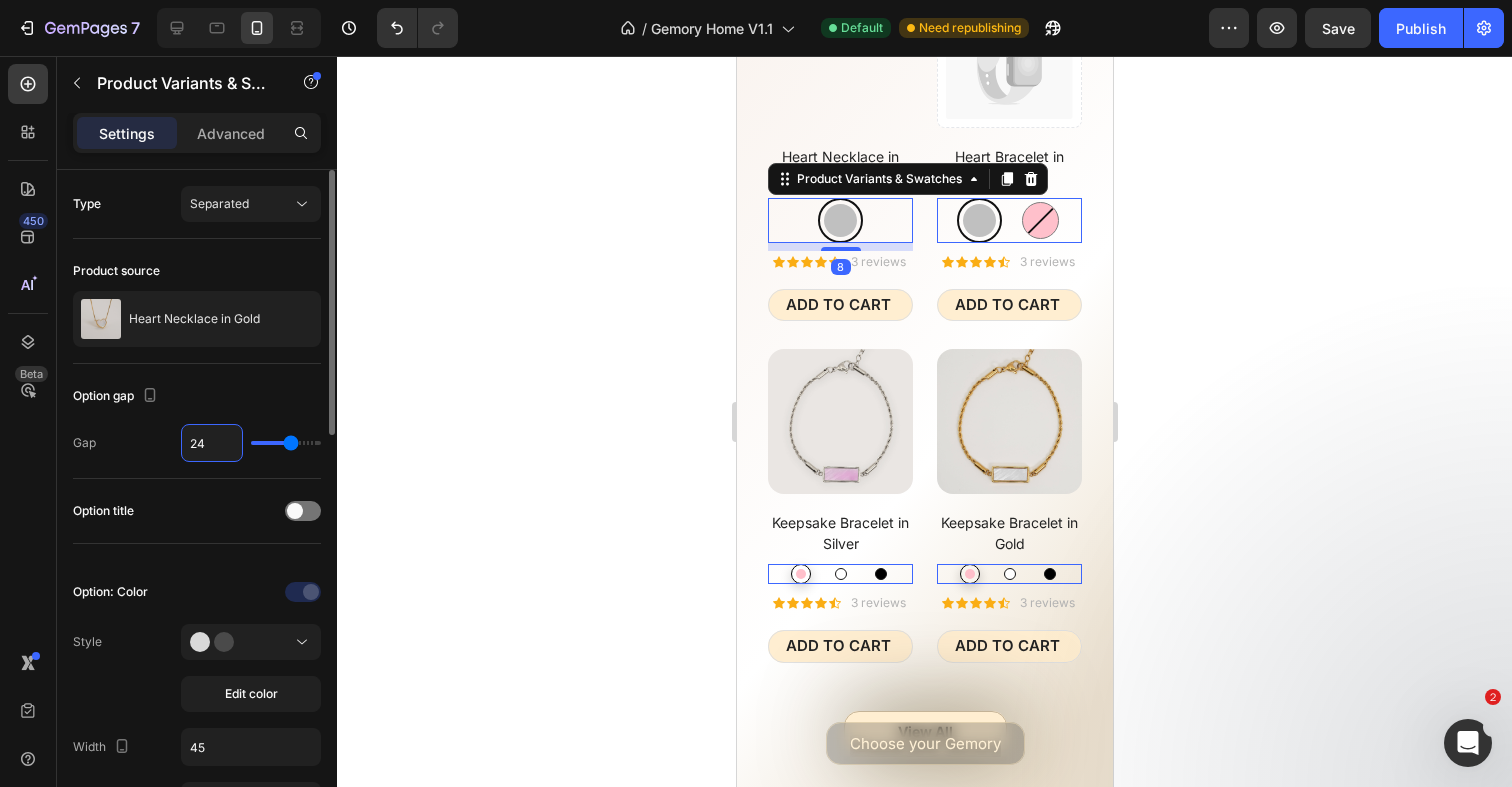 click on "24" at bounding box center [212, 443] 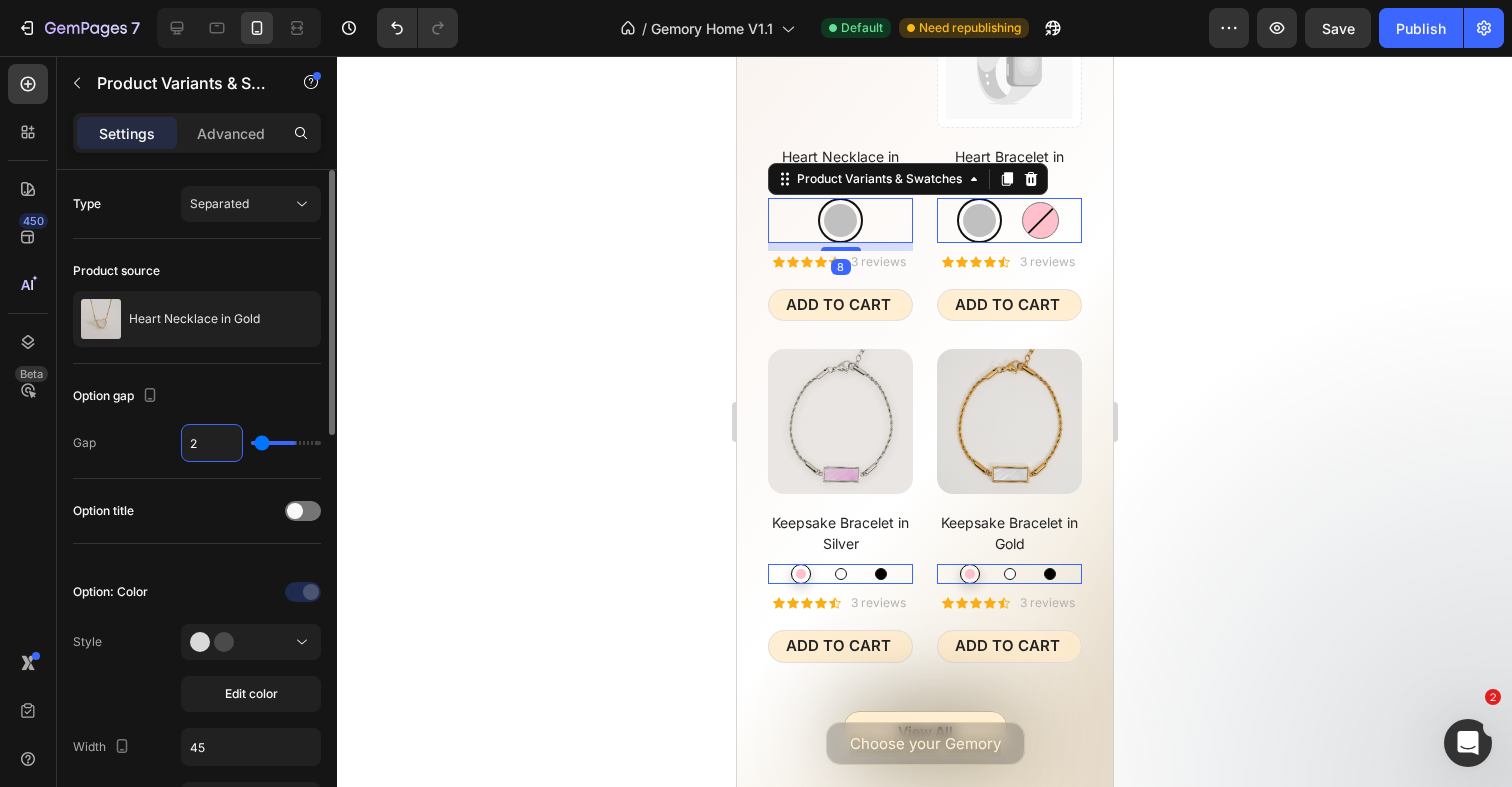 type on "20" 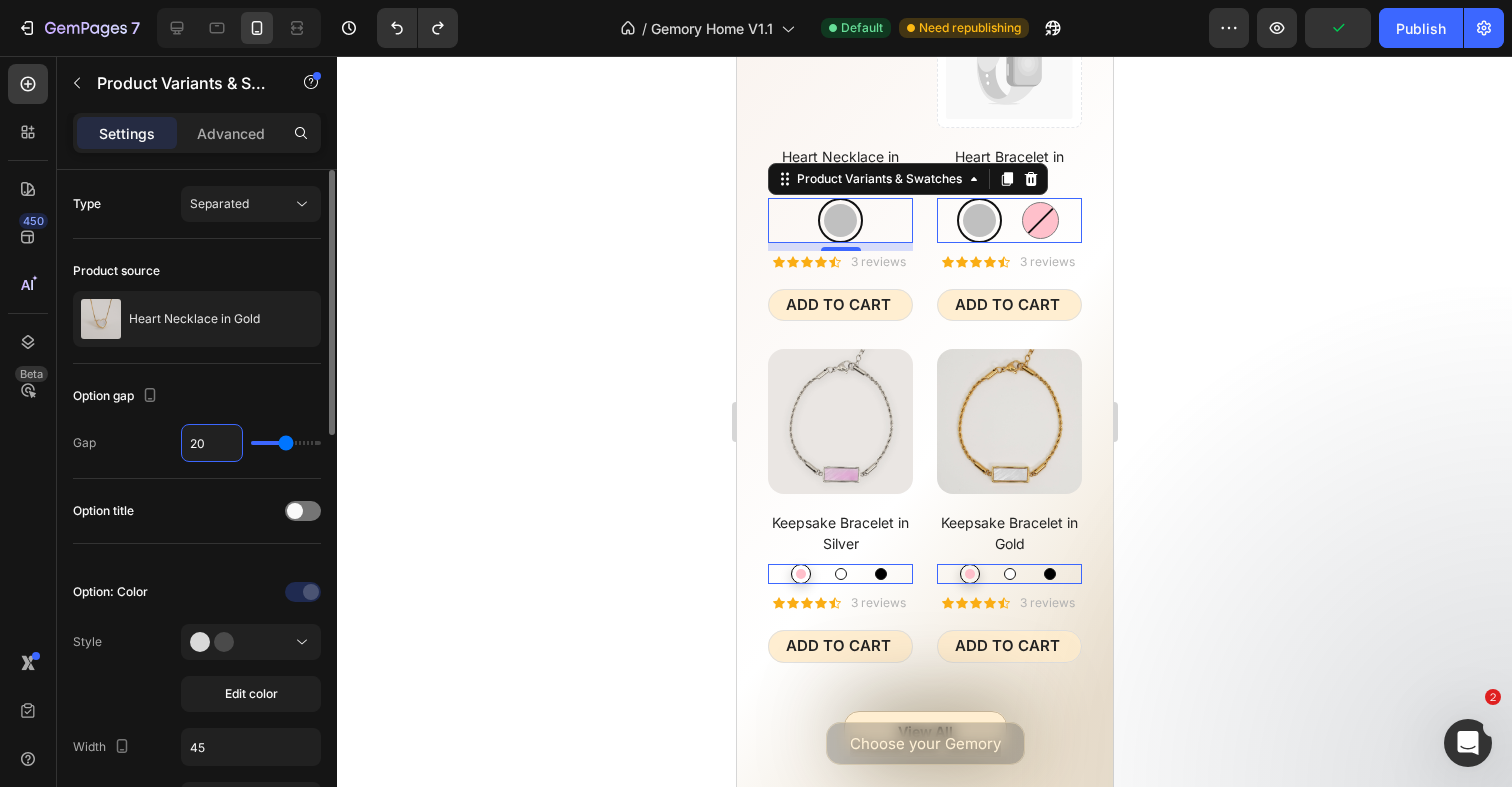 type on "24" 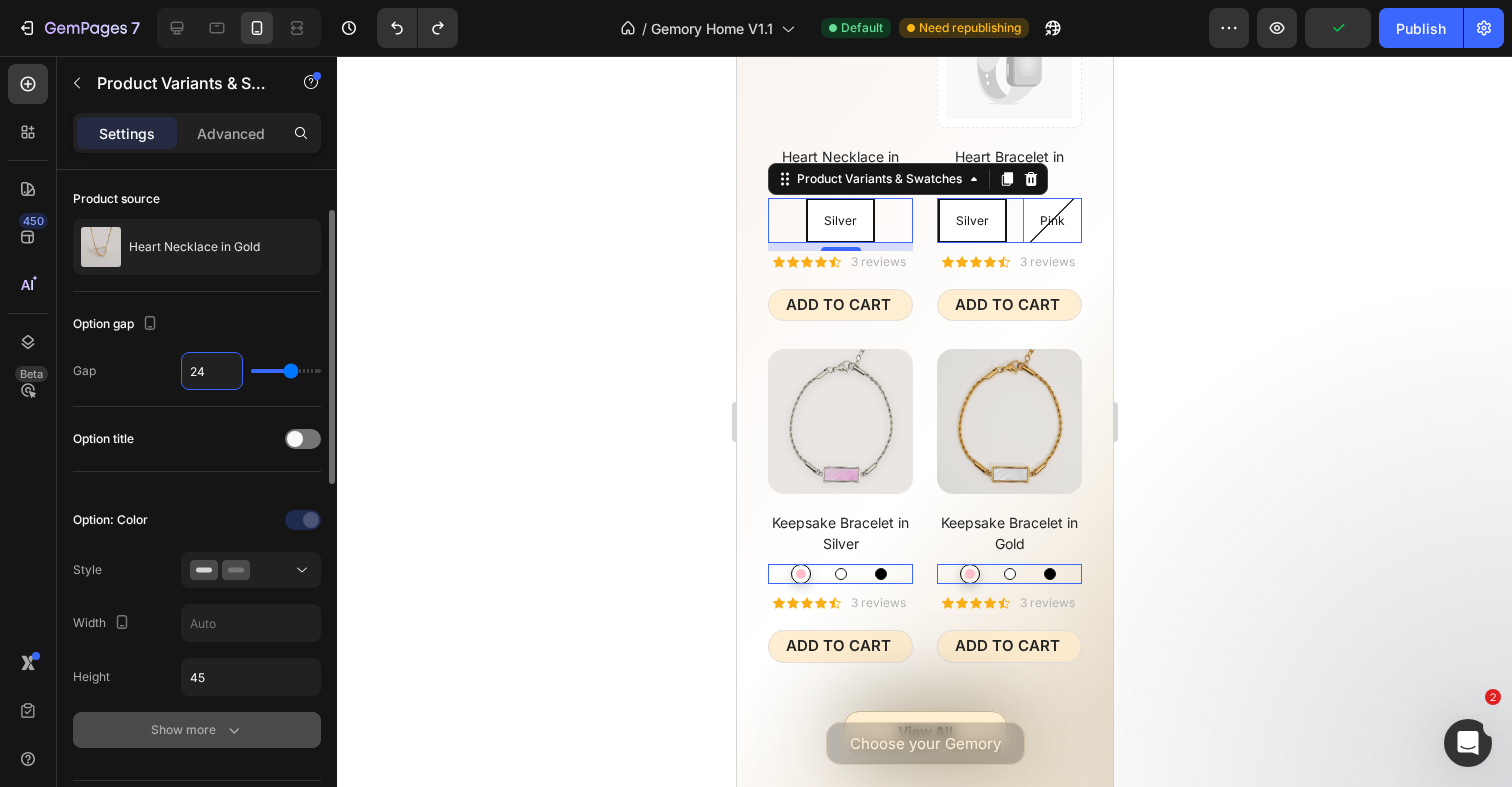 scroll, scrollTop: 104, scrollLeft: 0, axis: vertical 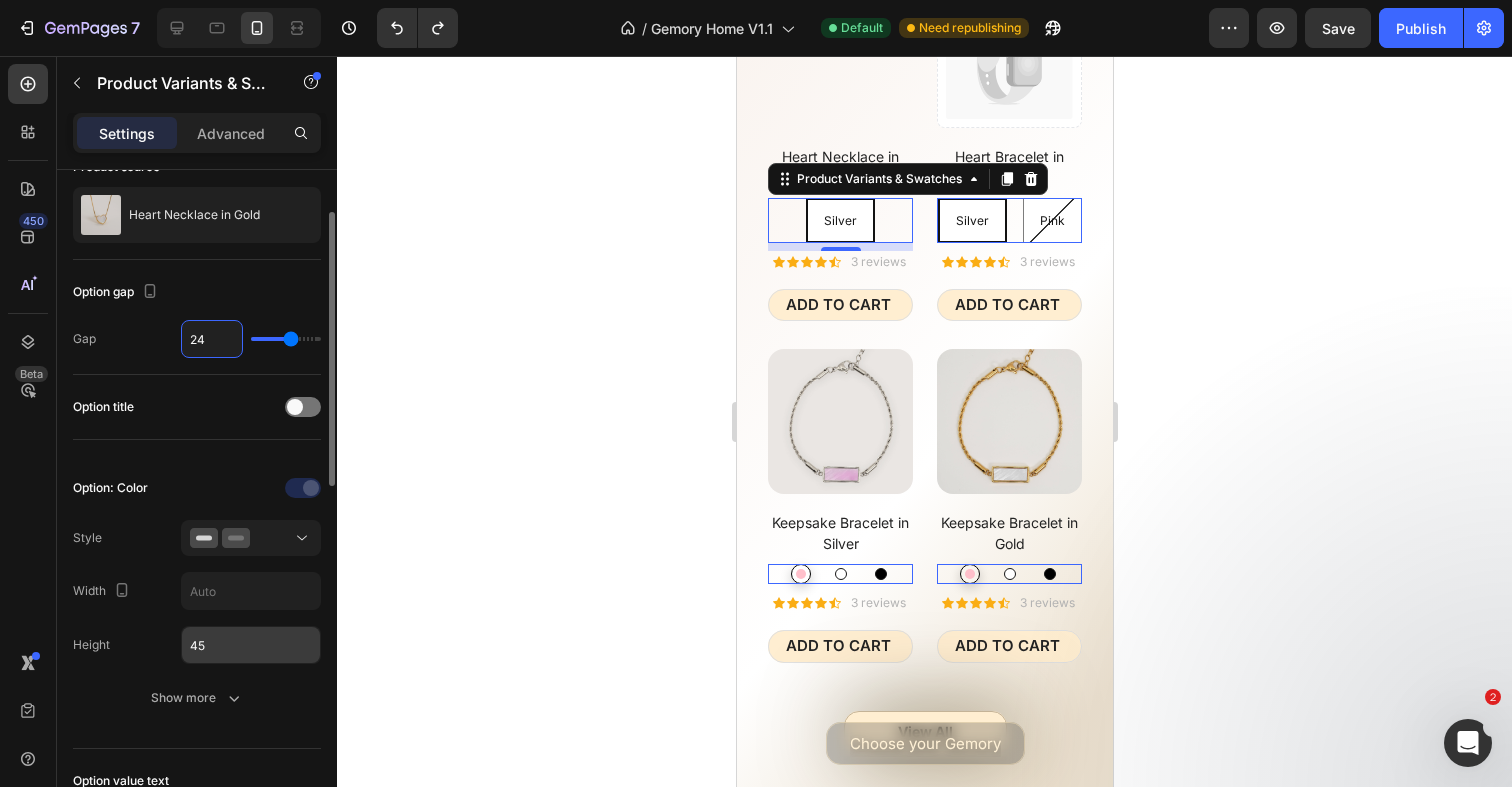 click on "45" at bounding box center [251, 645] 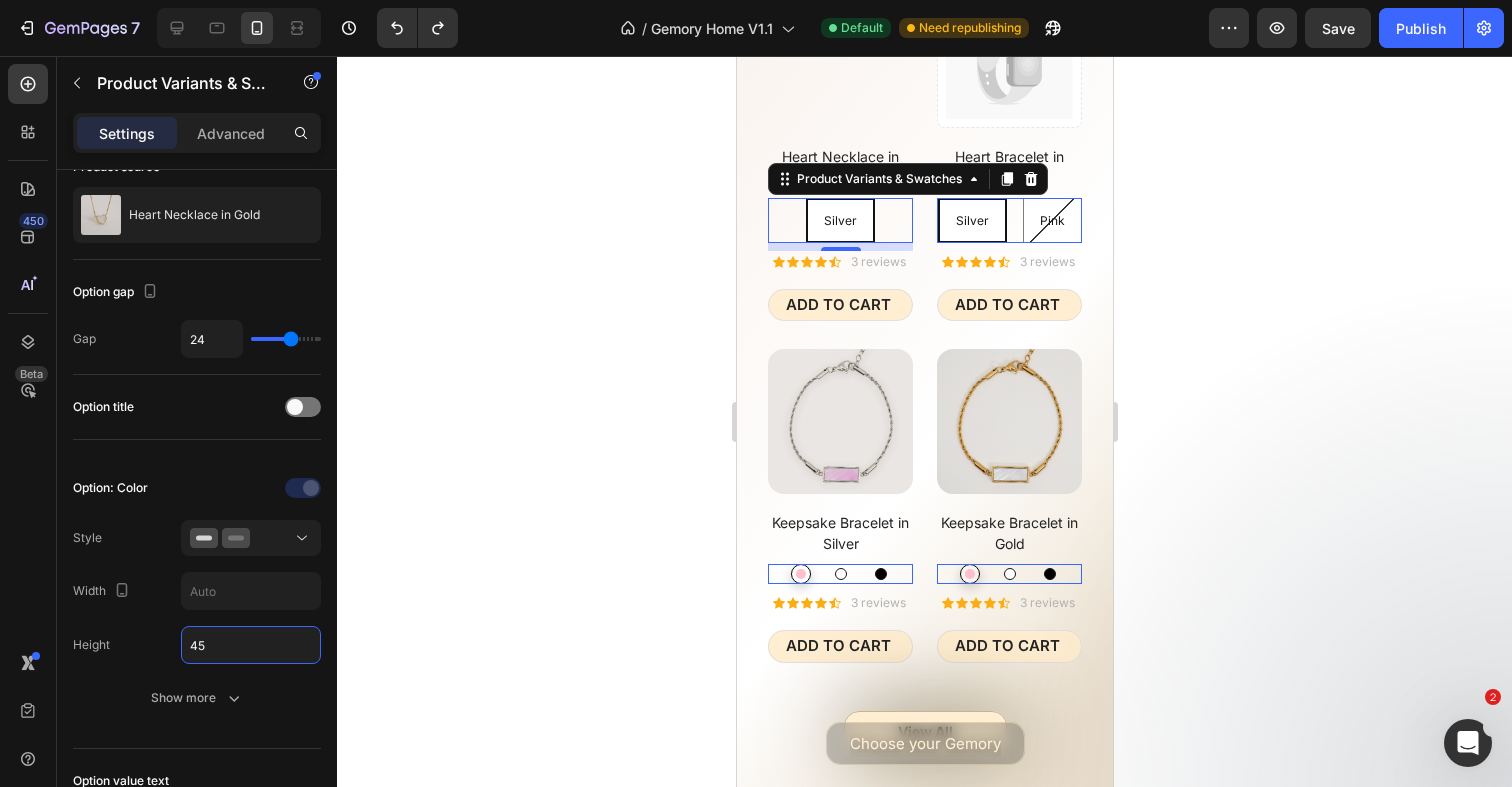 click on "Silver" at bounding box center [839, 220] 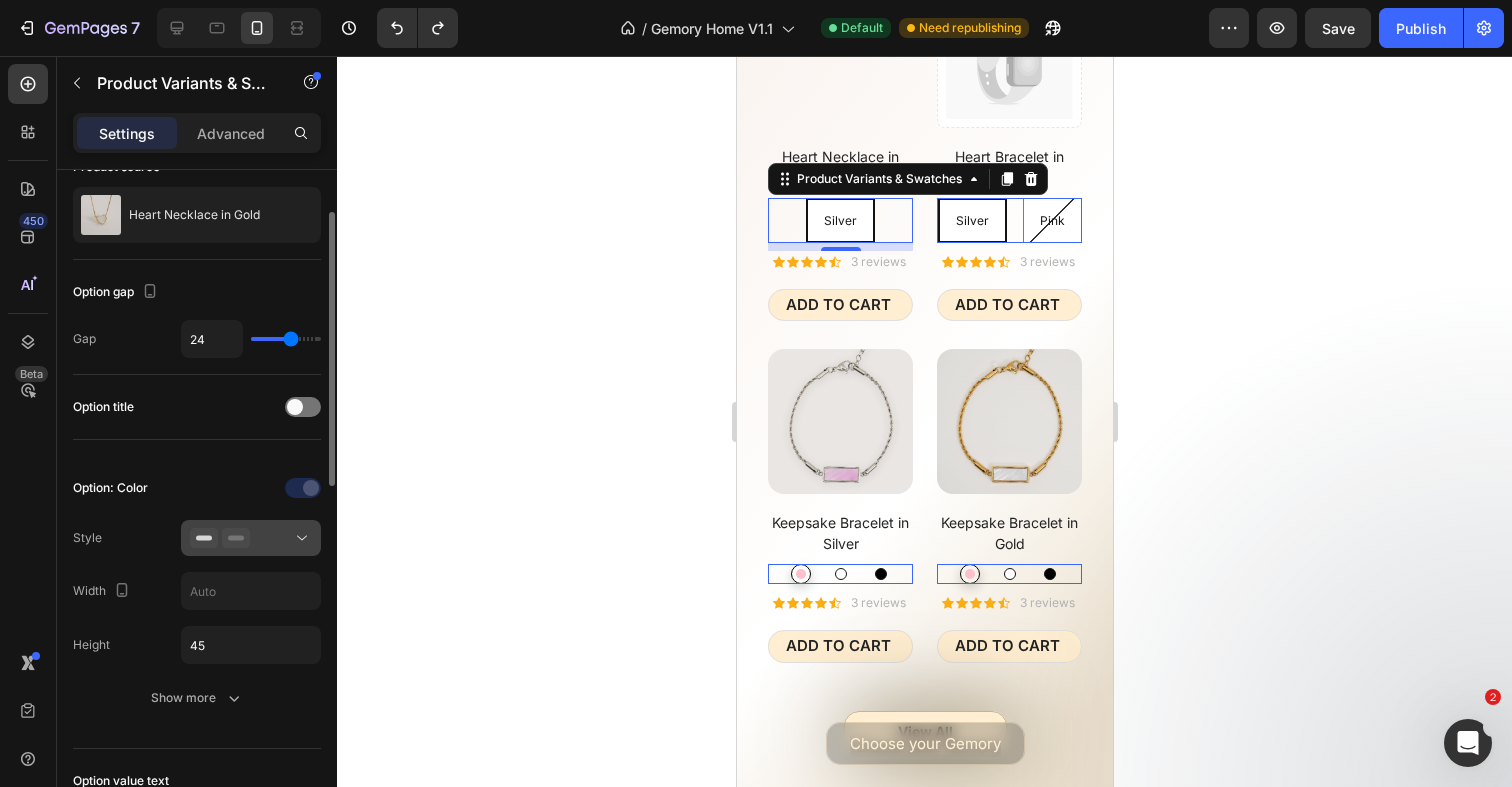 click 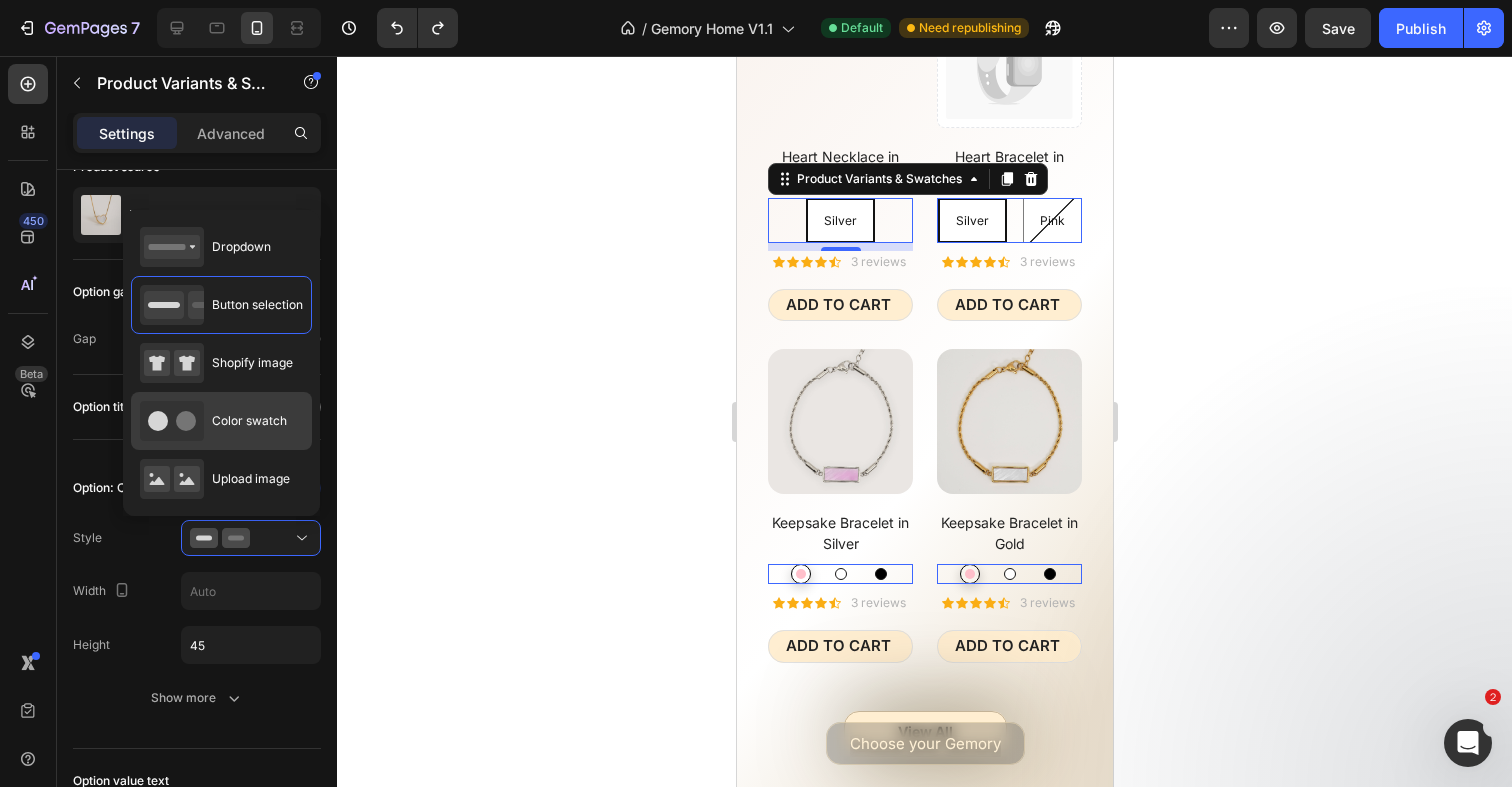 click on "Color swatch" at bounding box center (213, 421) 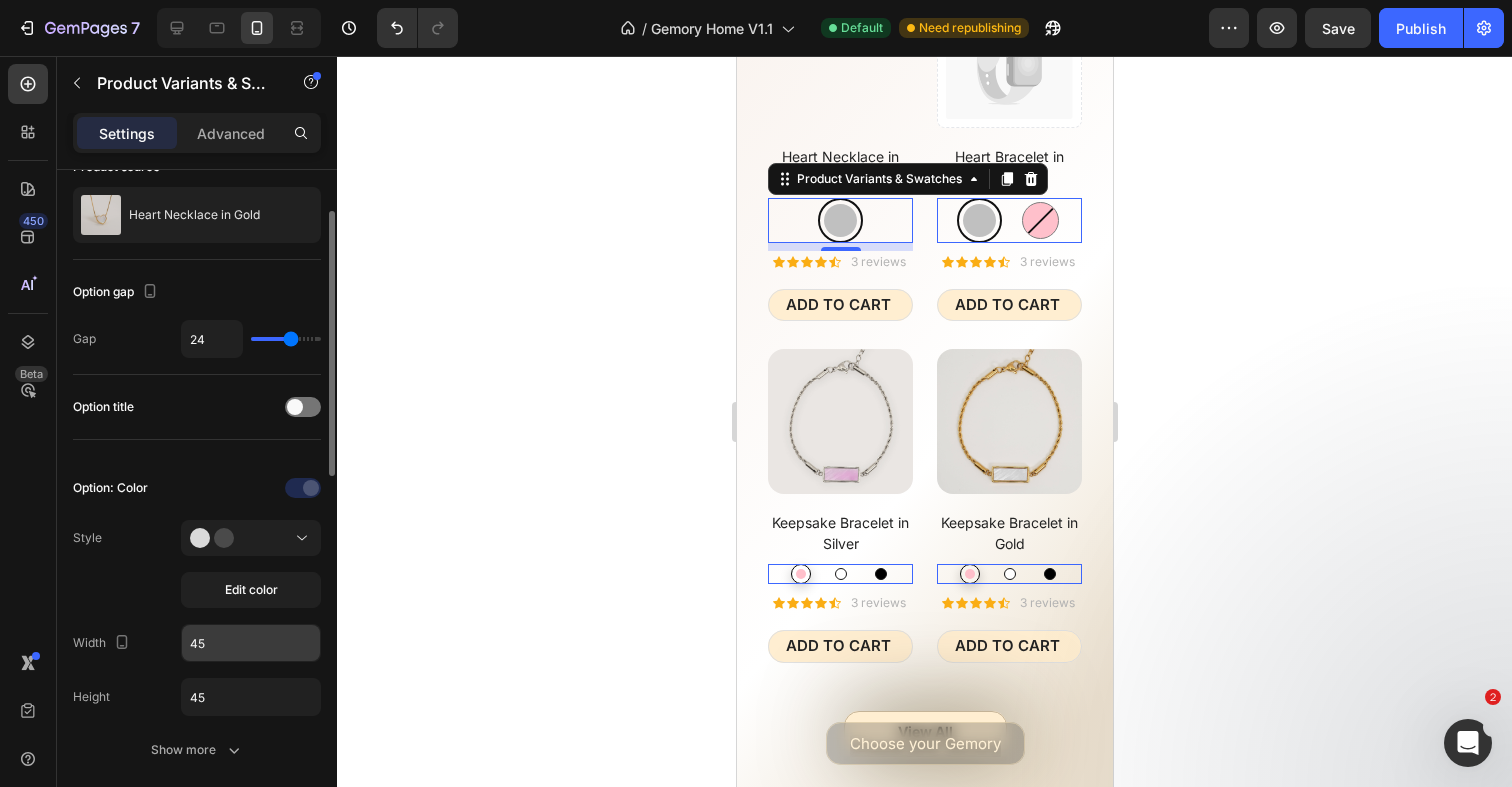 click on "45" at bounding box center (251, 643) 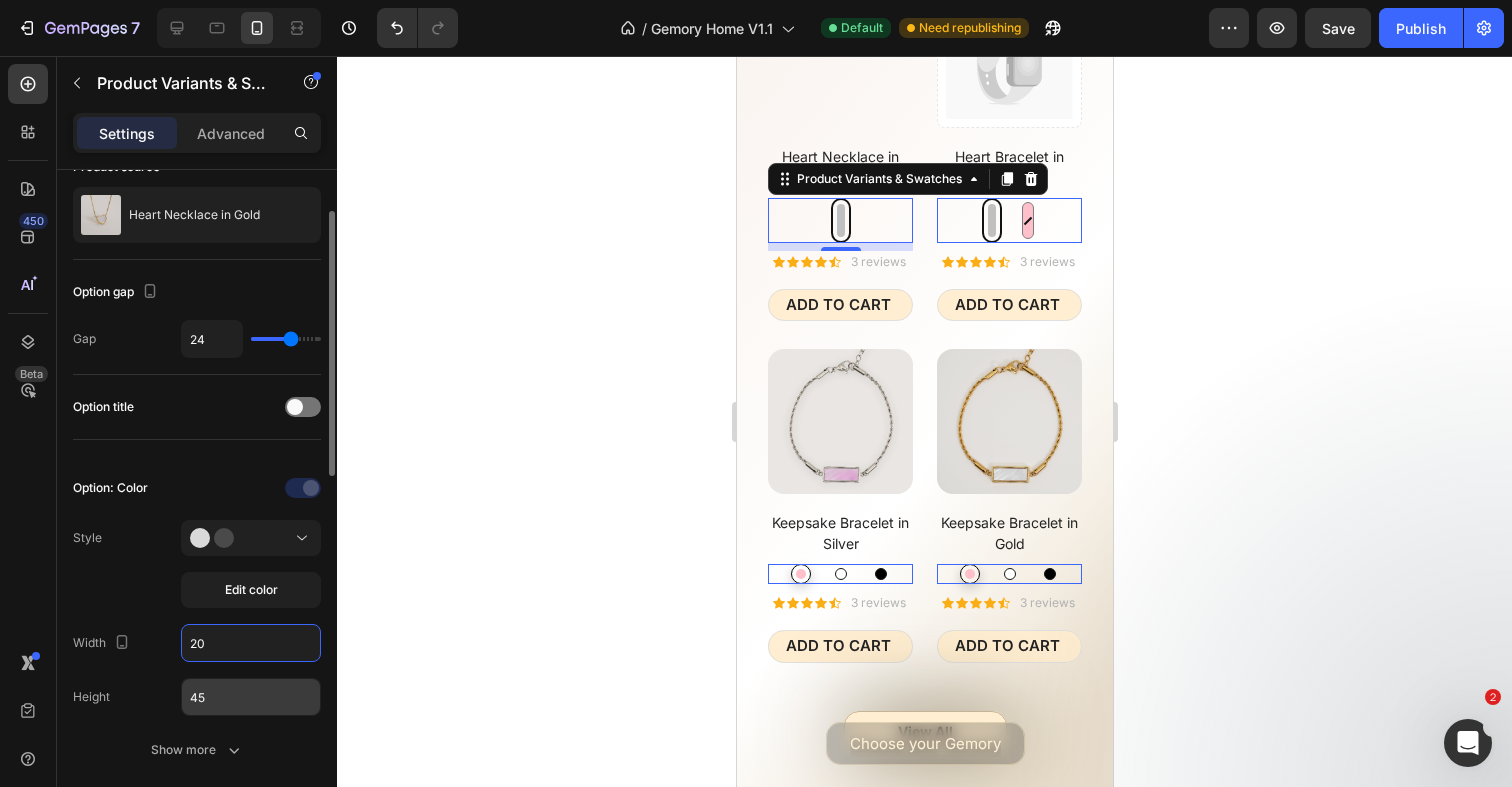 type on "20" 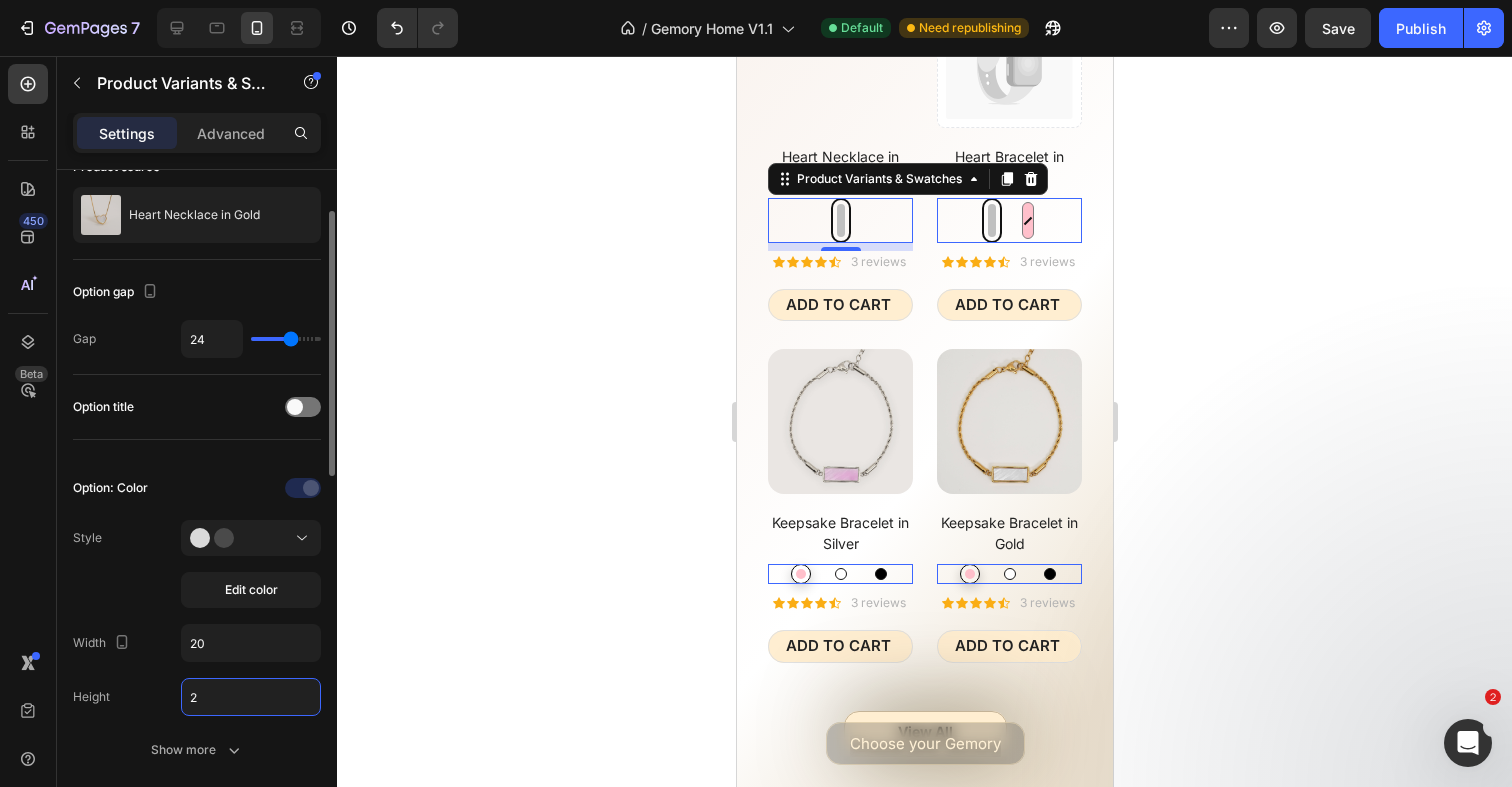 type on "20" 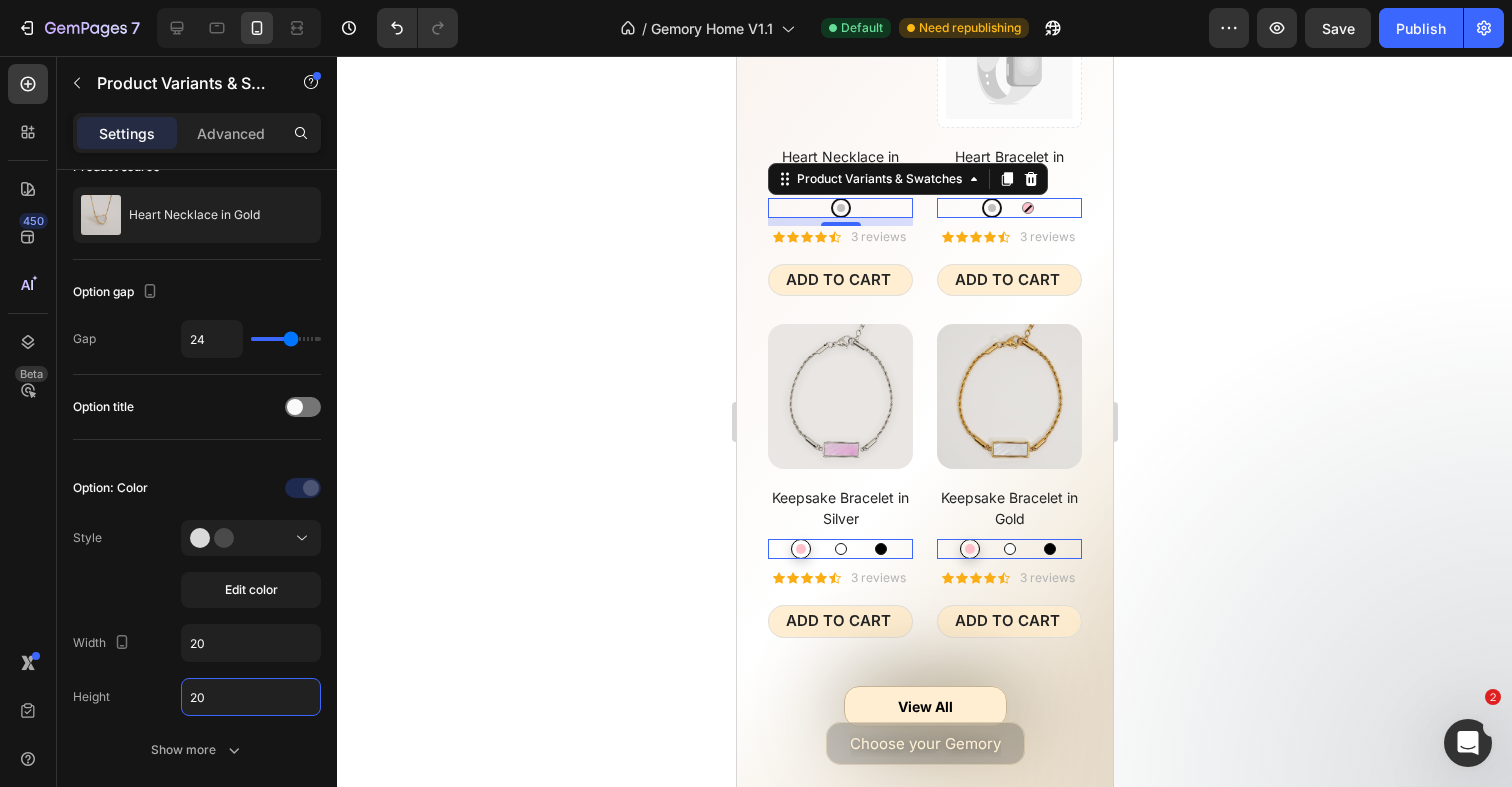 click 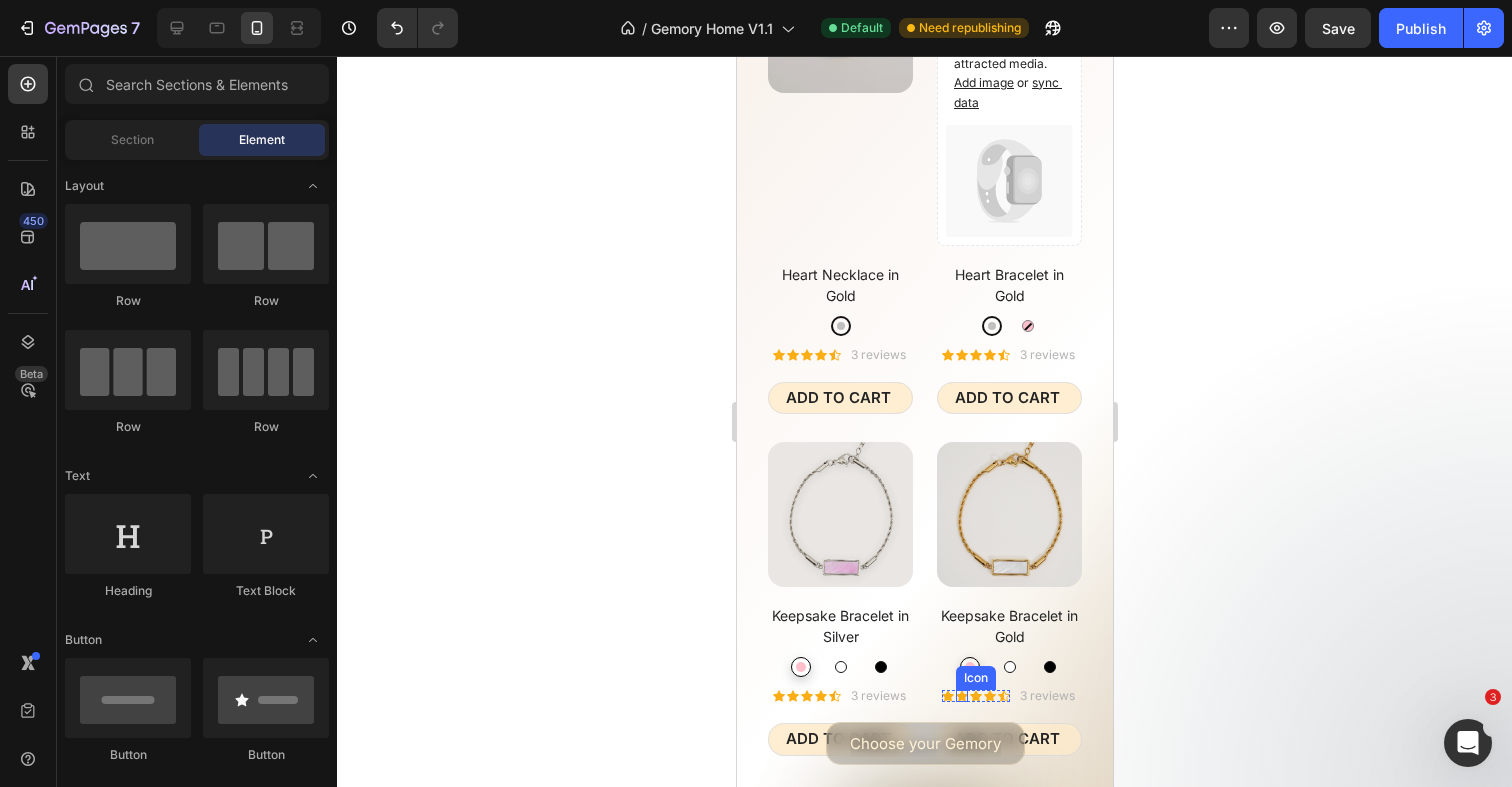 scroll, scrollTop: 8058, scrollLeft: 0, axis: vertical 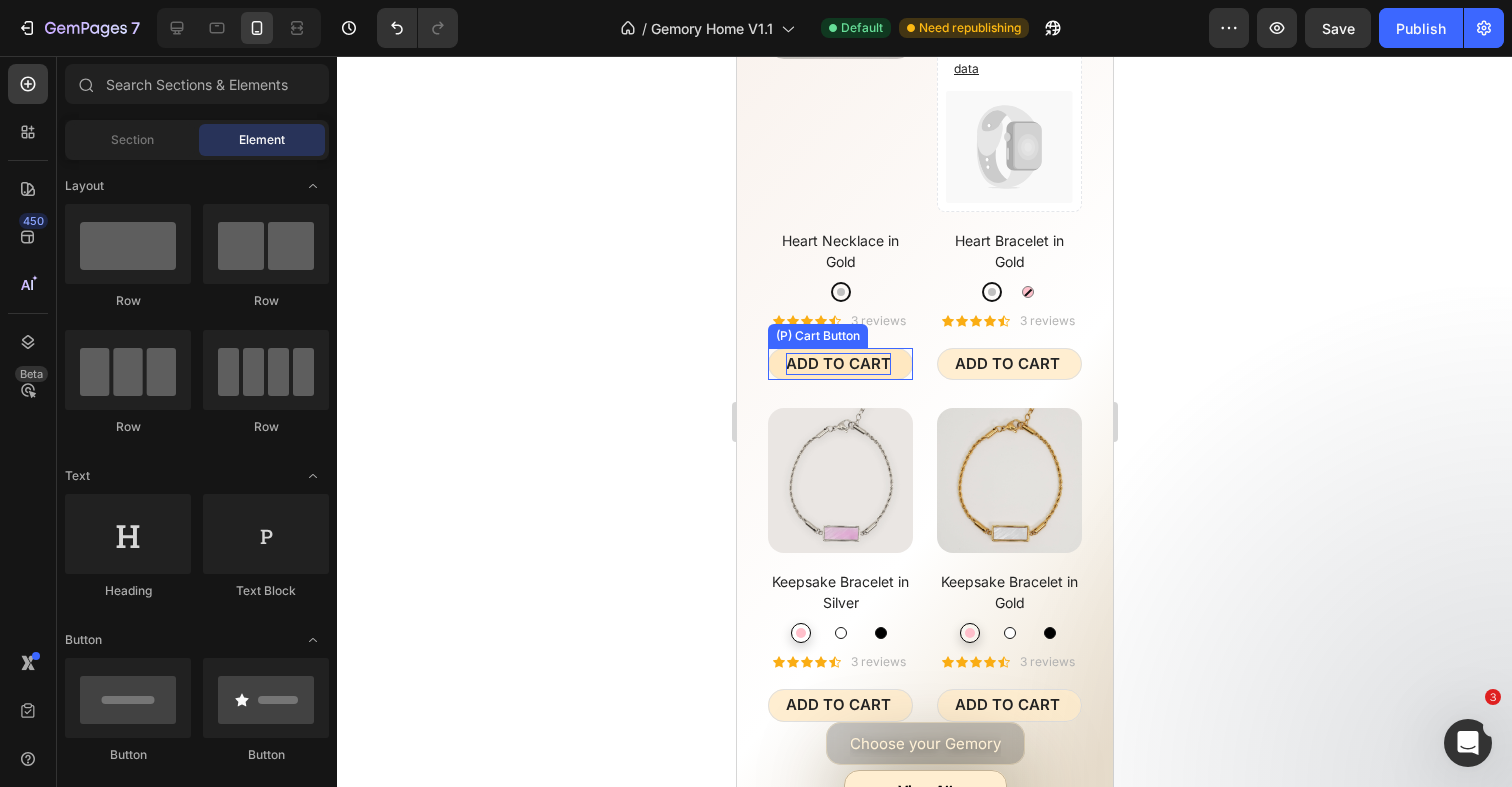 click on "ADD TO CART" at bounding box center (837, 364) 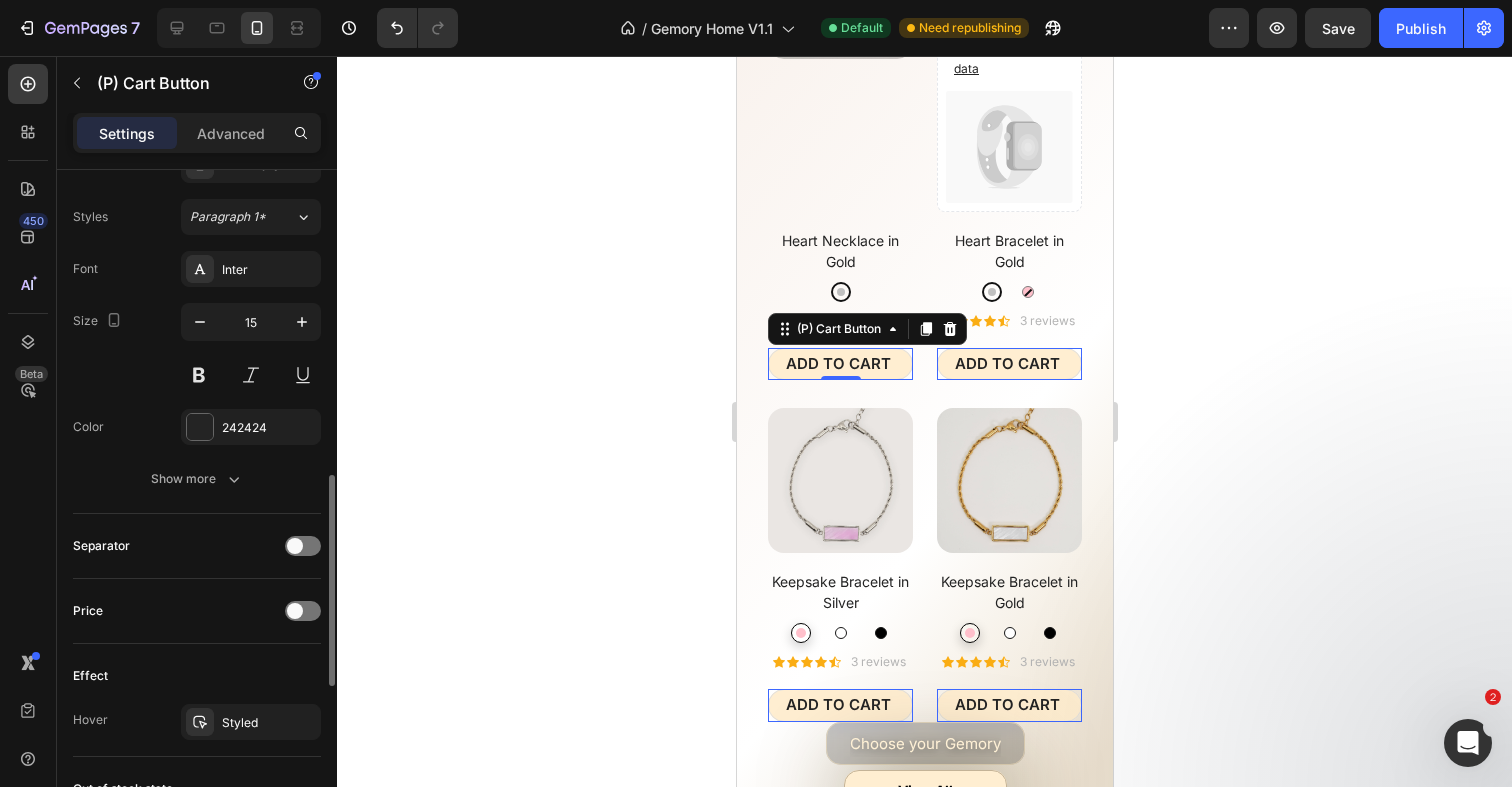 scroll, scrollTop: 973, scrollLeft: 0, axis: vertical 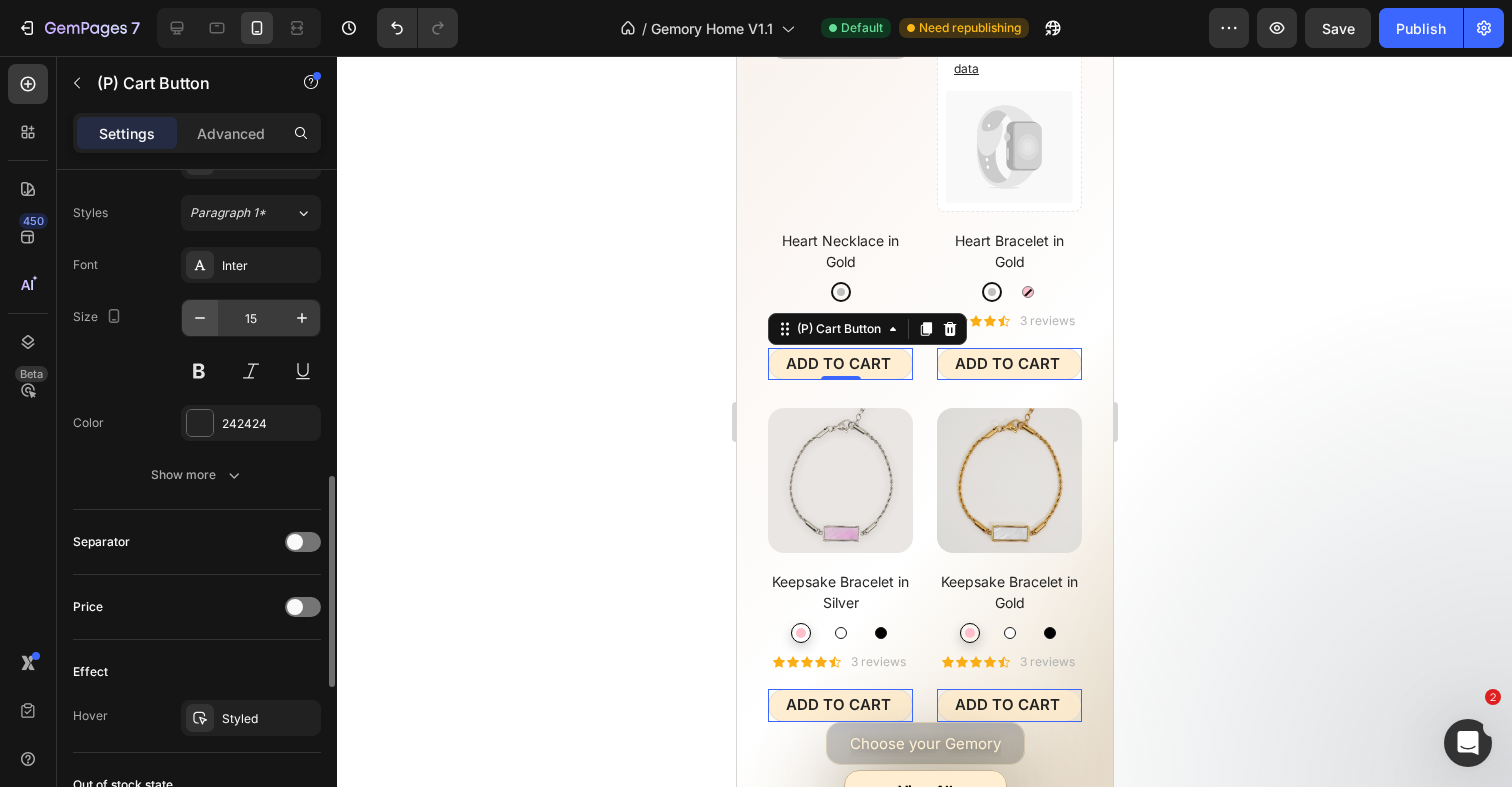 click 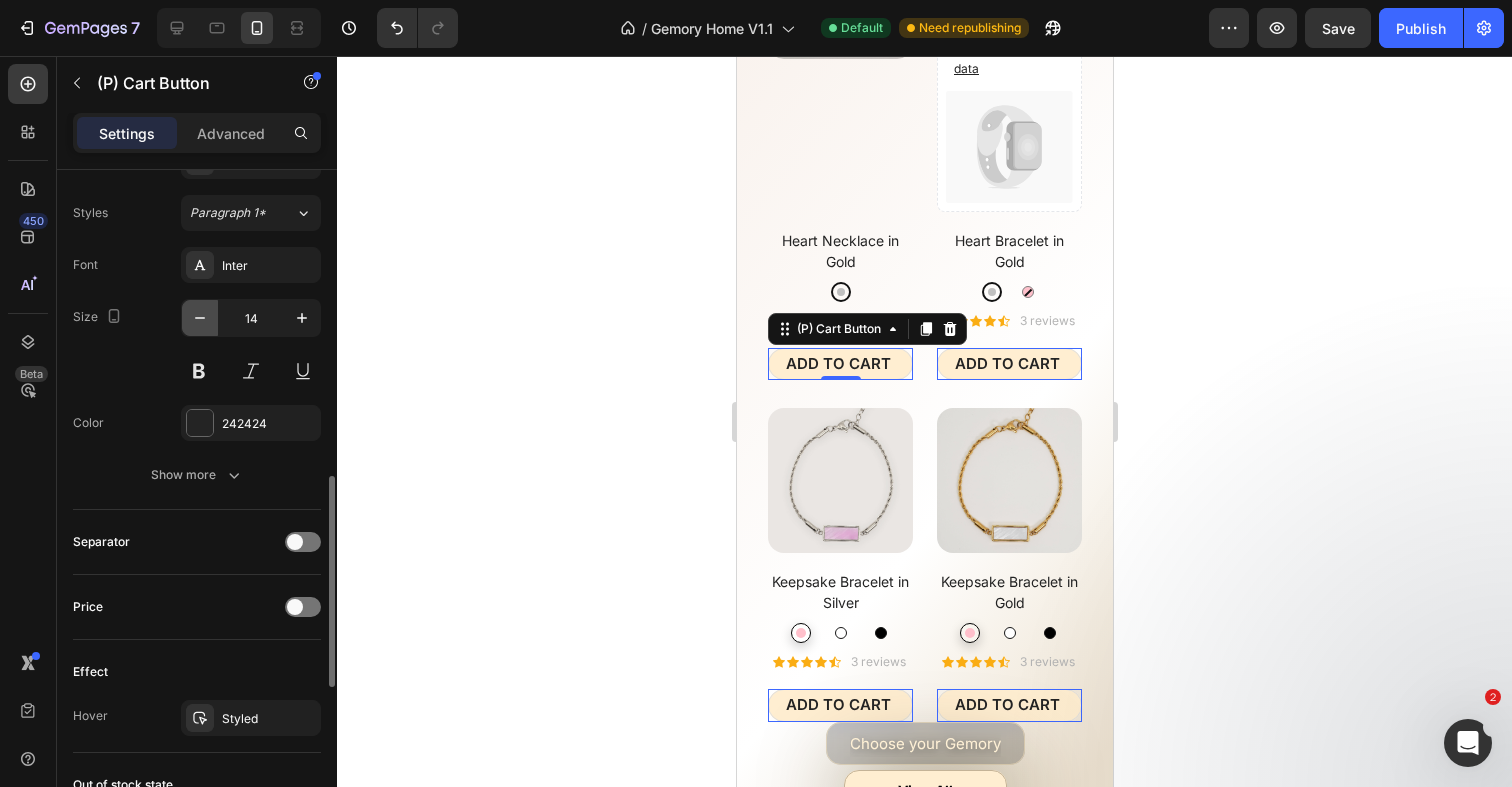click 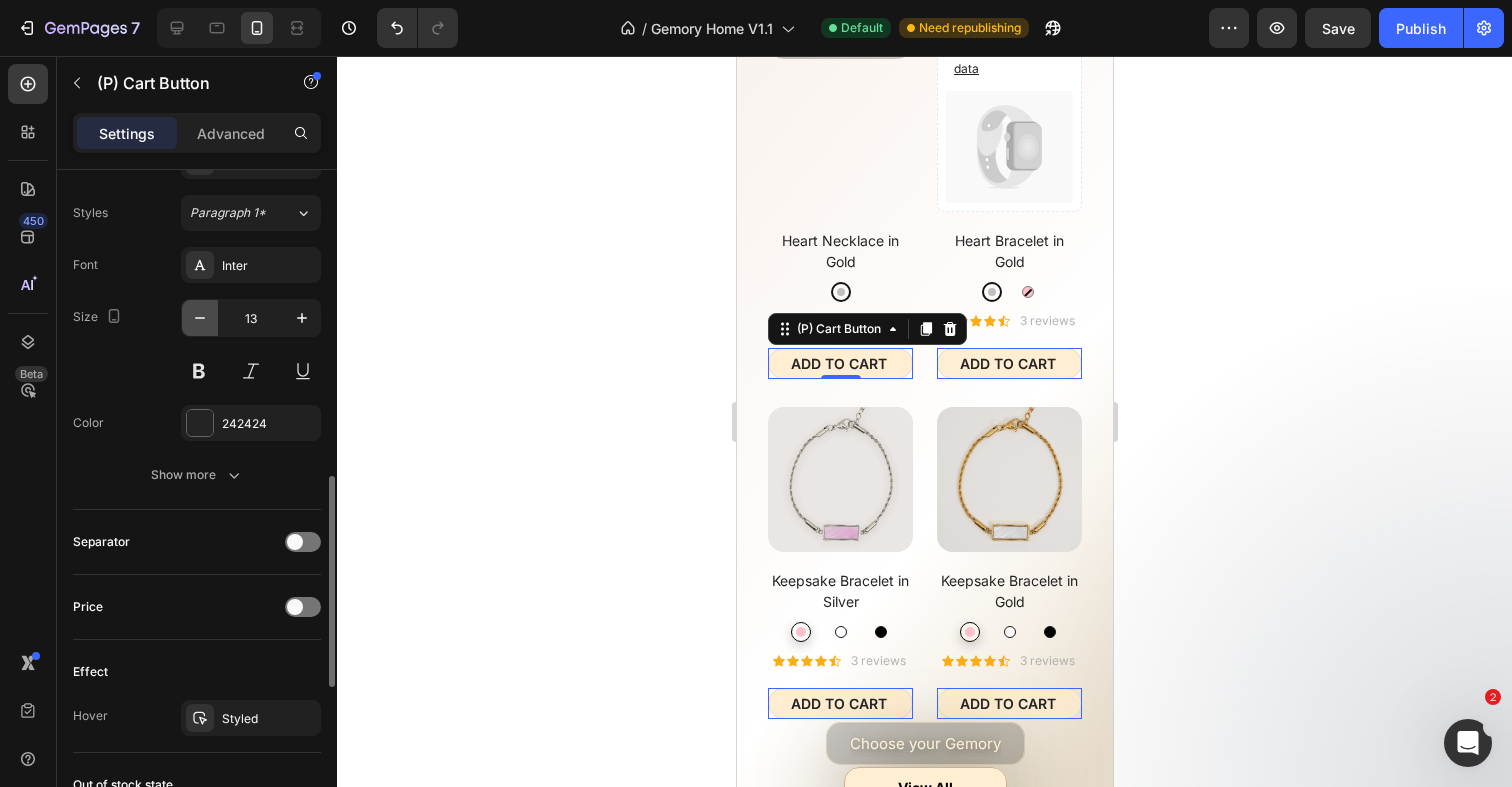 click 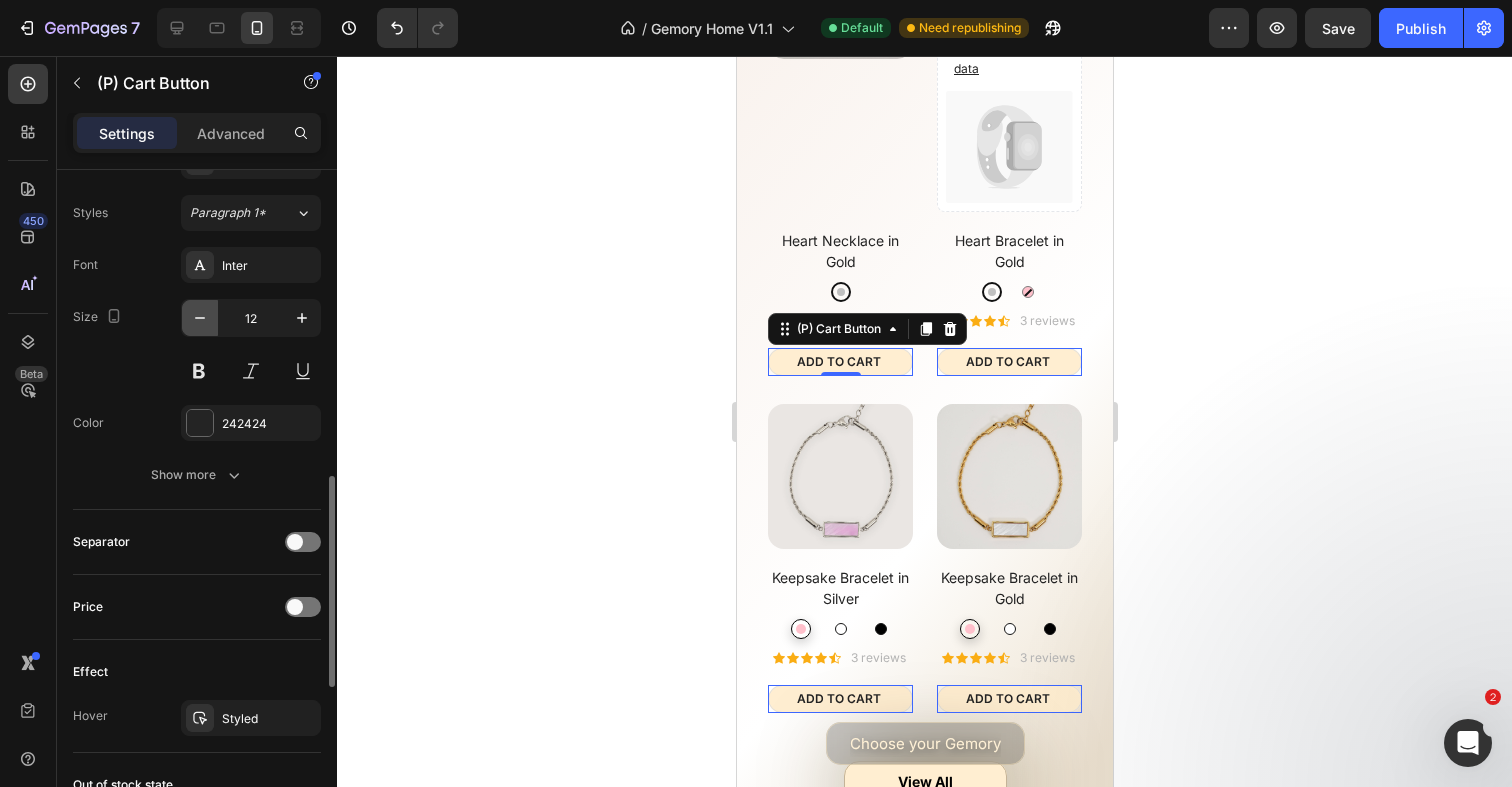 click 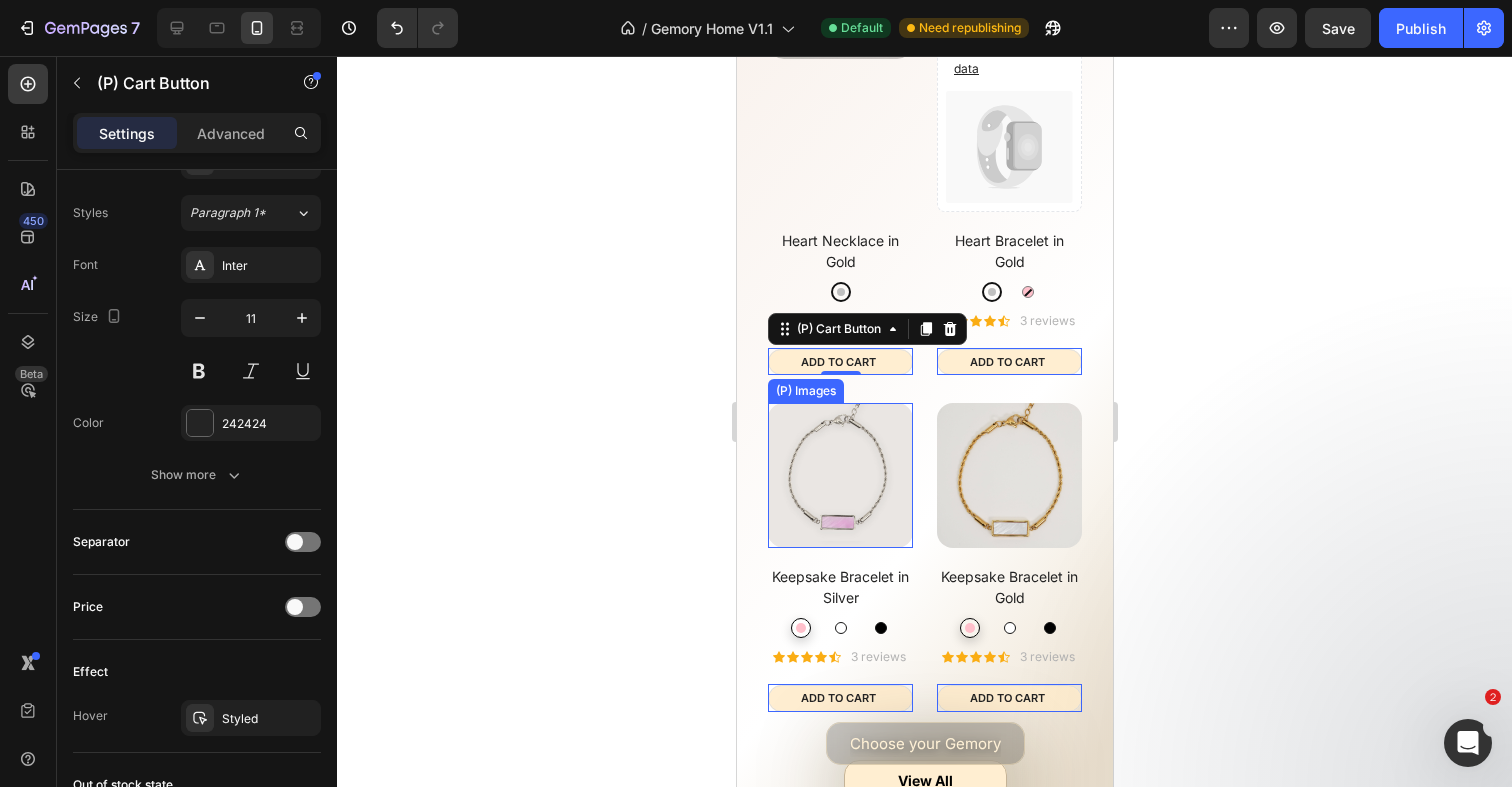 click on "Title Line (P) Images Heart Necklace in Gold (P) Title Silver Silver Product Variants & Swatches                Icon                Icon                Icon                Icon
Icon Icon List Hoz 3 reviews Text block Row ADD TO CART (P) Cart Button   0 Row Product List Catch your customer's attention with attracted media.       Add image   or   sync data
(P) Images Heart Bracelet in Gold (P) Title Silver Silver Pink Pink Product Variants & Swatches                Icon                Icon                Icon                Icon
Icon Icon List Hoz 3 reviews Text block Row ADD TO CART (P) Cart Button   0 Row Product List (P) Images Keepsake Bracelet in Silver (P) Title Pink Pink White White Black Black Product Variants & Swatches Icon Row" at bounding box center (924, 332) 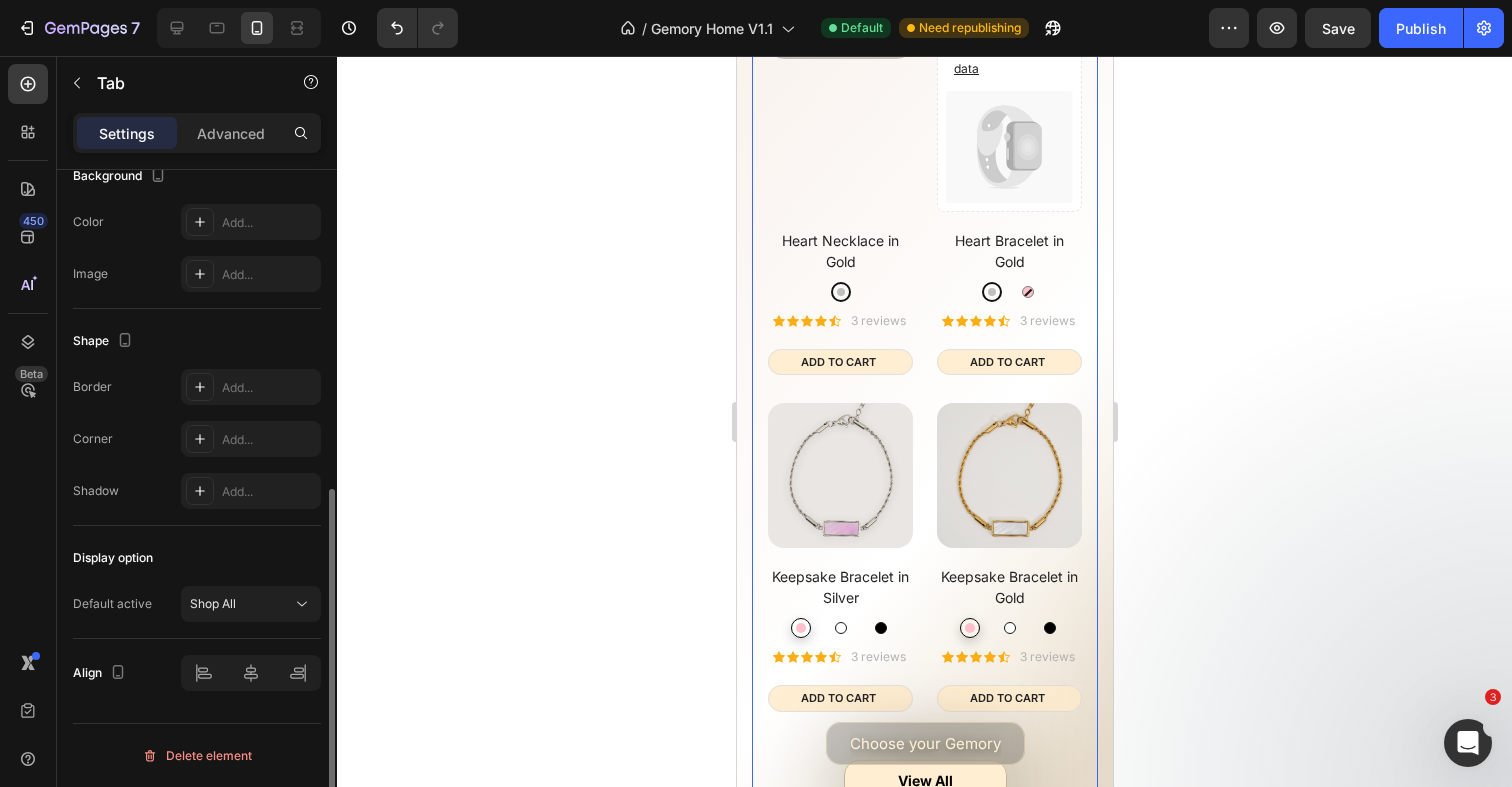 scroll, scrollTop: 0, scrollLeft: 0, axis: both 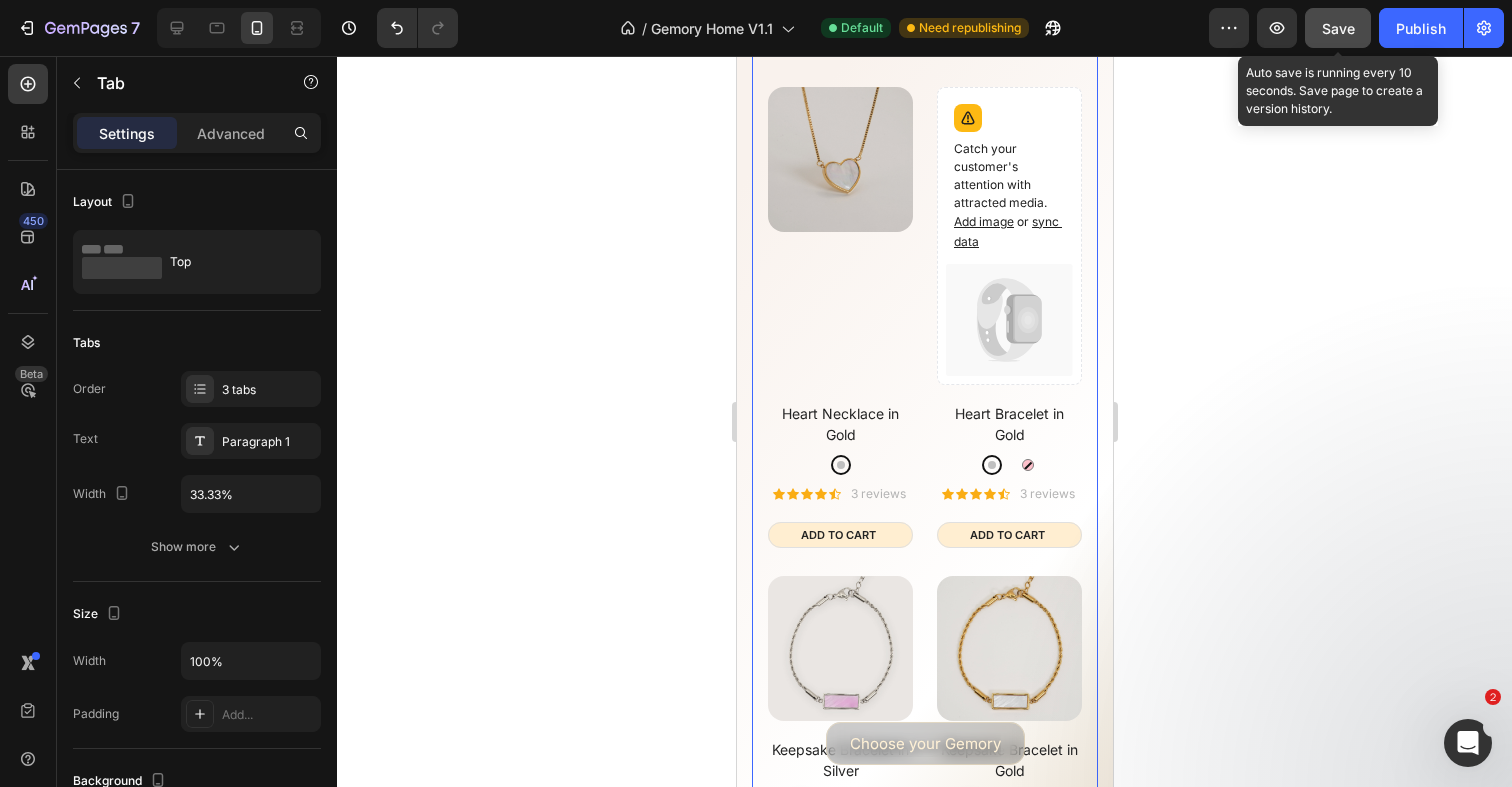 click on "Save" 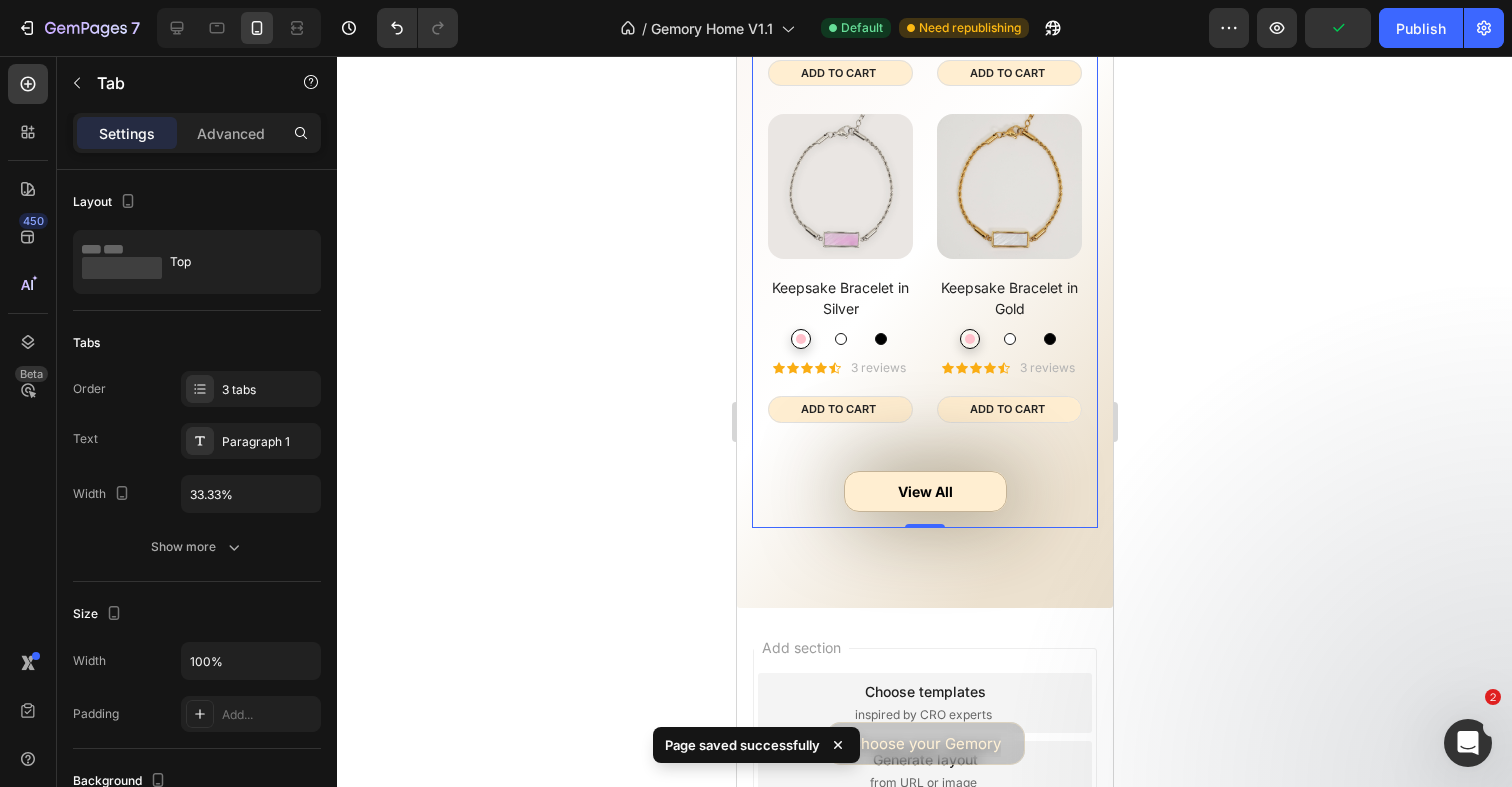 scroll, scrollTop: 8575, scrollLeft: 0, axis: vertical 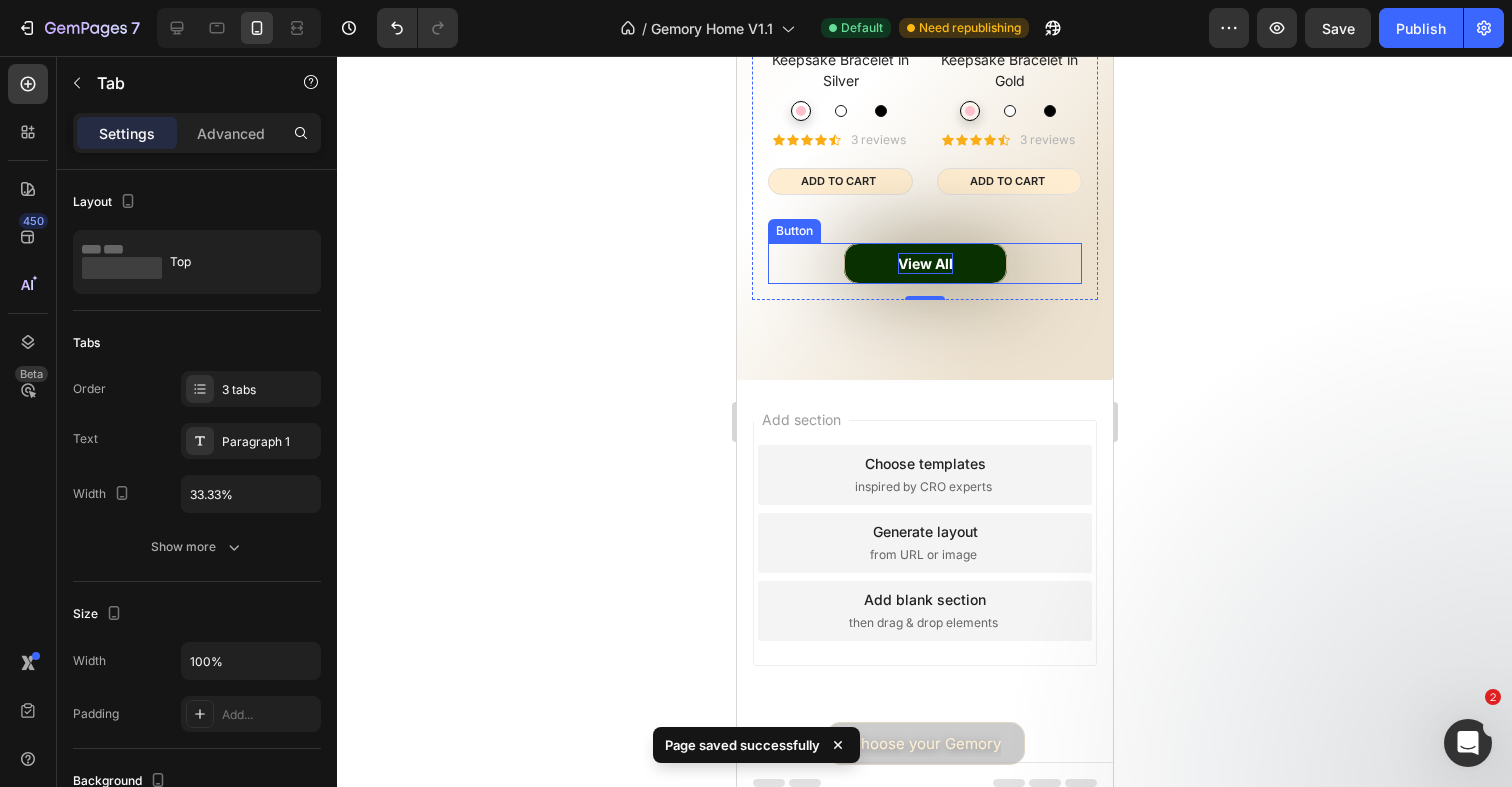 click on "View All" at bounding box center (924, 263) 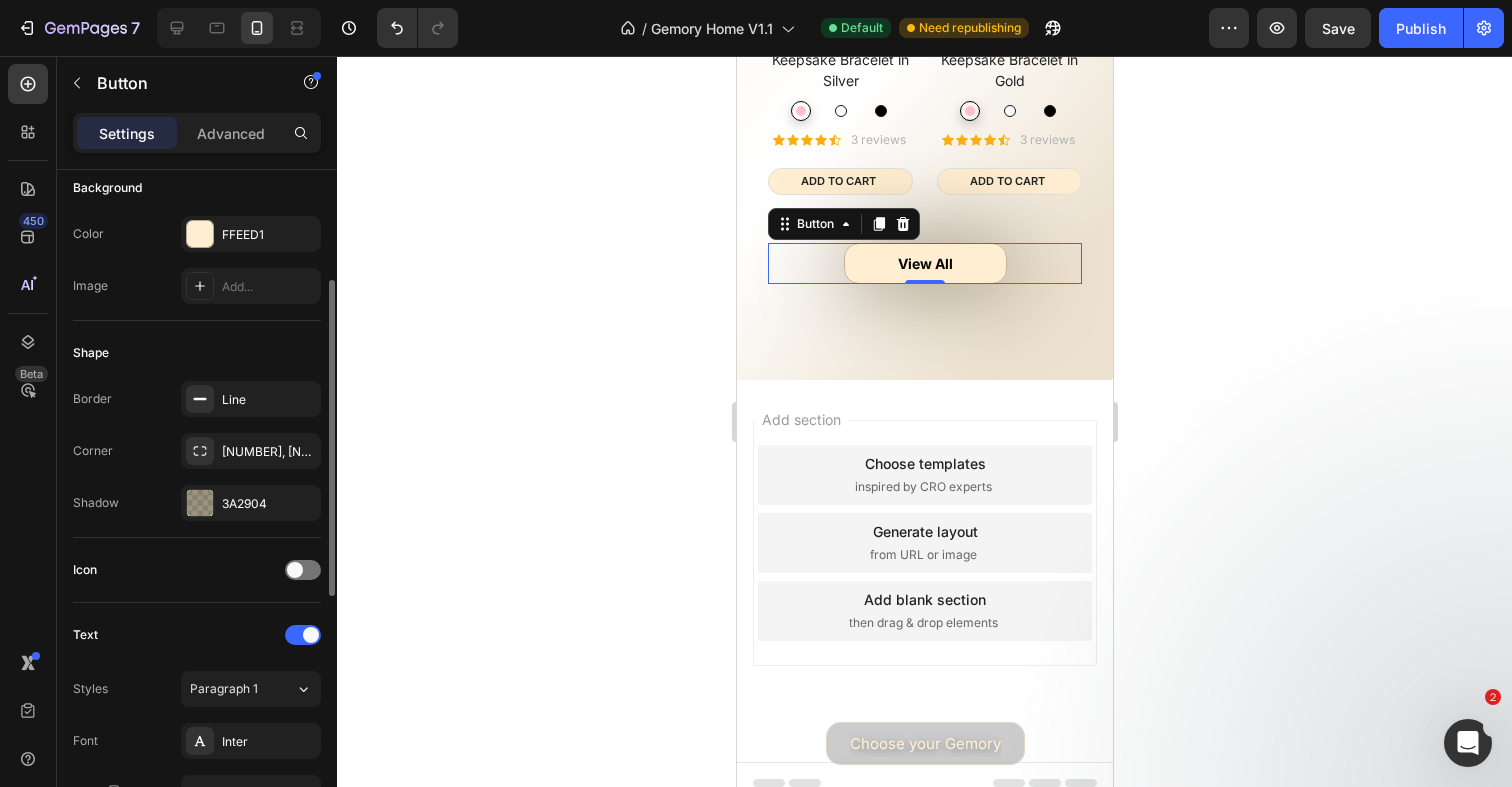 scroll, scrollTop: 760, scrollLeft: 0, axis: vertical 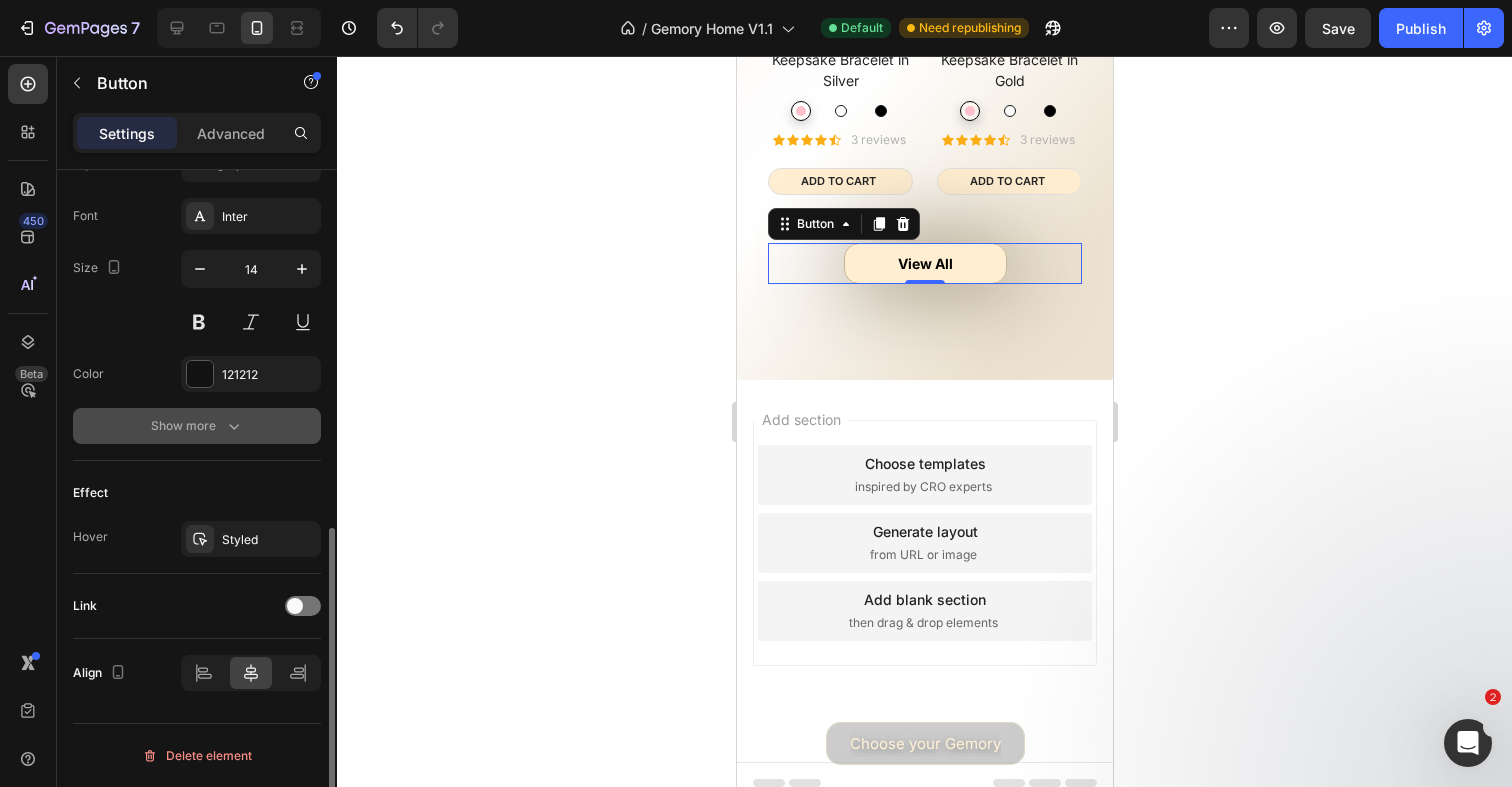 click on "Show more" at bounding box center [197, 426] 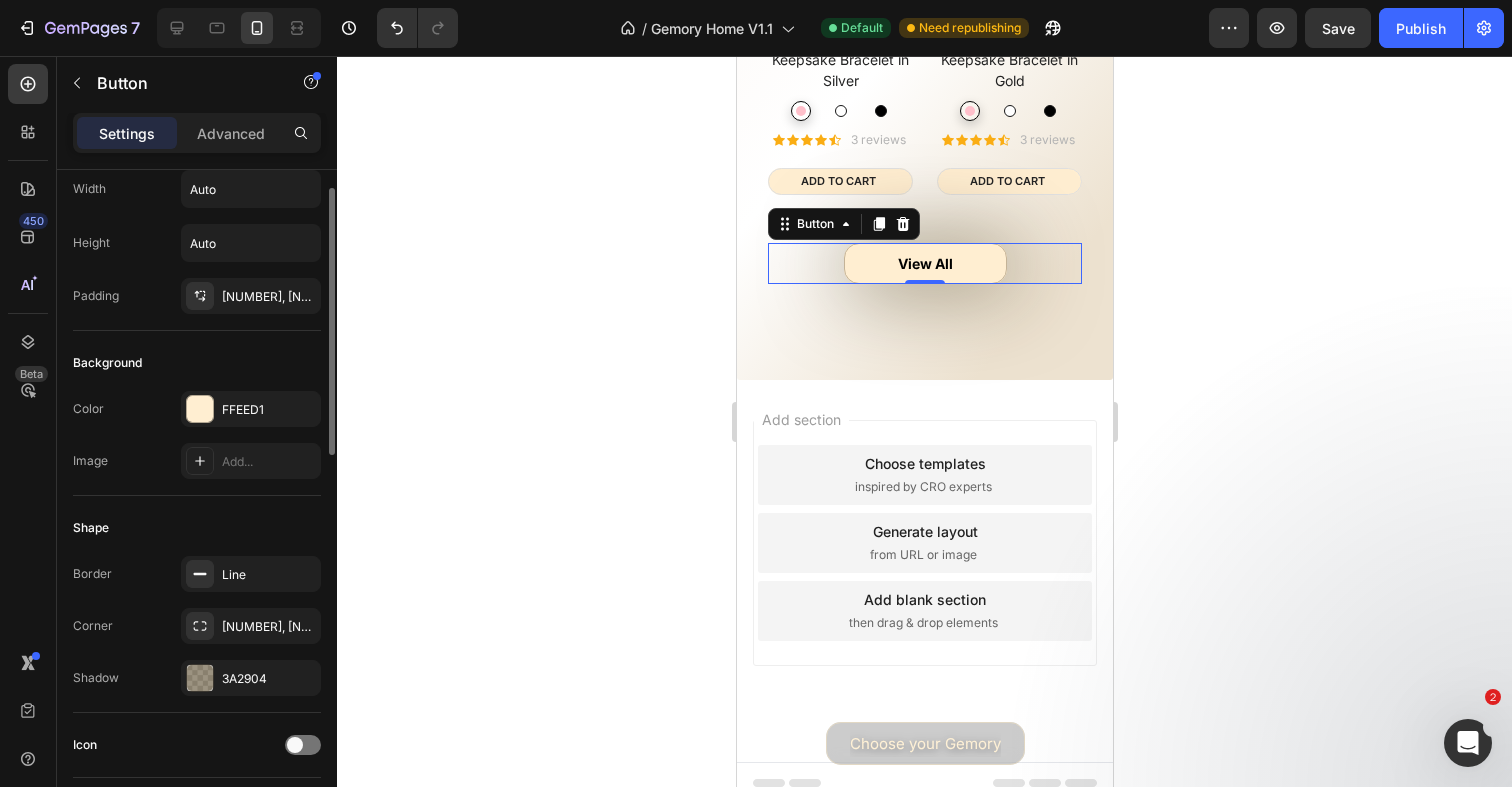 scroll, scrollTop: 0, scrollLeft: 0, axis: both 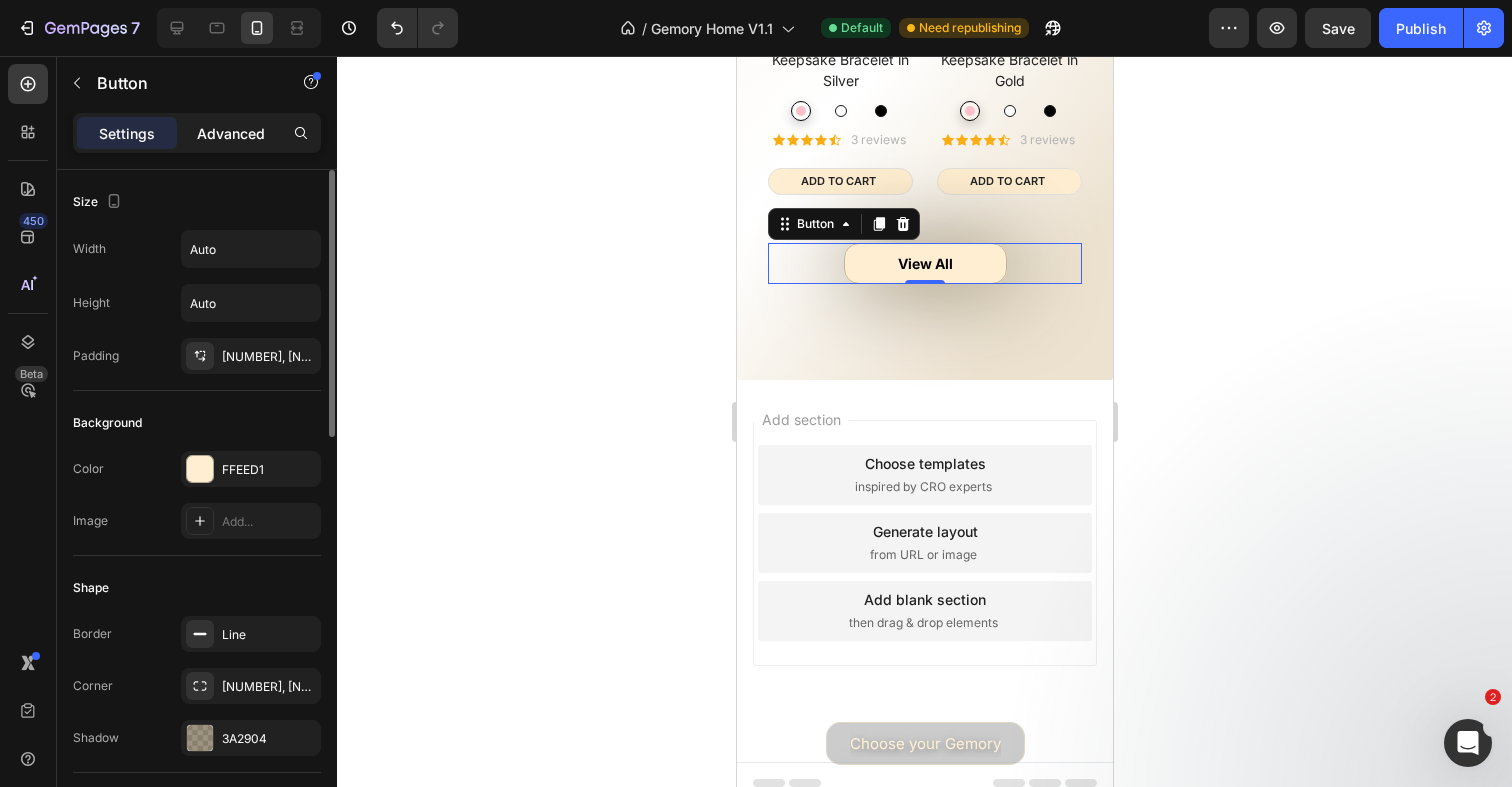 click on "Advanced" 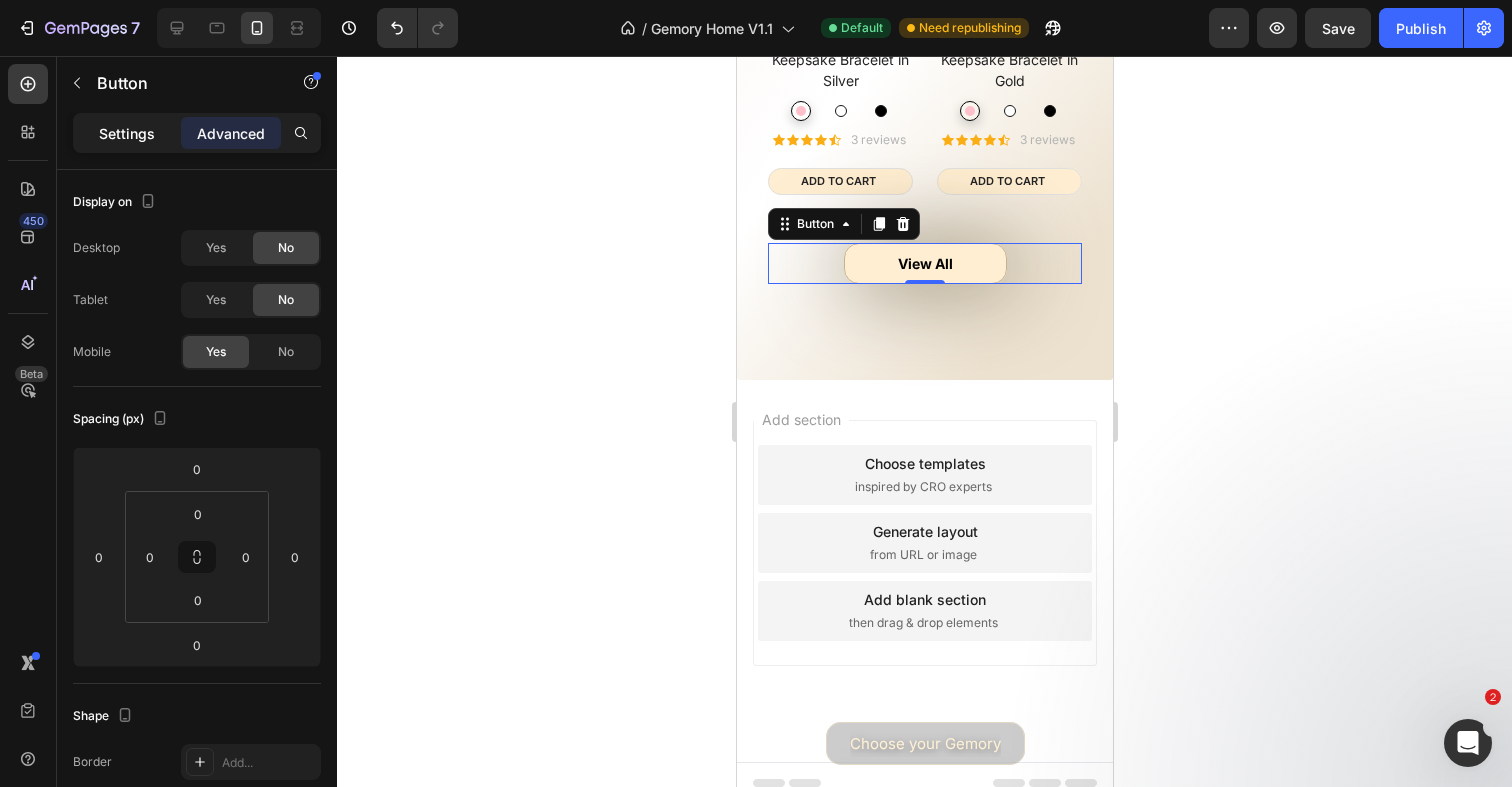 click on "Settings" at bounding box center [127, 133] 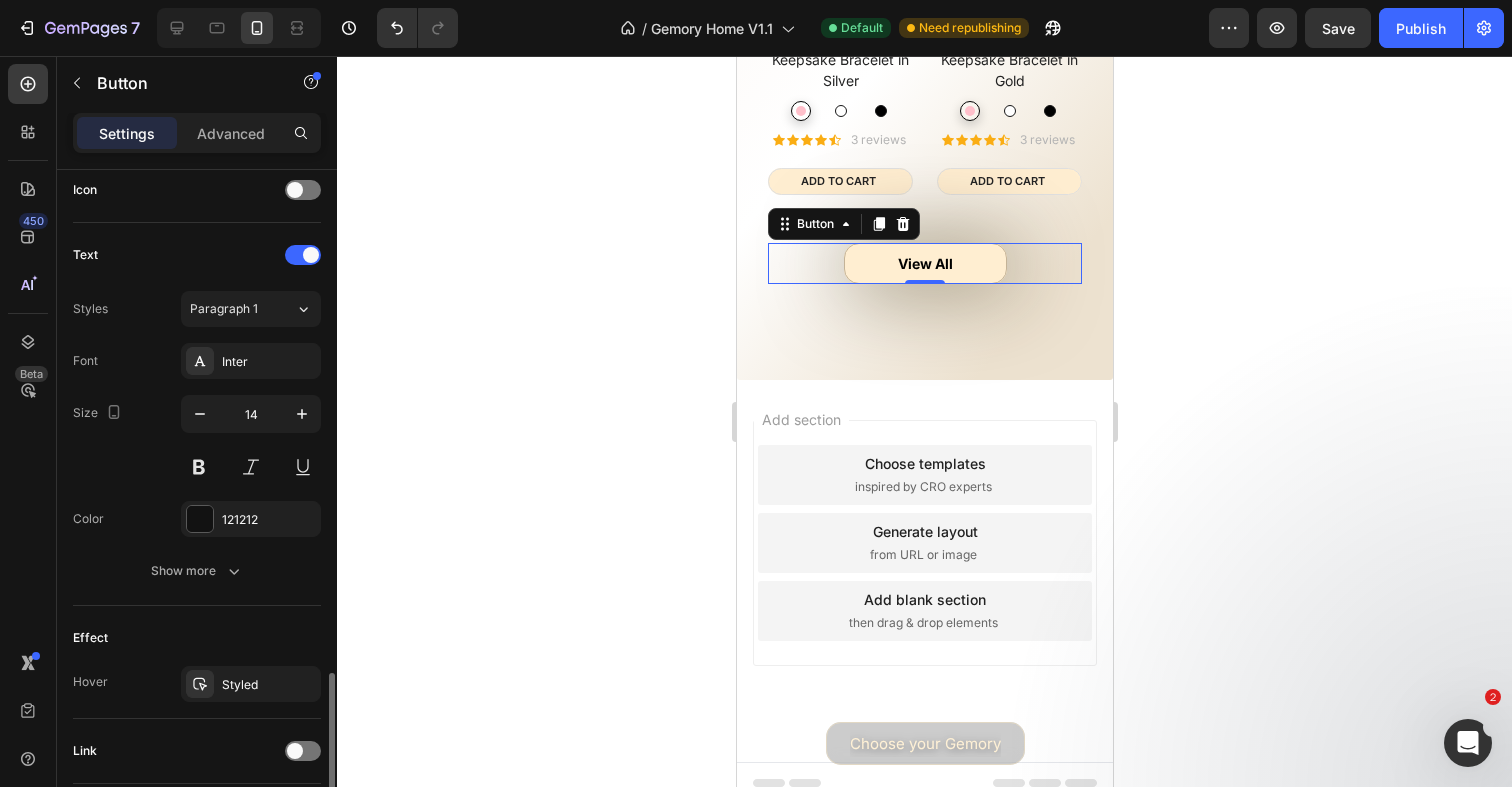scroll, scrollTop: 760, scrollLeft: 0, axis: vertical 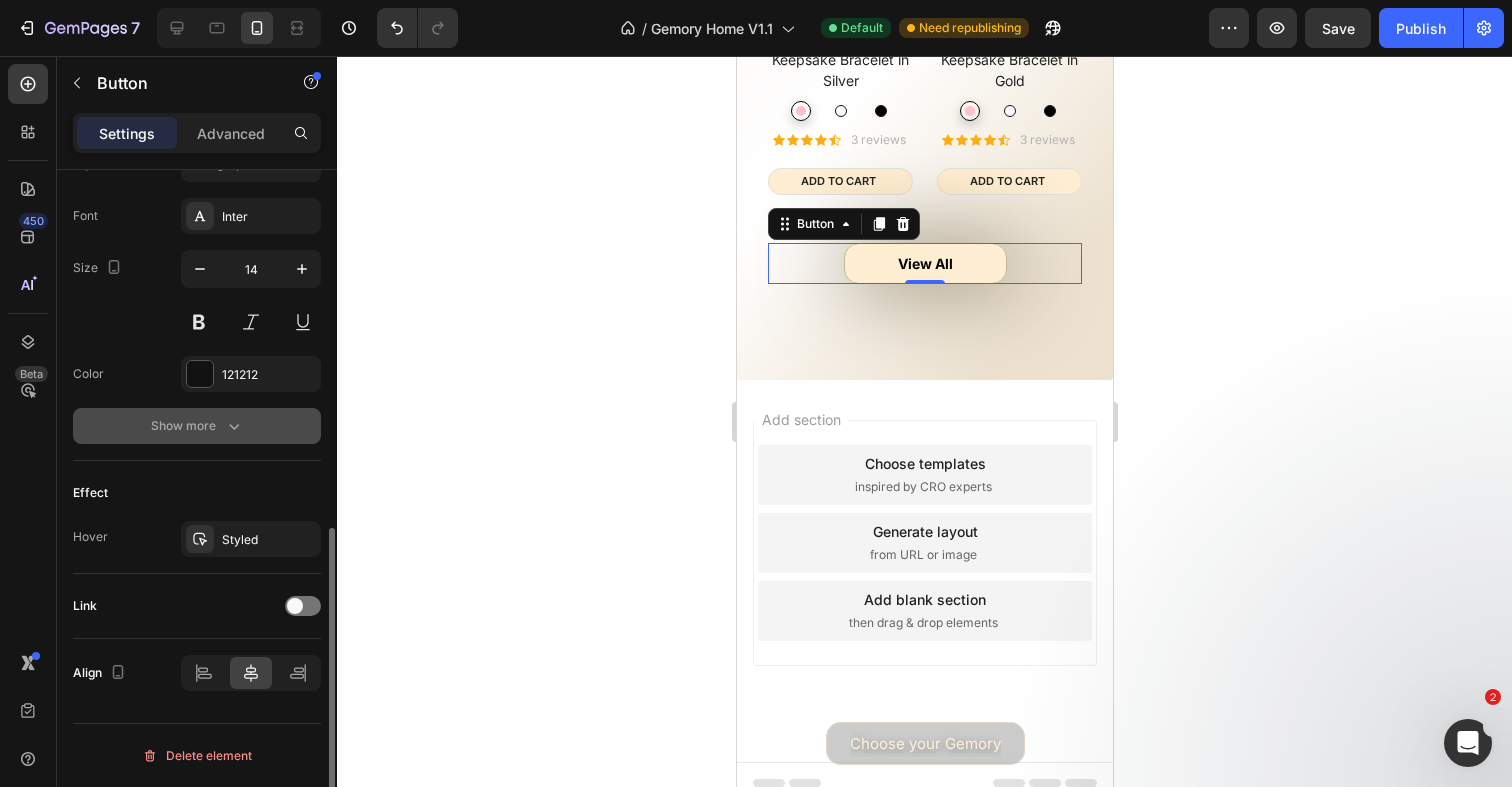 click on "Show more" at bounding box center (197, 426) 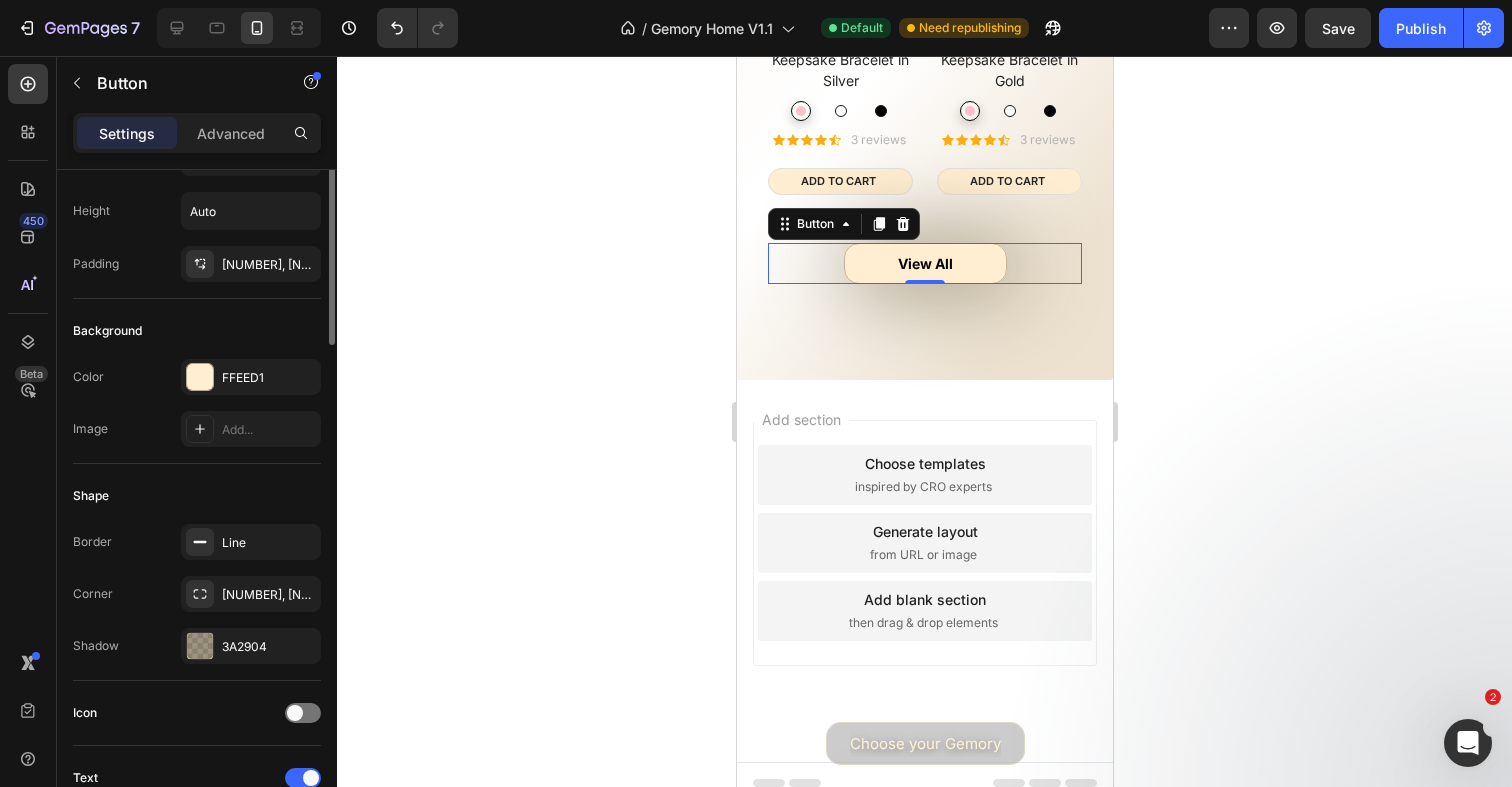scroll, scrollTop: 0, scrollLeft: 0, axis: both 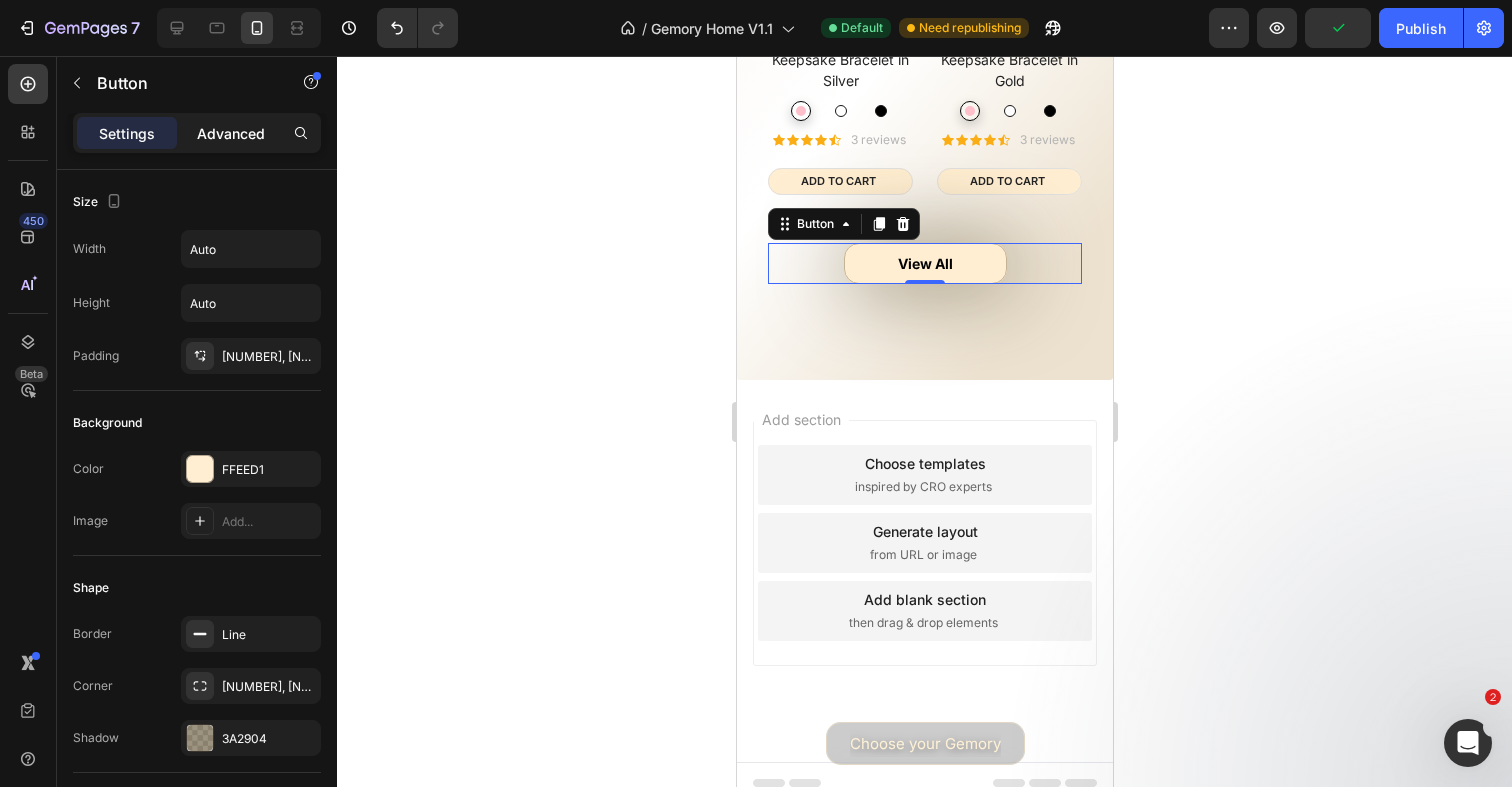 click on "Advanced" at bounding box center (231, 133) 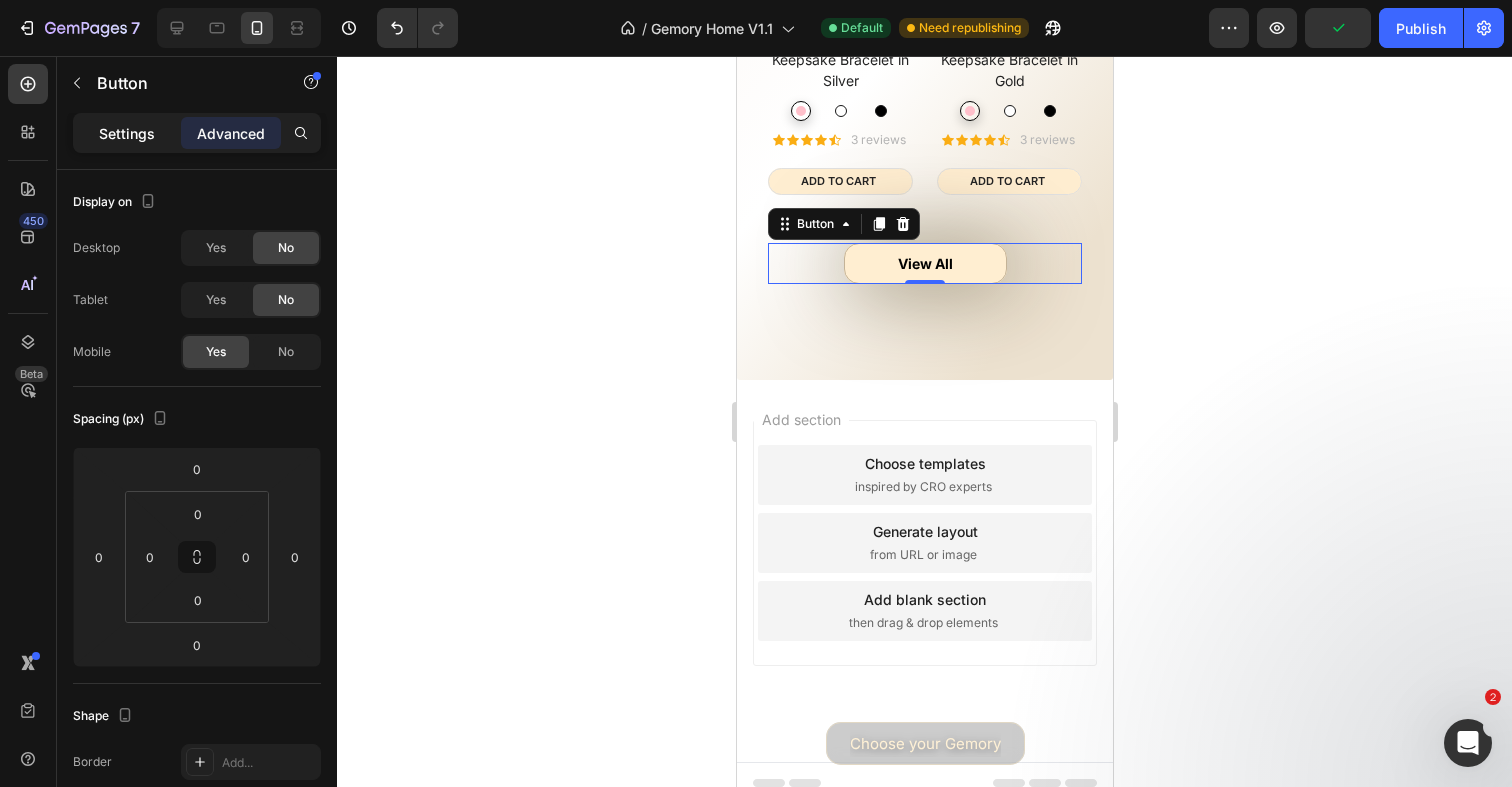 click on "Settings" at bounding box center [127, 133] 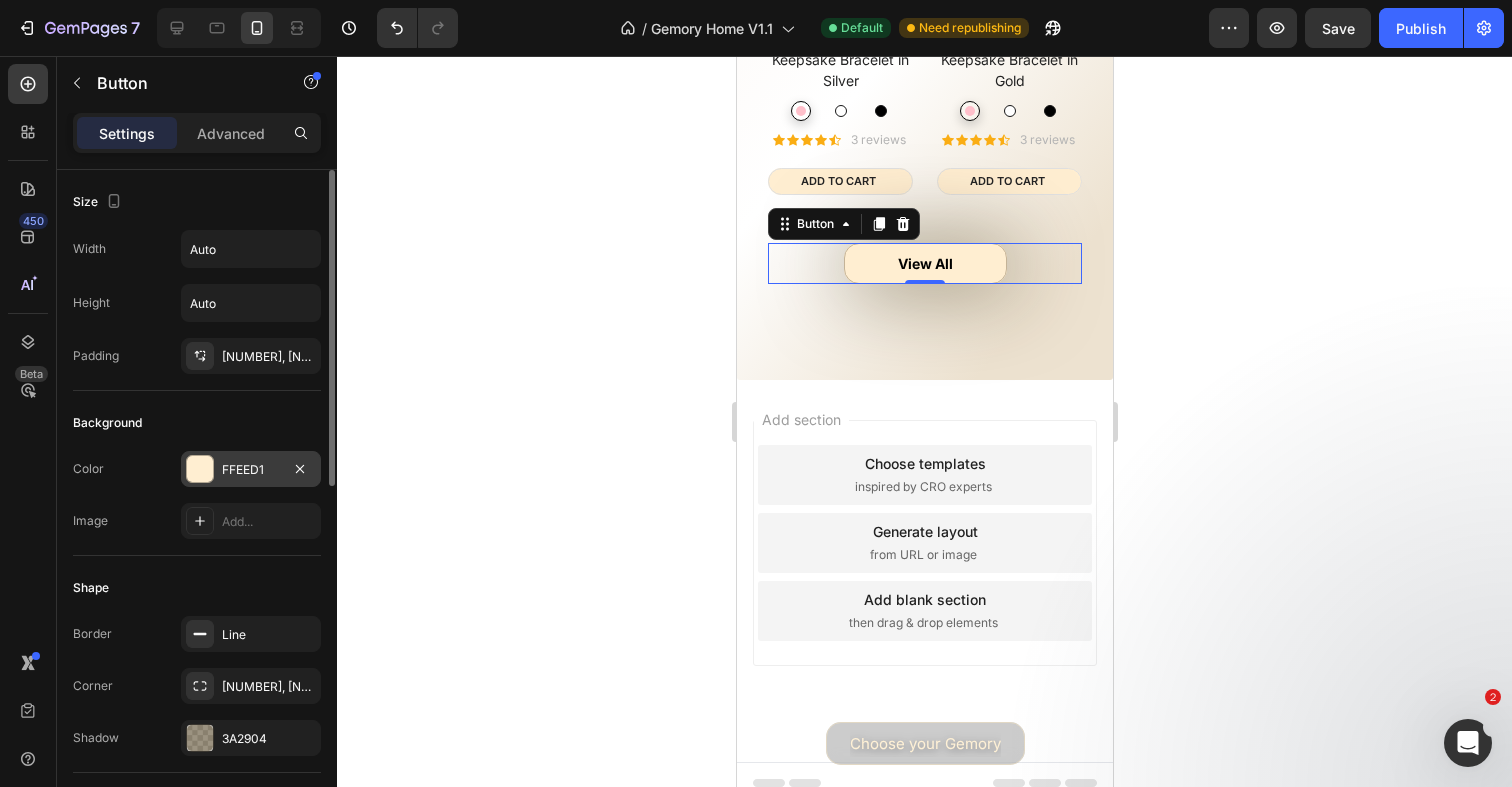 click at bounding box center [200, 469] 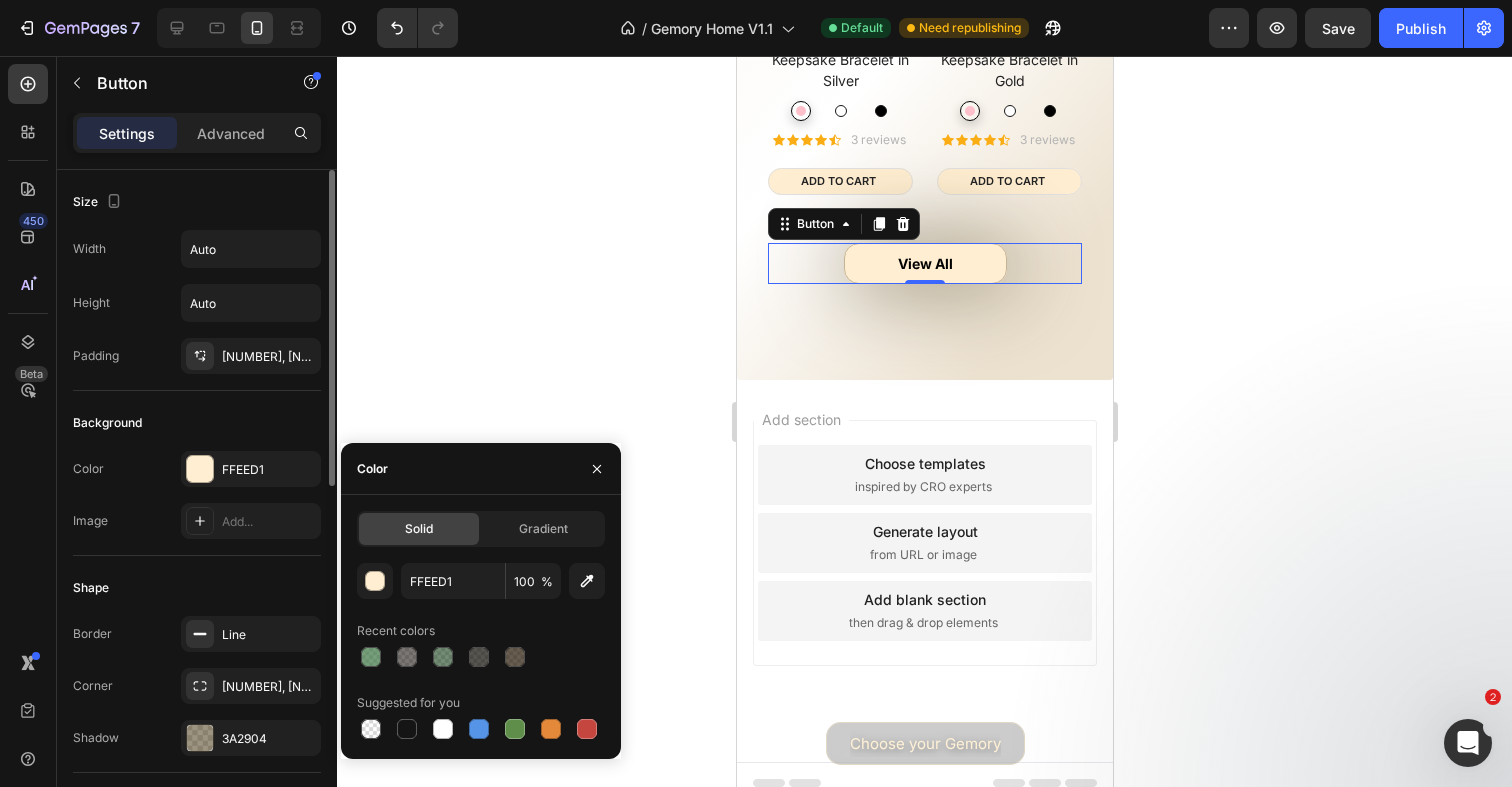 click on "Color FFEED1" at bounding box center [197, 469] 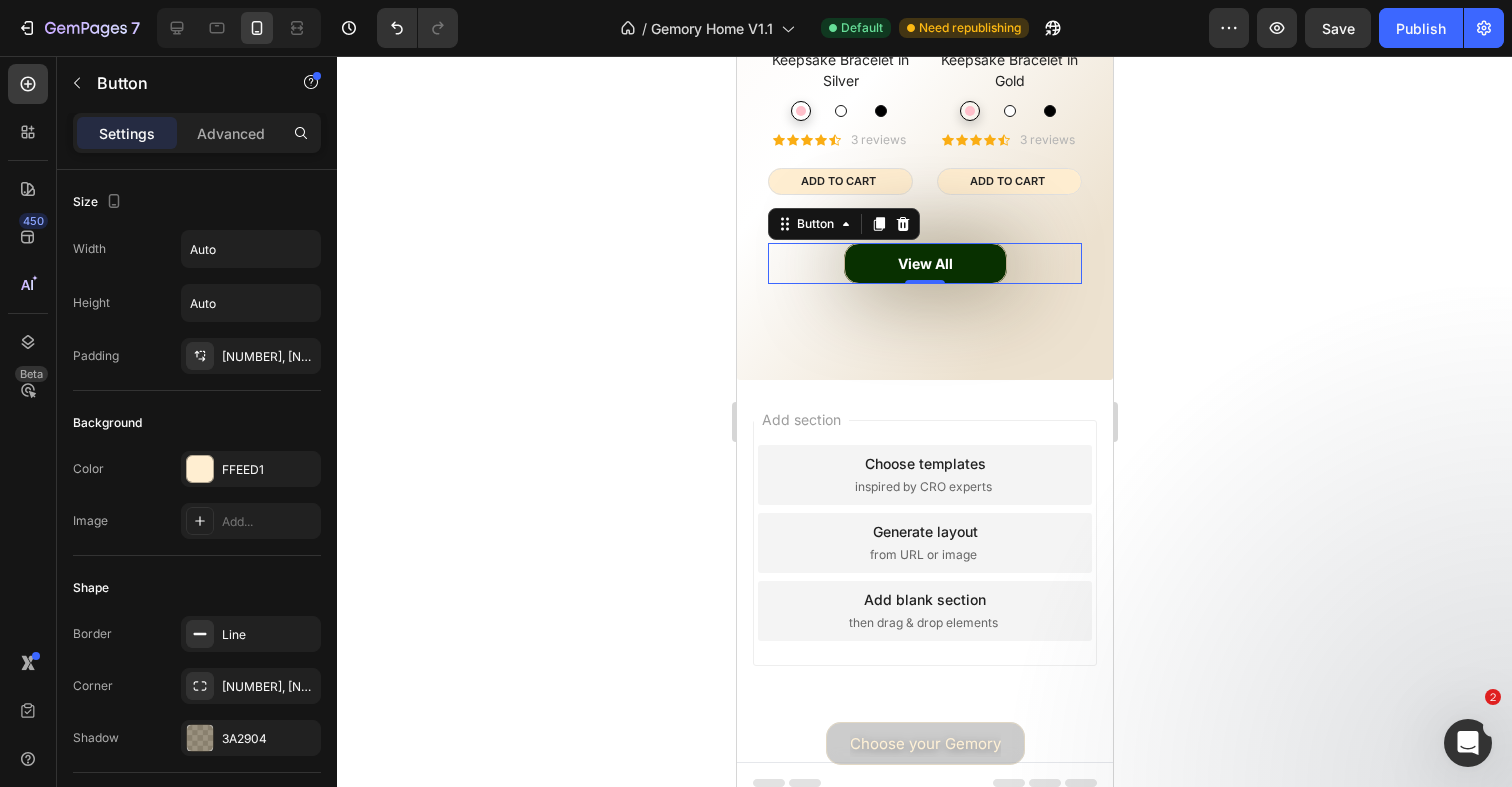 click on "View All" at bounding box center (924, 263) 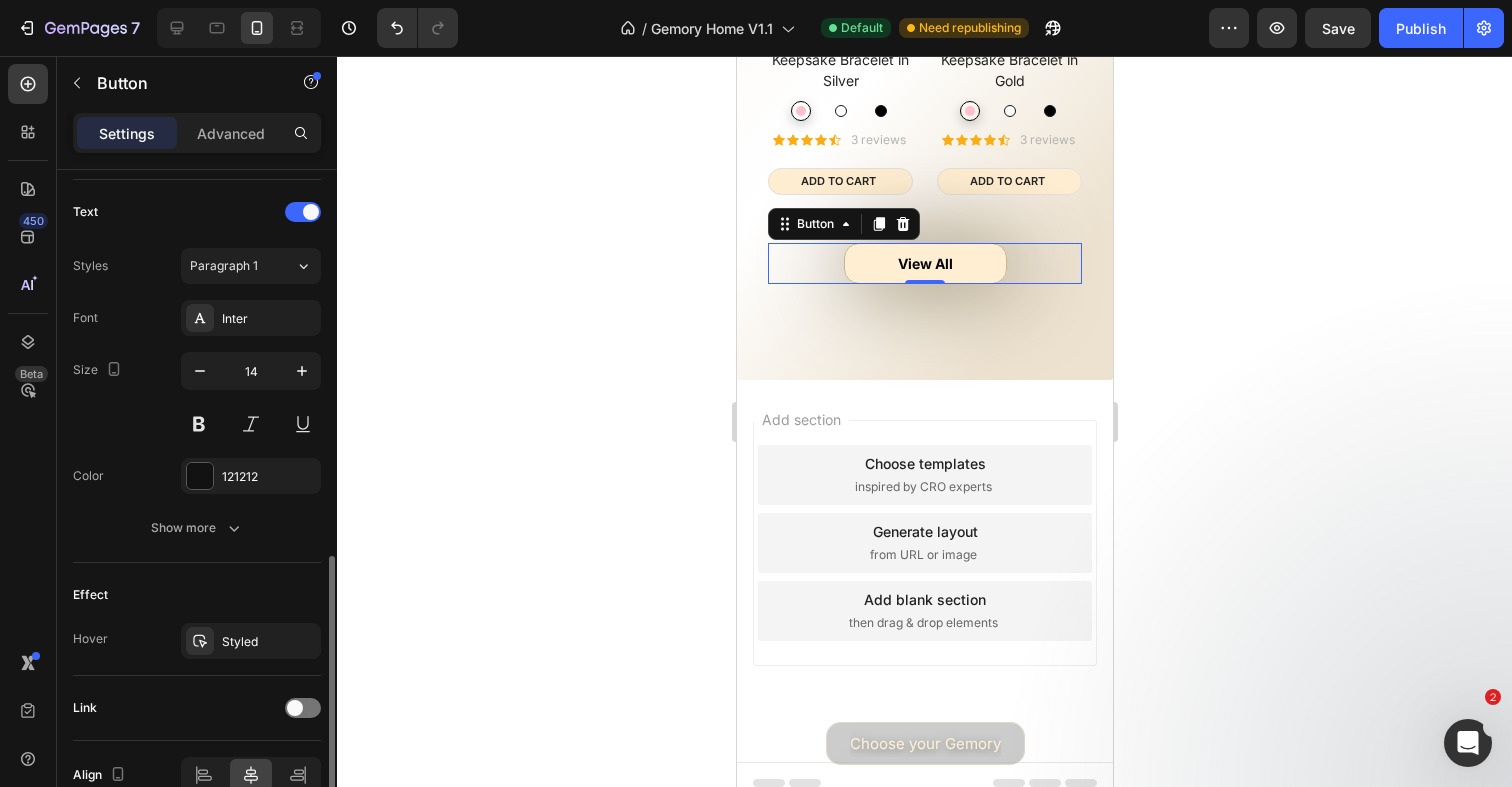 scroll, scrollTop: 731, scrollLeft: 0, axis: vertical 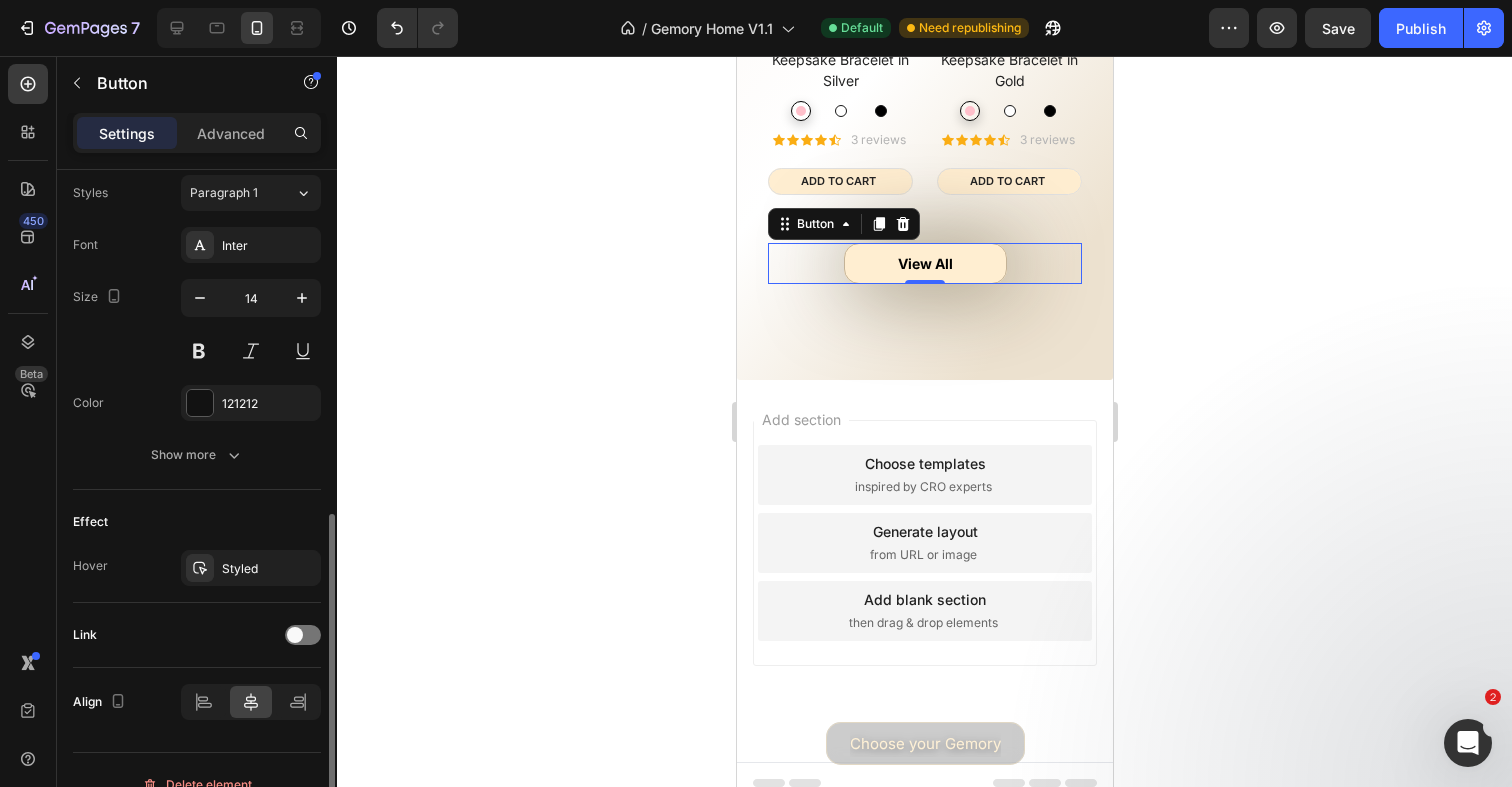 click on "Text Styles Paragraph 1 Font Inter Size 14 Color 121212 Show more" 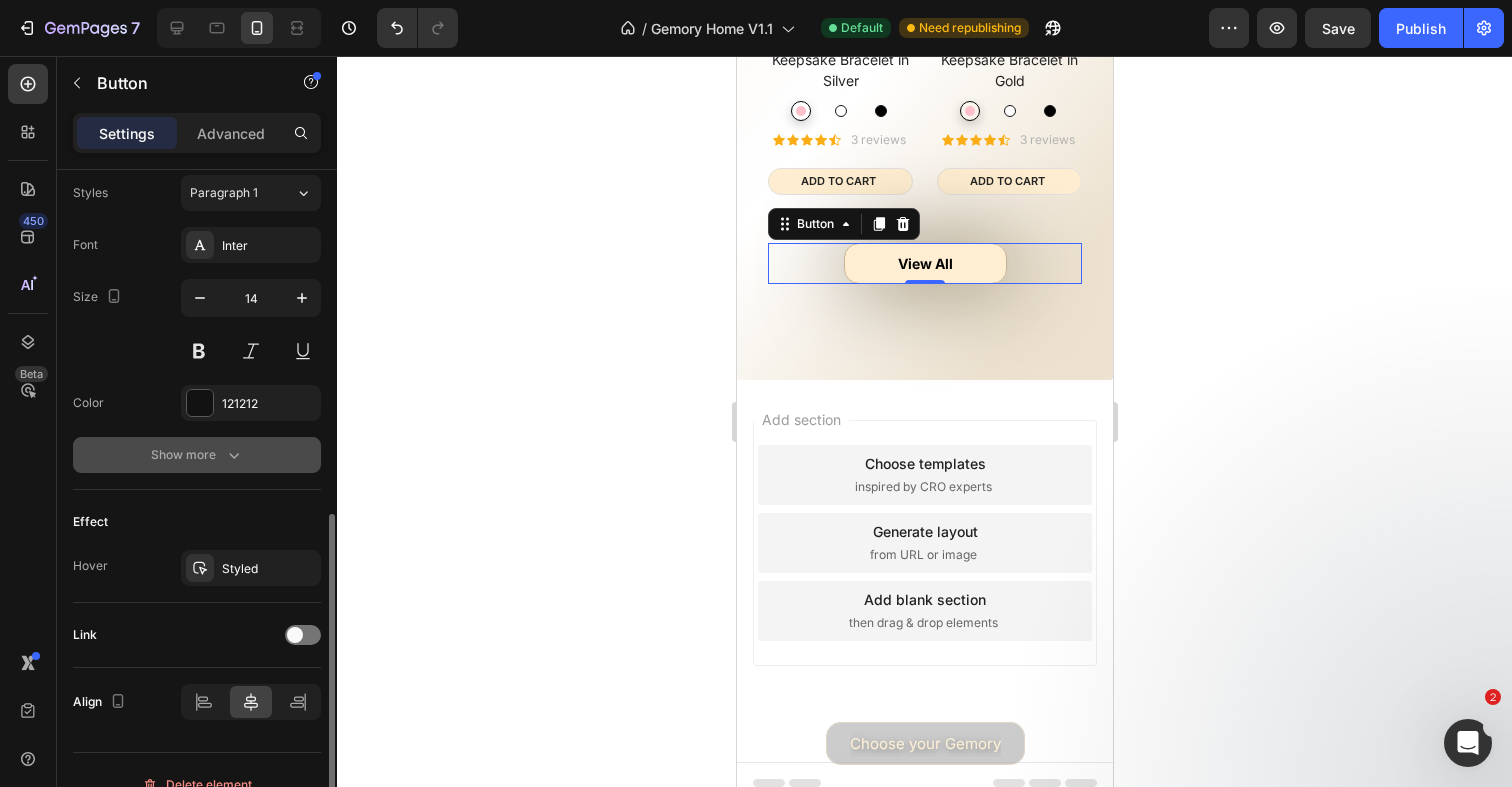 click on "Show more" at bounding box center [197, 455] 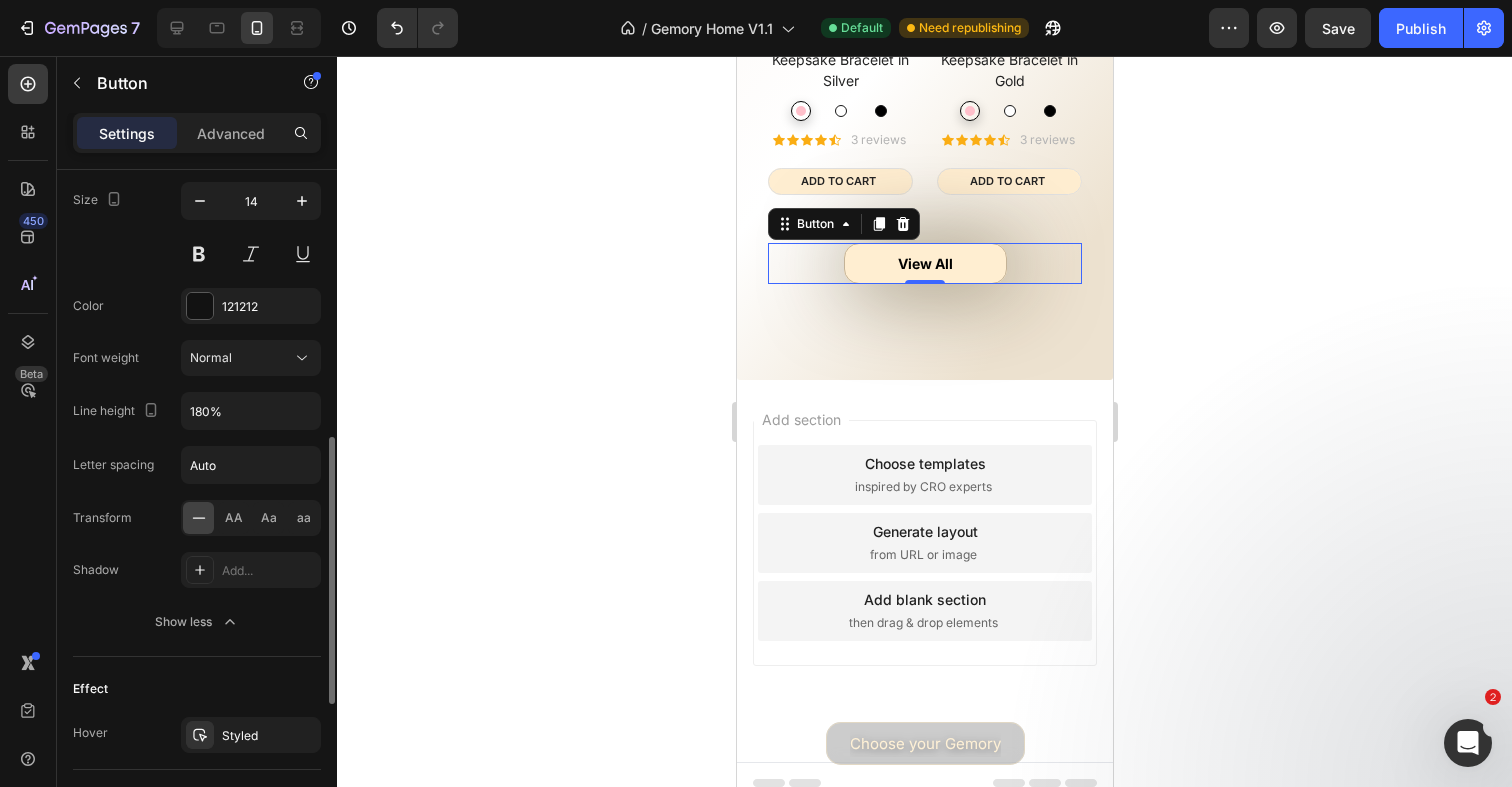 scroll, scrollTop: 1024, scrollLeft: 0, axis: vertical 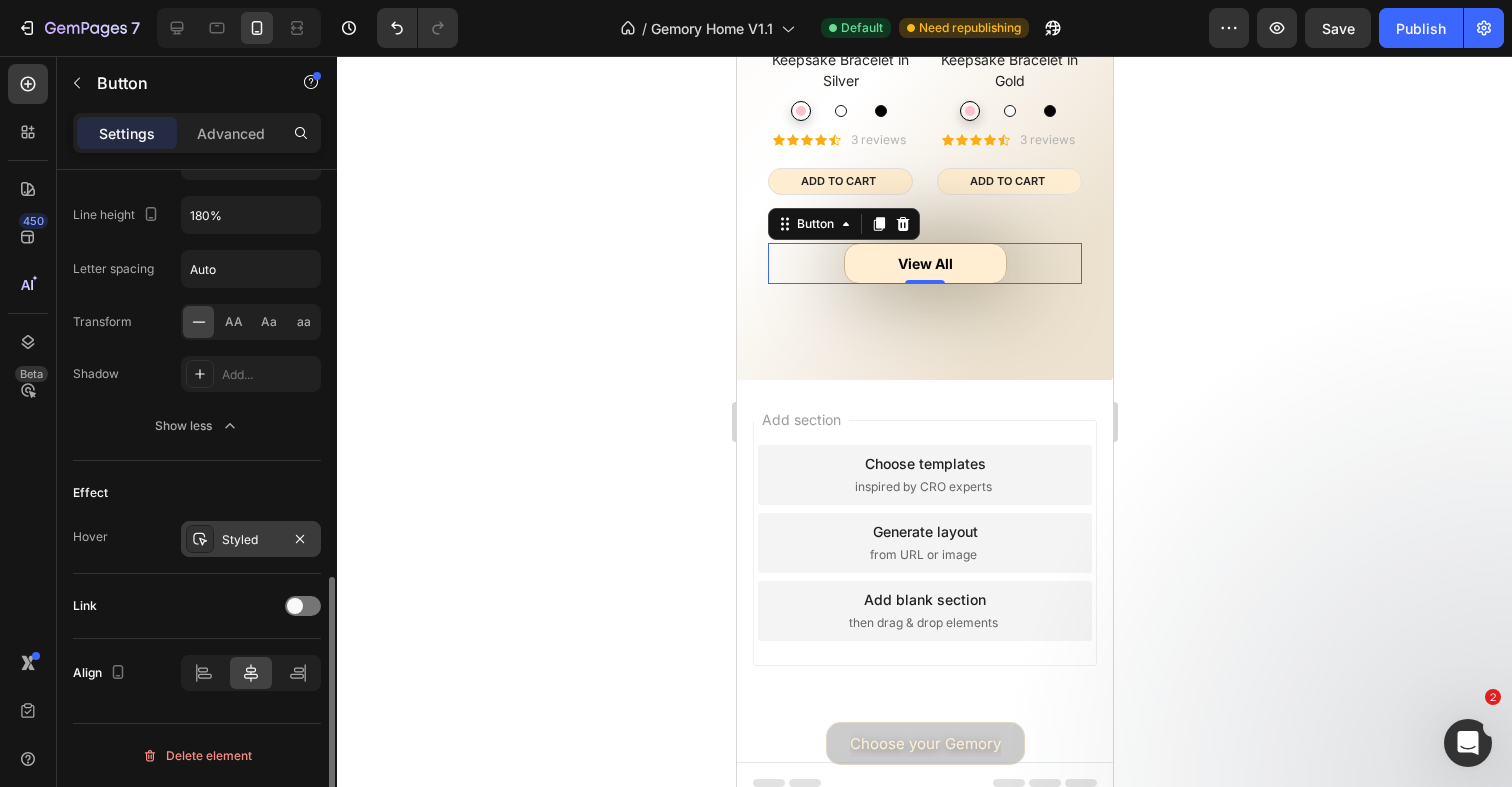 click at bounding box center (200, 539) 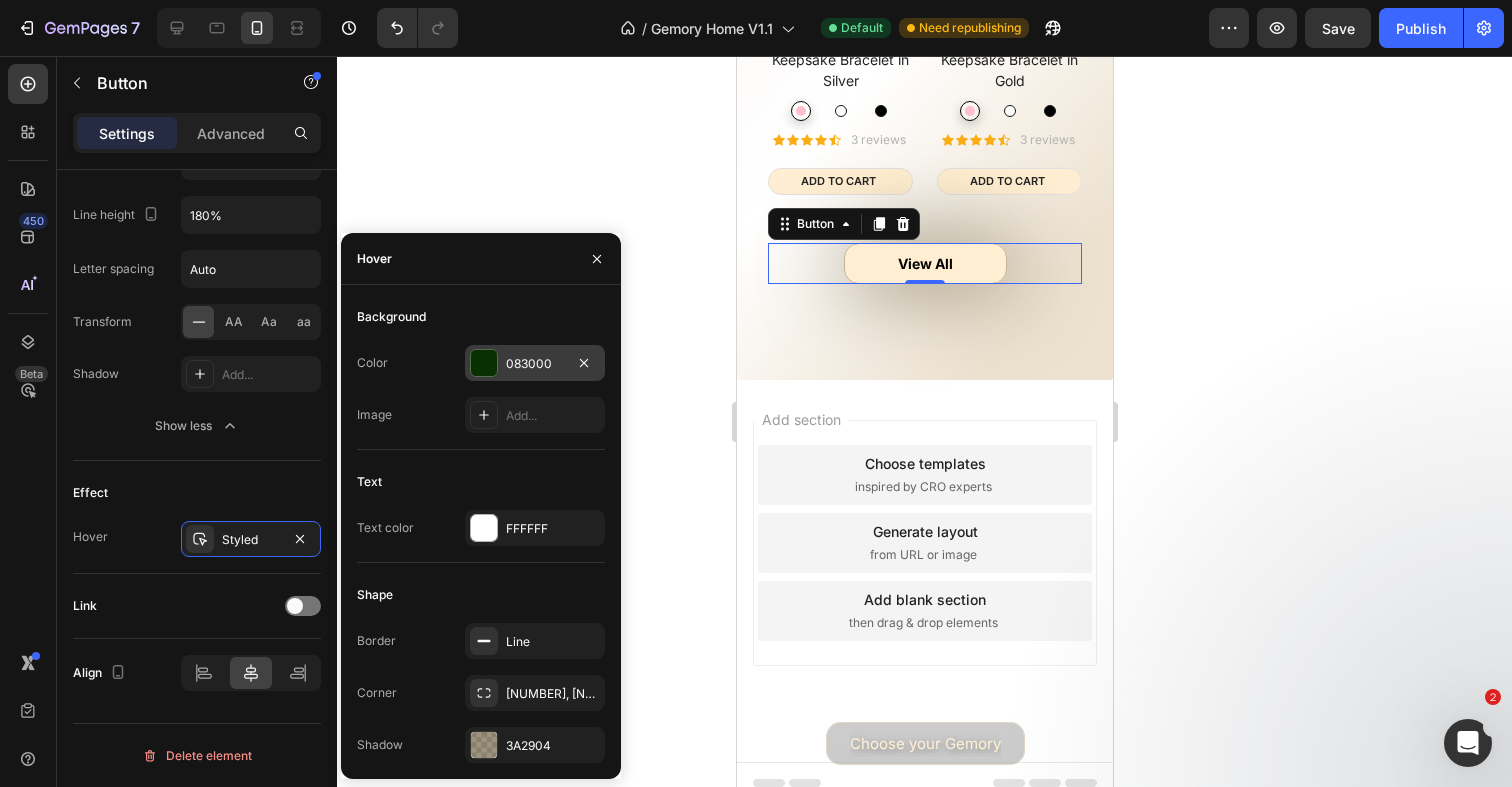 click at bounding box center (484, 363) 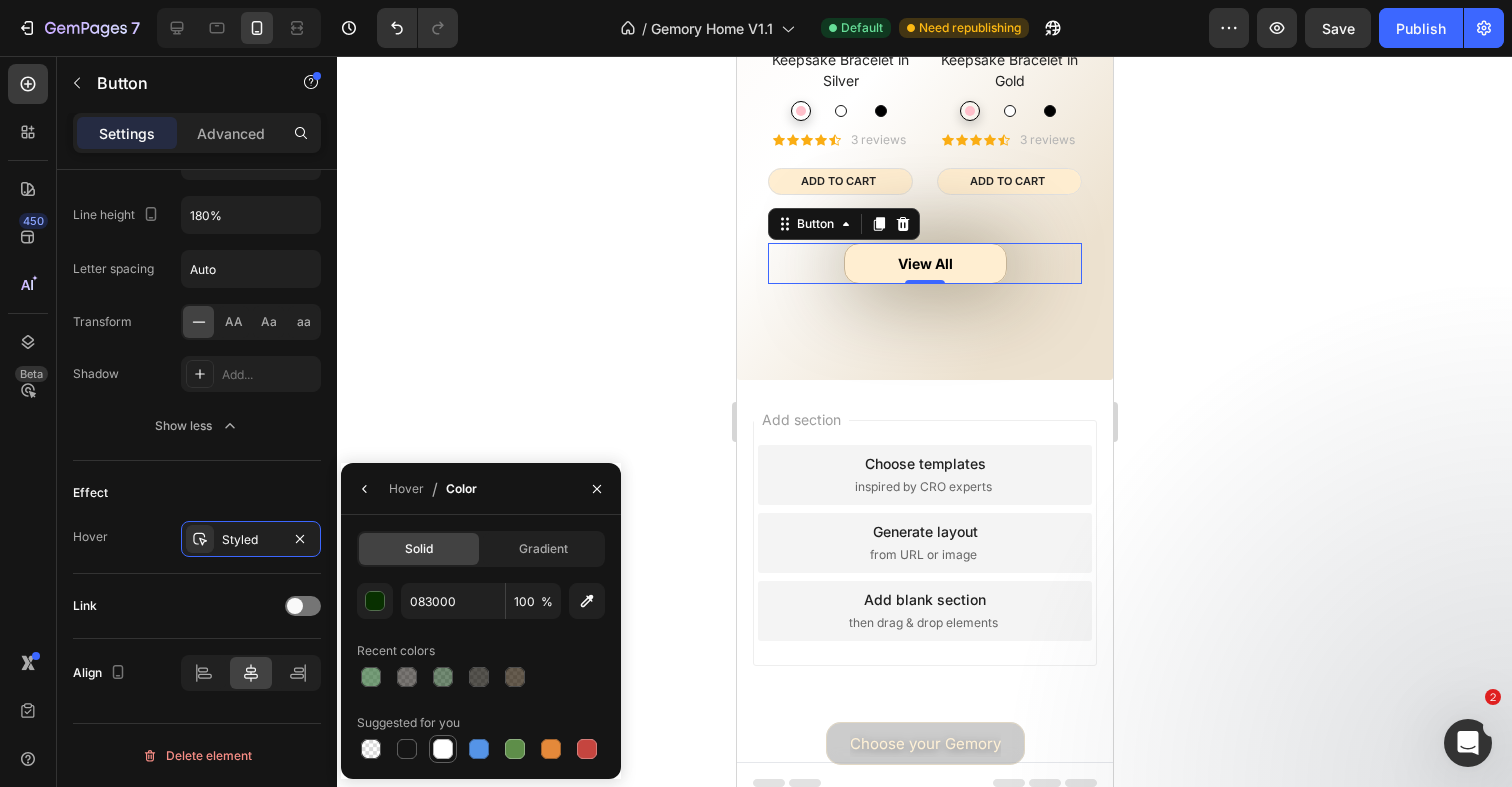 click at bounding box center [443, 749] 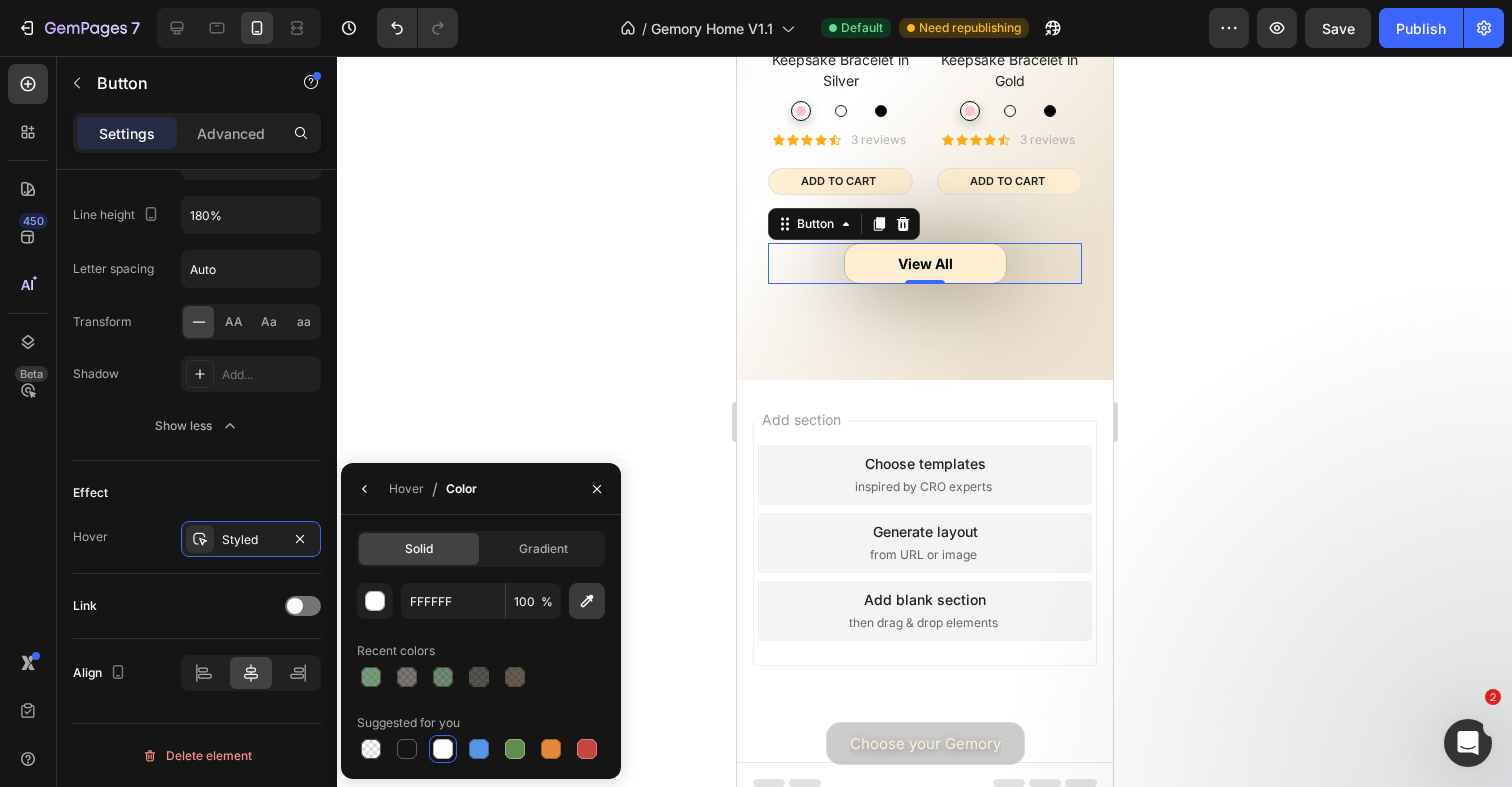 click 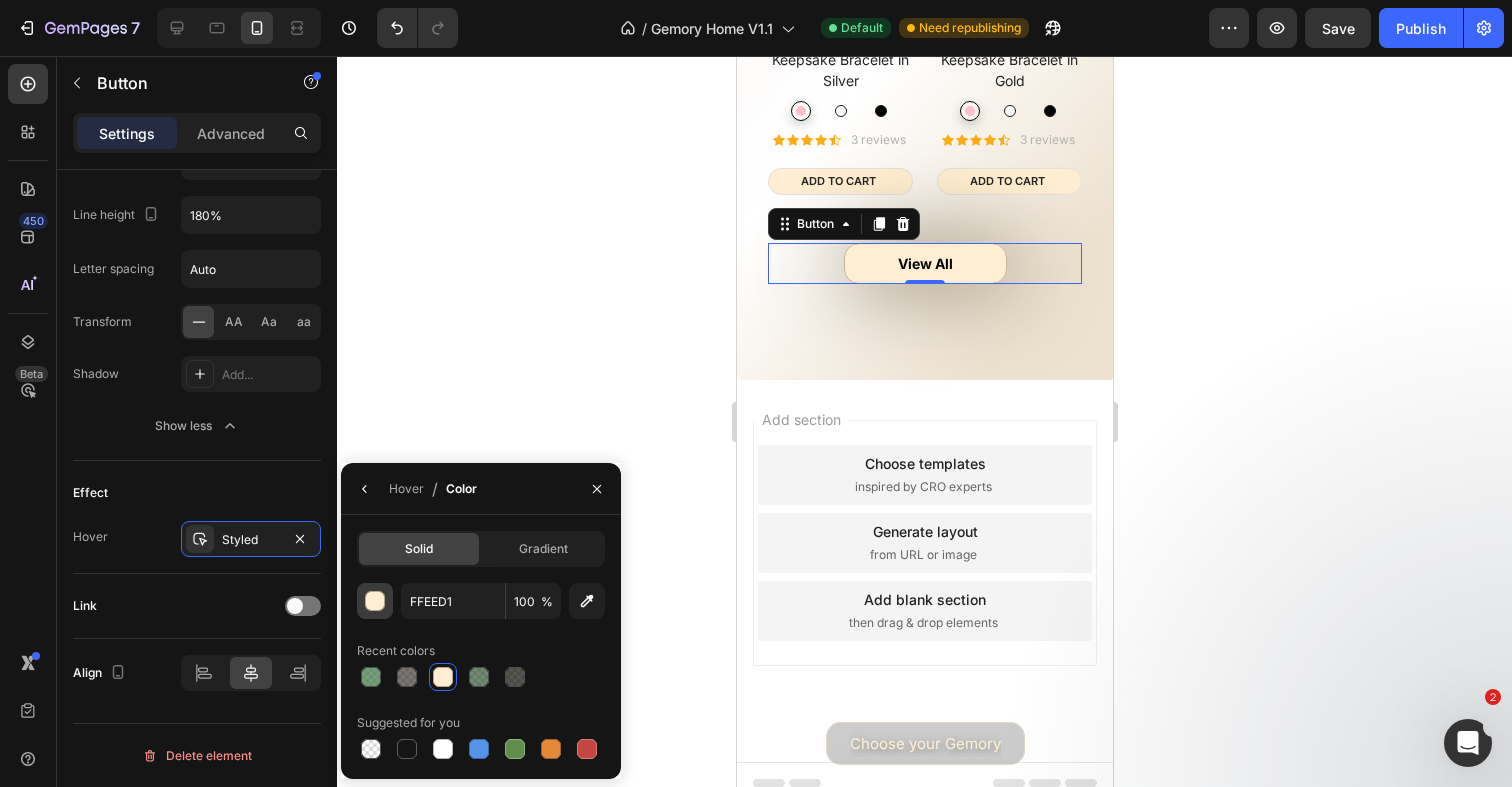 click at bounding box center [375, 601] 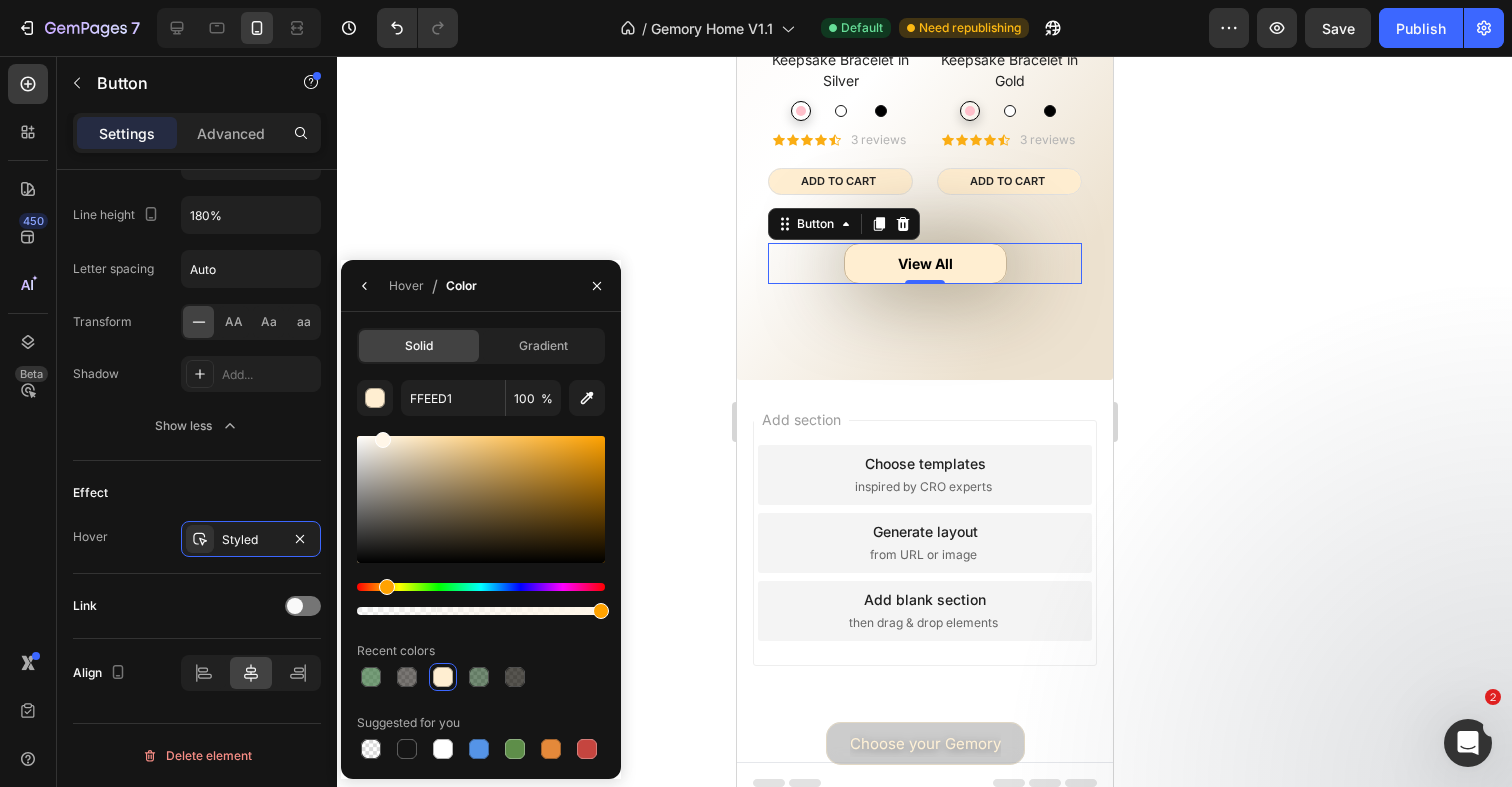 drag, startPoint x: 396, startPoint y: 438, endPoint x: 380, endPoint y: 424, distance: 21.260292 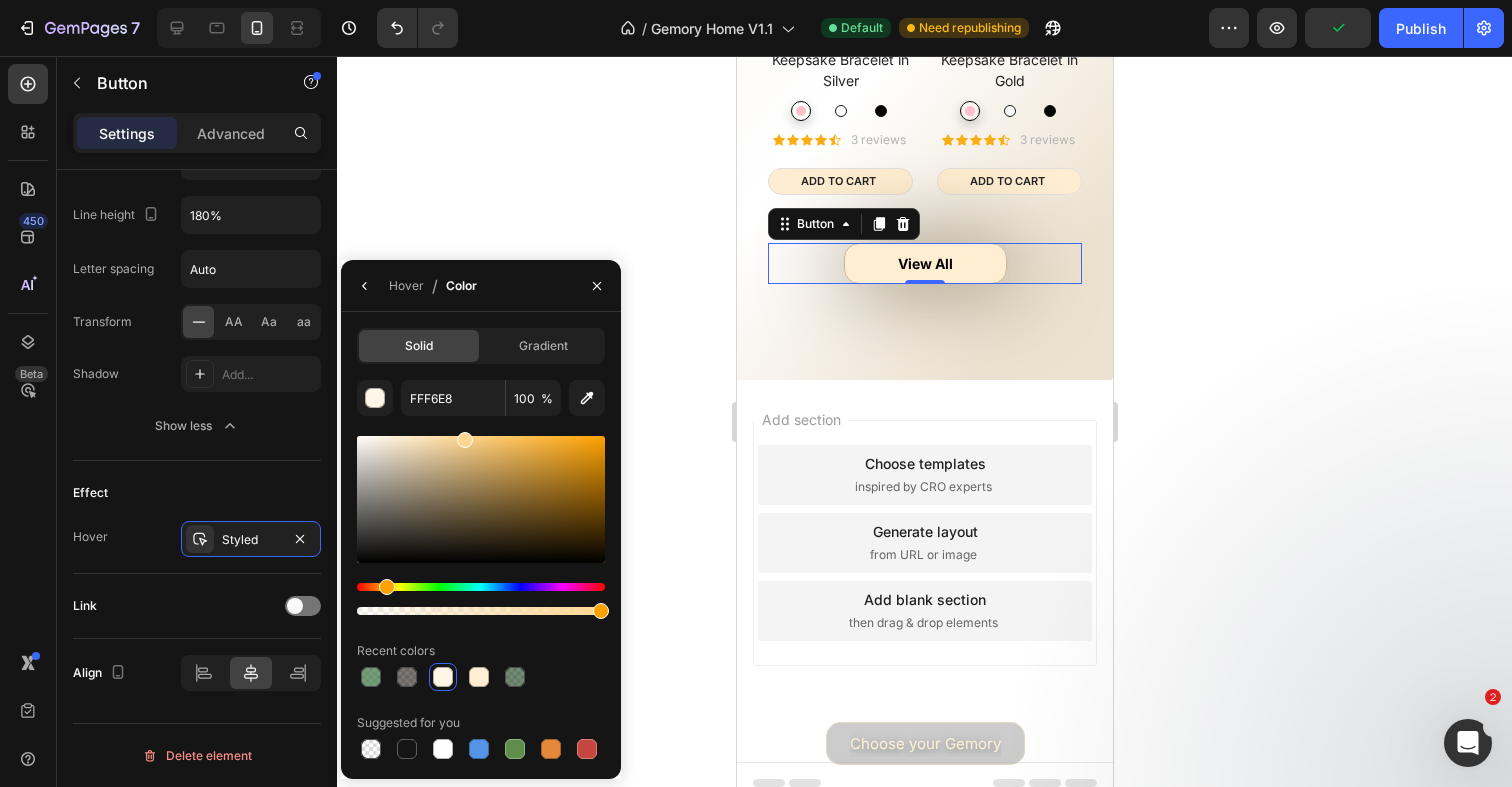 drag, startPoint x: 437, startPoint y: 446, endPoint x: 461, endPoint y: 423, distance: 33.24154 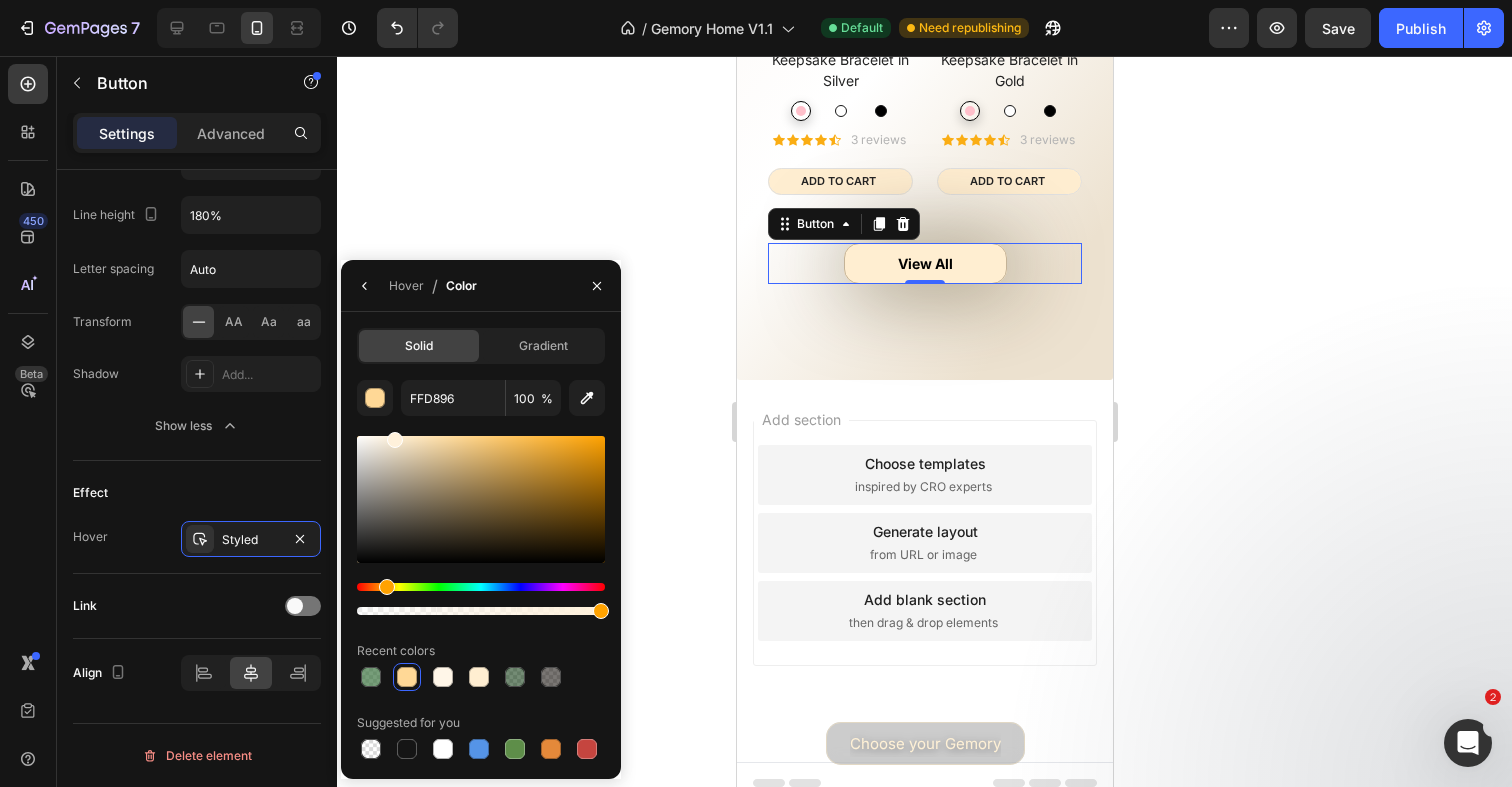 drag, startPoint x: 383, startPoint y: 443, endPoint x: 395, endPoint y: 419, distance: 26.832815 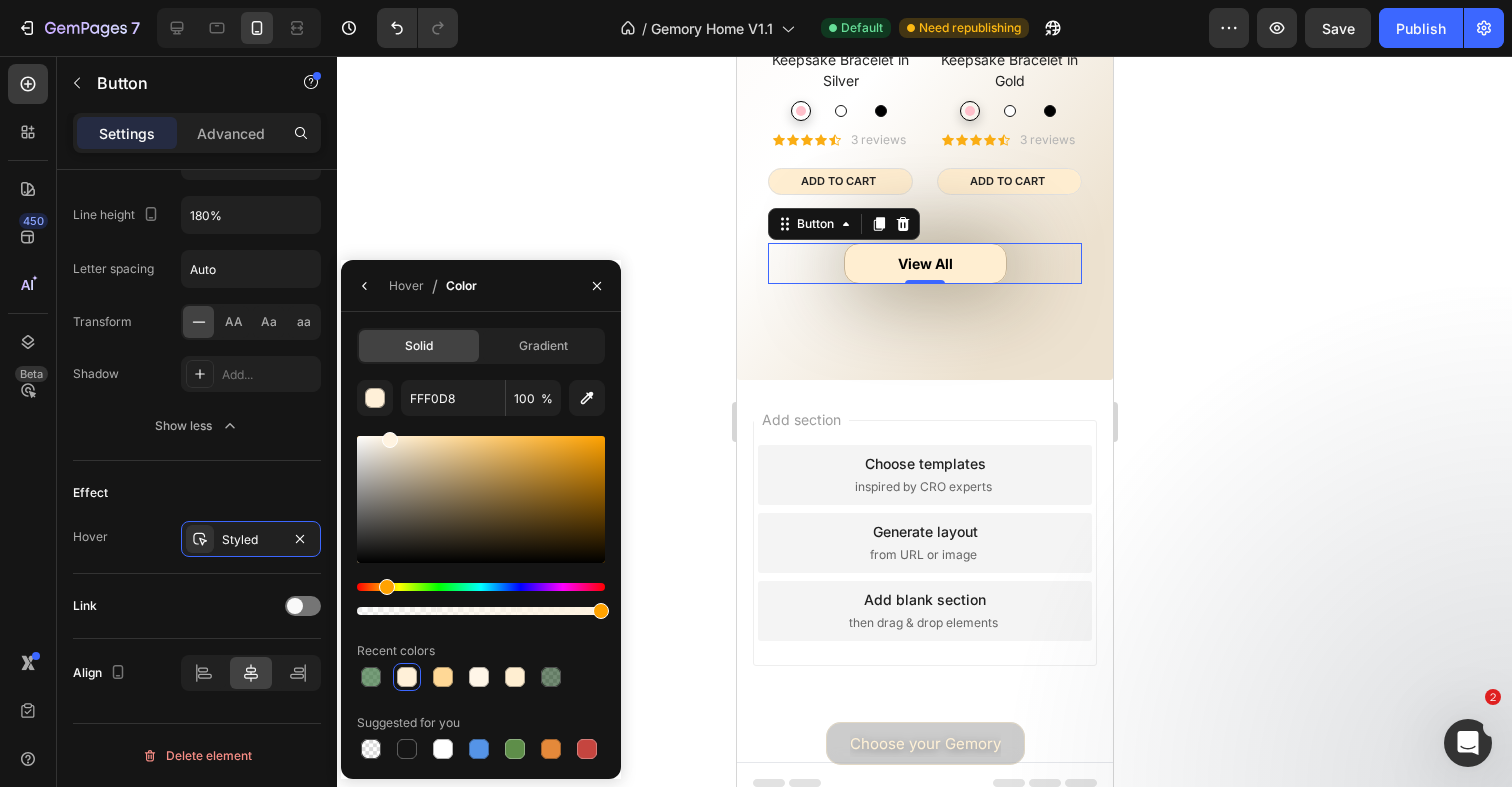 drag, startPoint x: 396, startPoint y: 460, endPoint x: 387, endPoint y: 424, distance: 37.107952 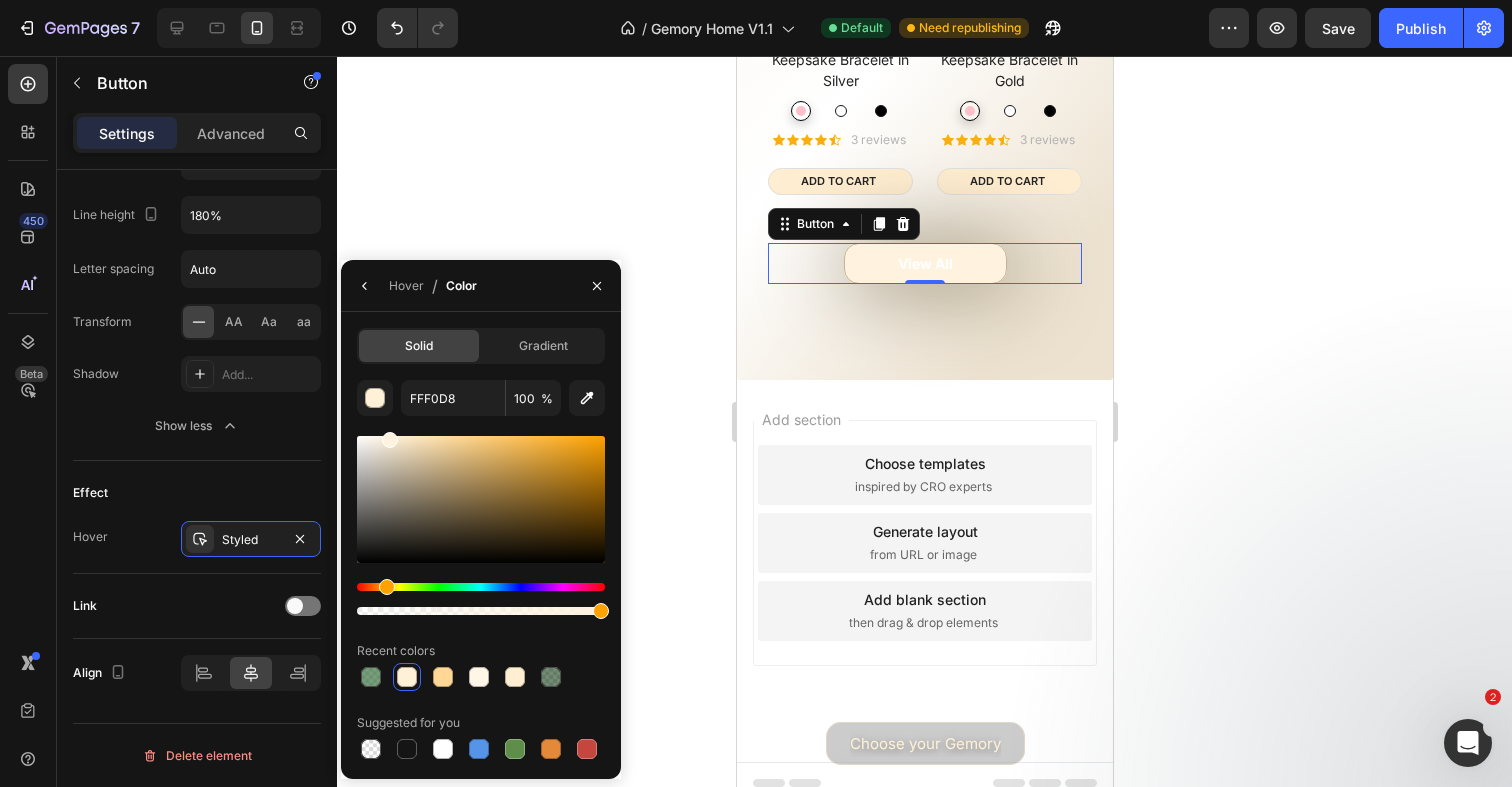 type on "FFF3E0" 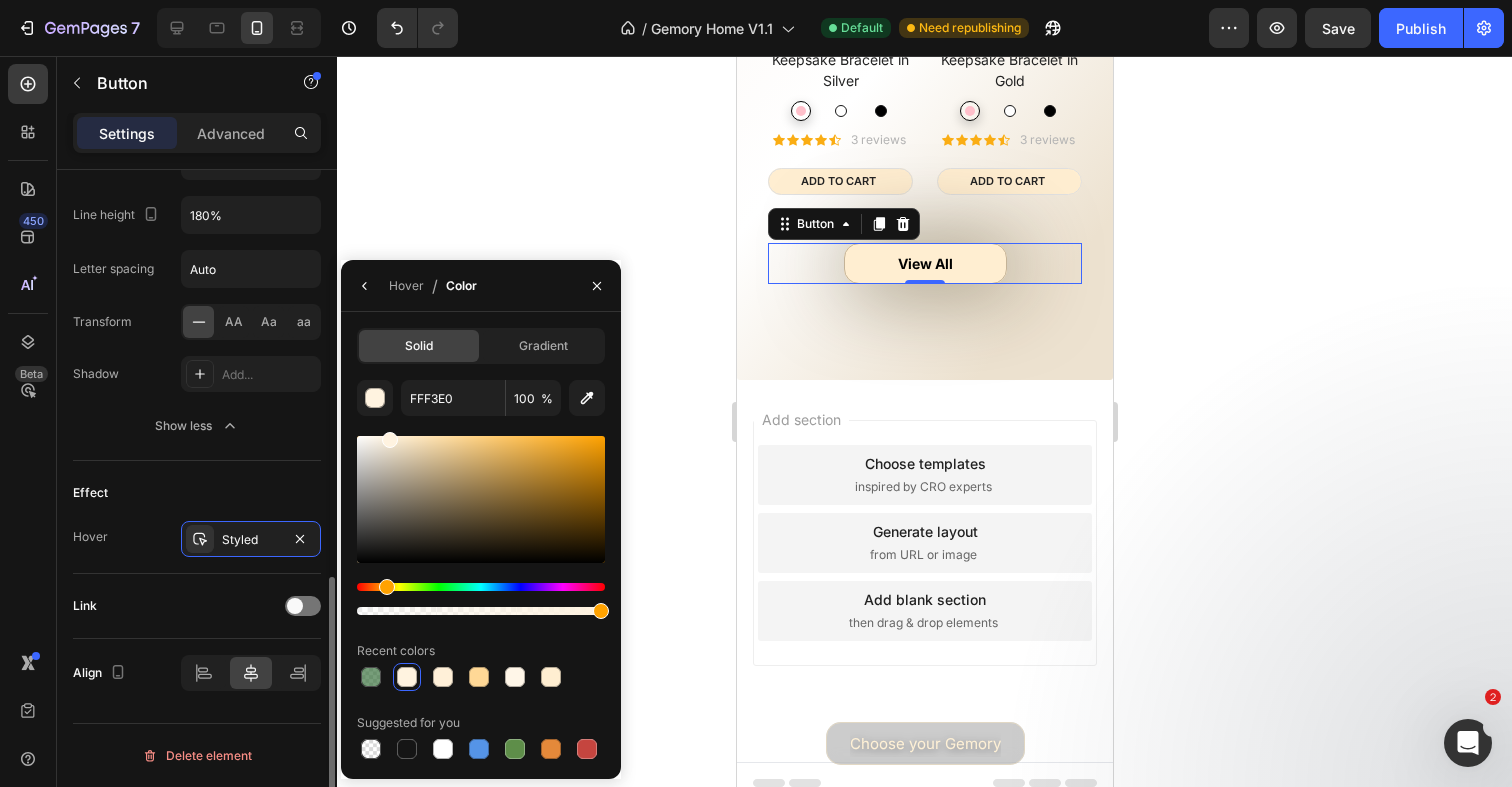 click on "Effect" at bounding box center (197, 493) 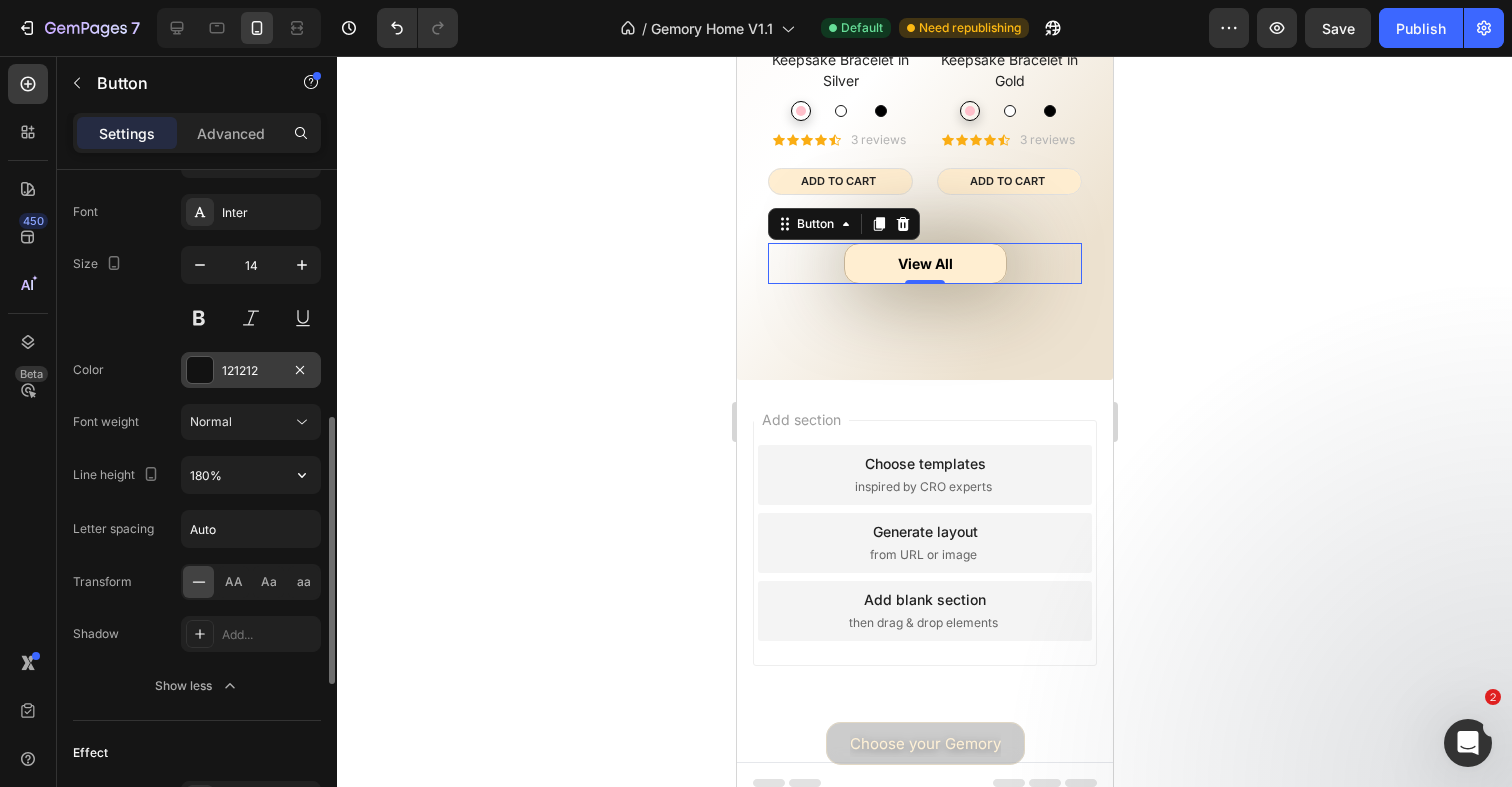 scroll, scrollTop: 697, scrollLeft: 0, axis: vertical 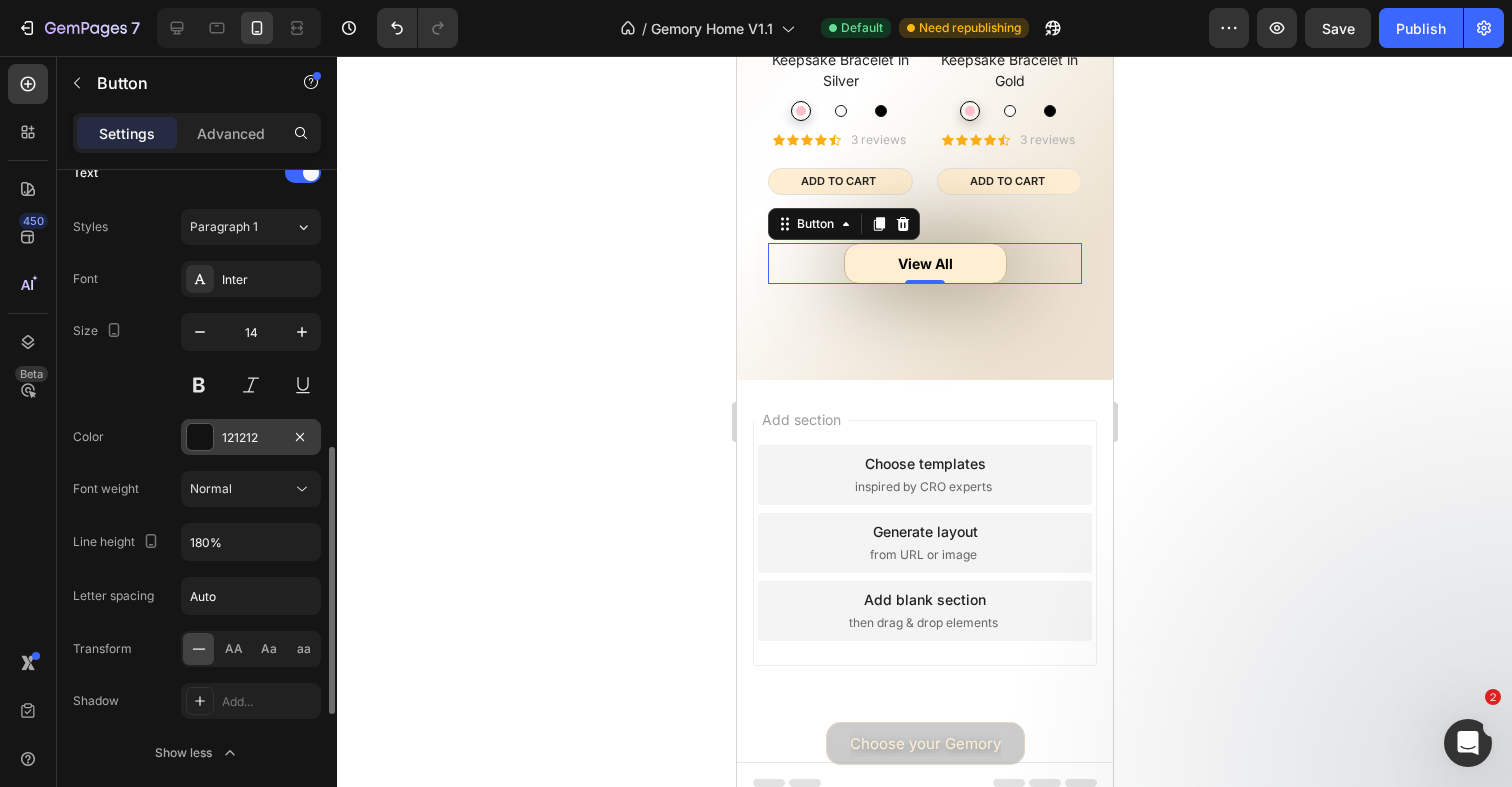click at bounding box center (200, 437) 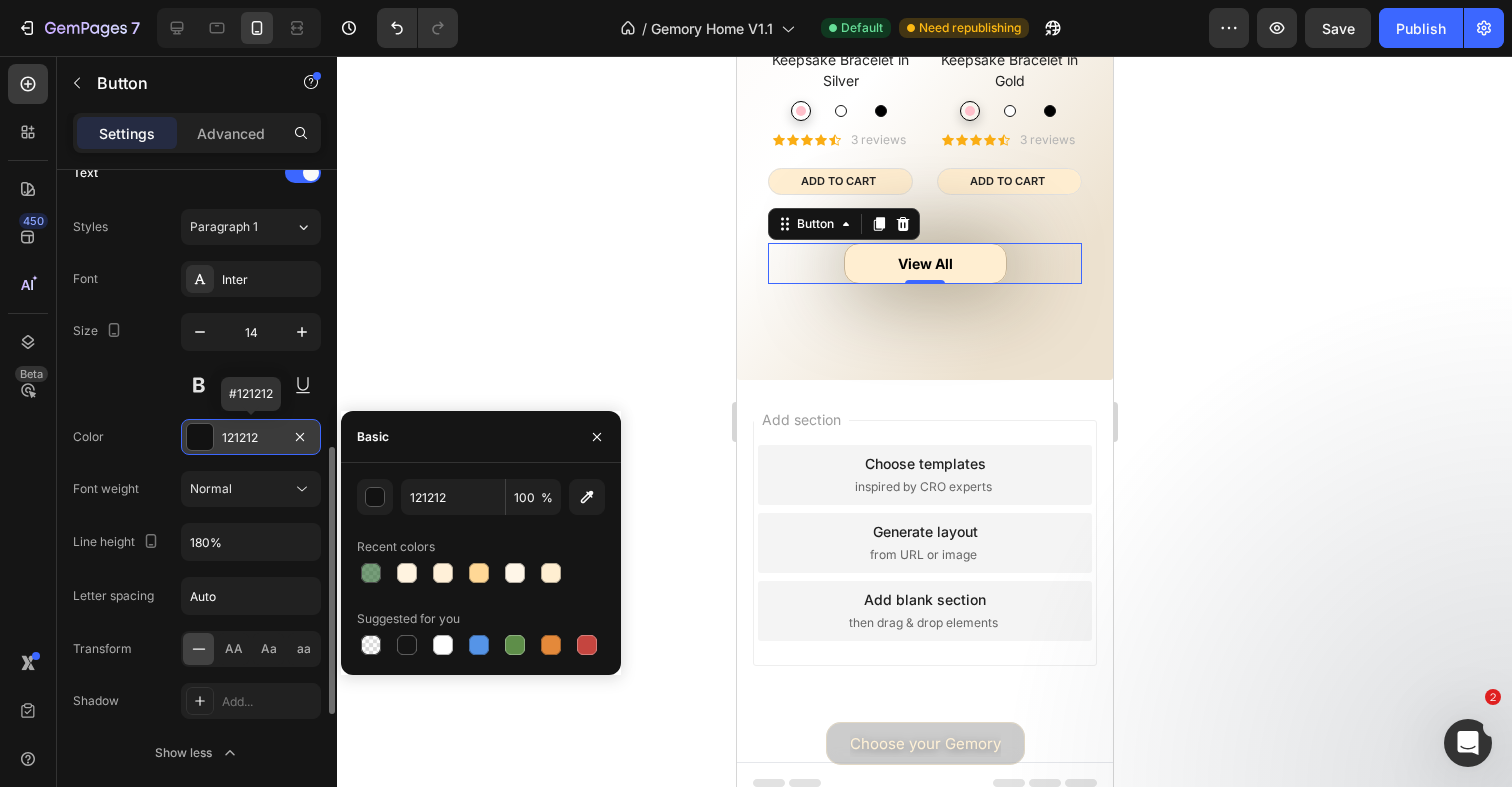 click at bounding box center [200, 437] 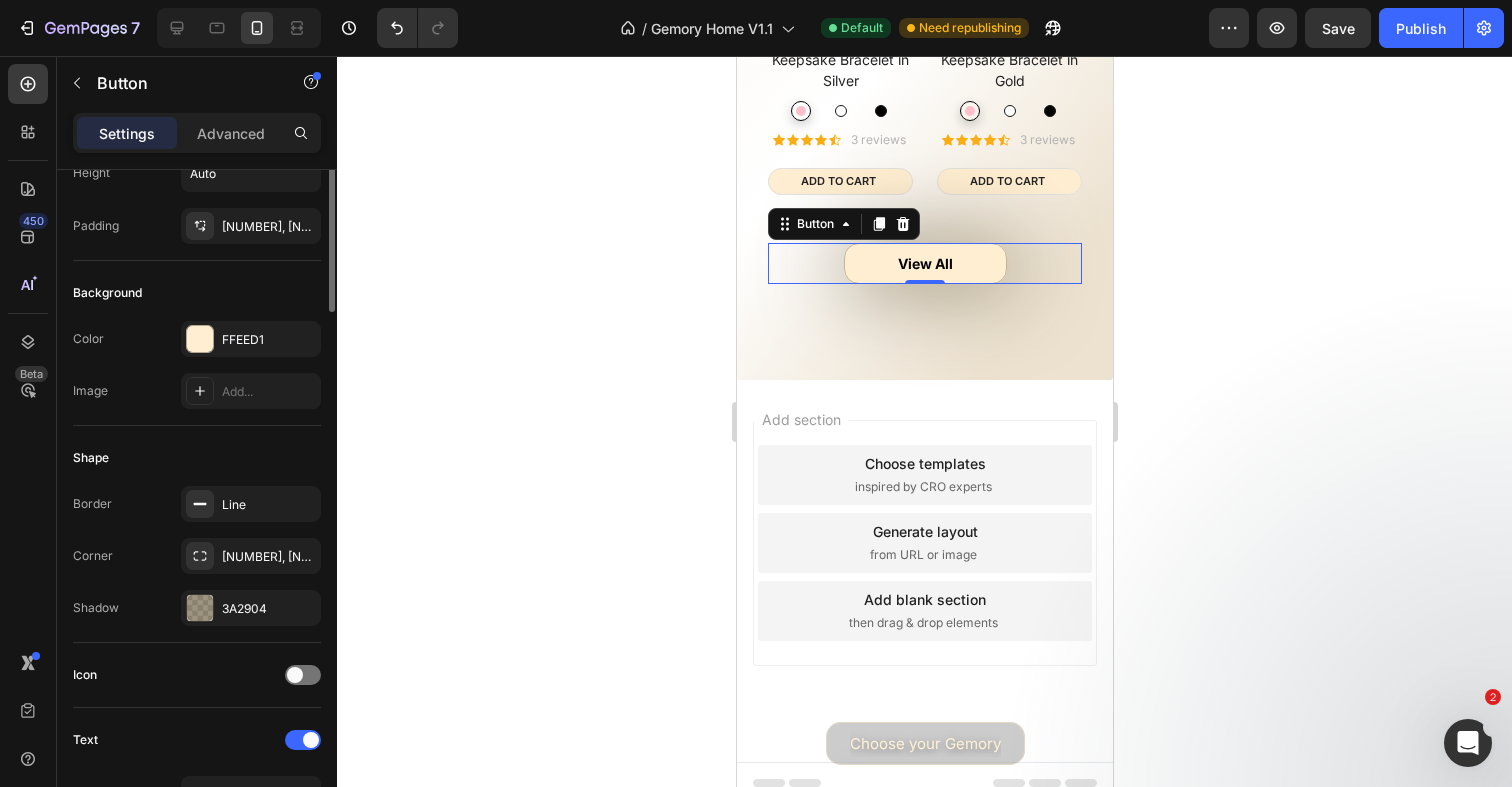 scroll, scrollTop: 1024, scrollLeft: 0, axis: vertical 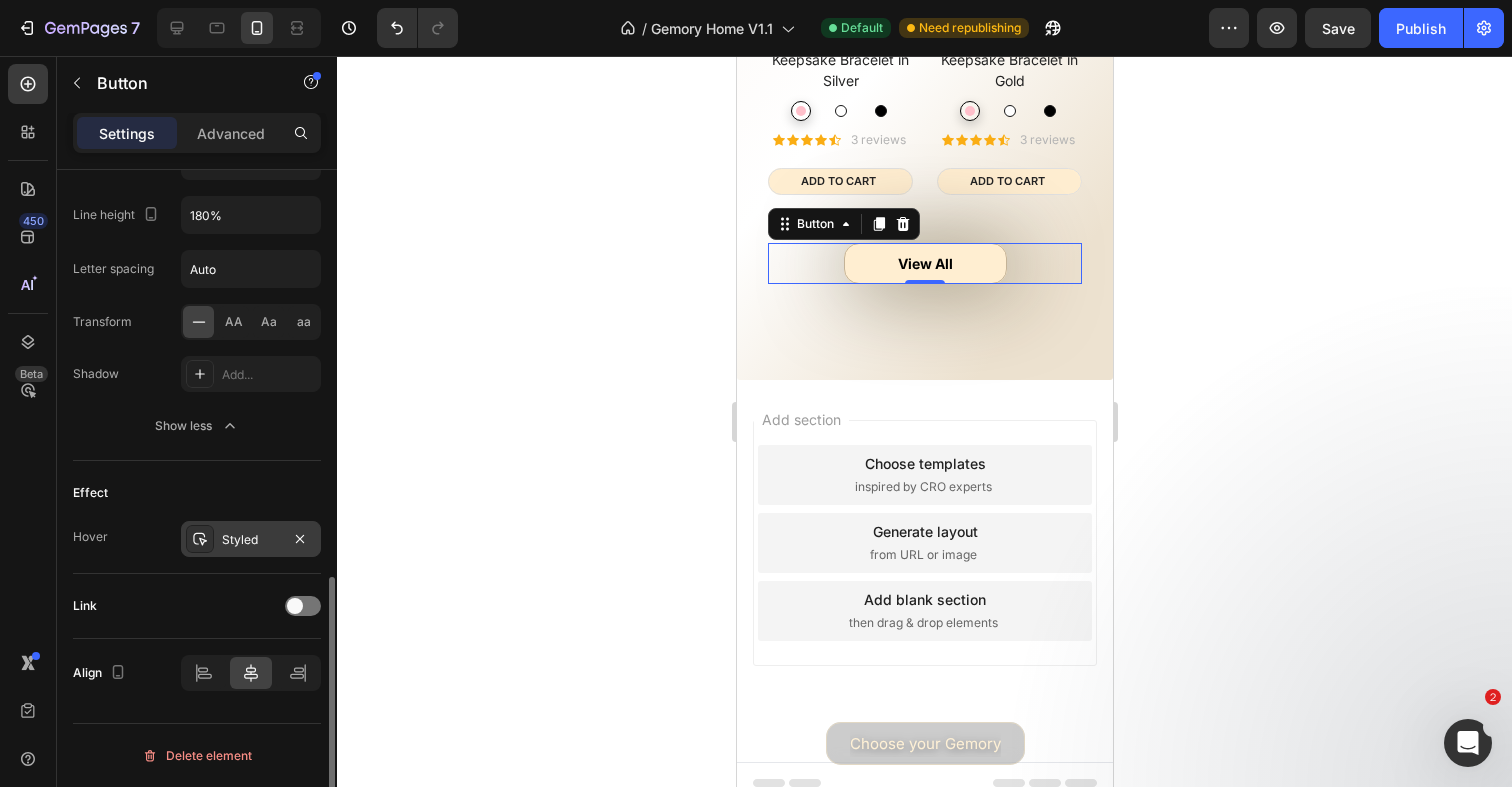 click at bounding box center (200, 539) 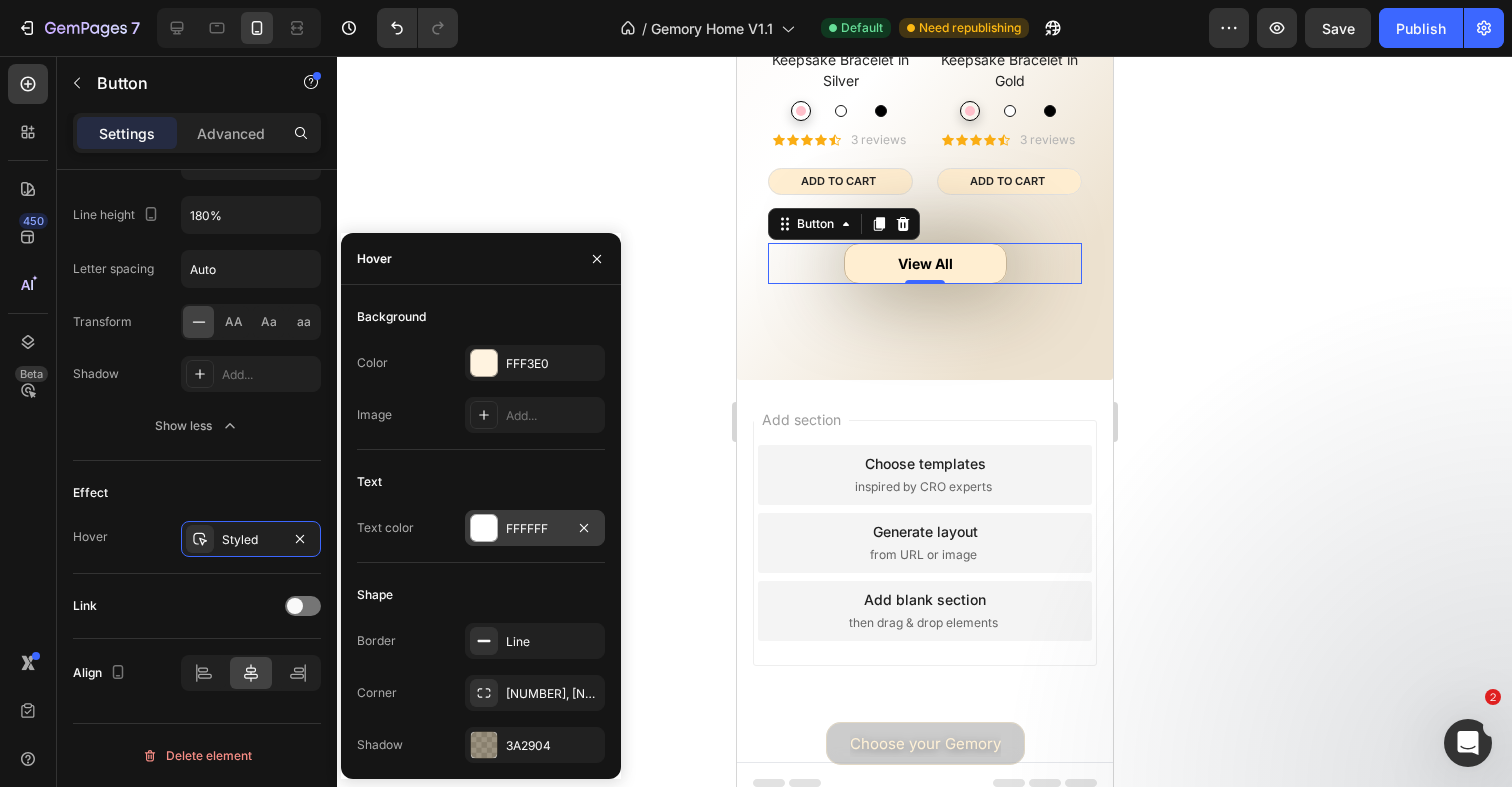 click at bounding box center [484, 528] 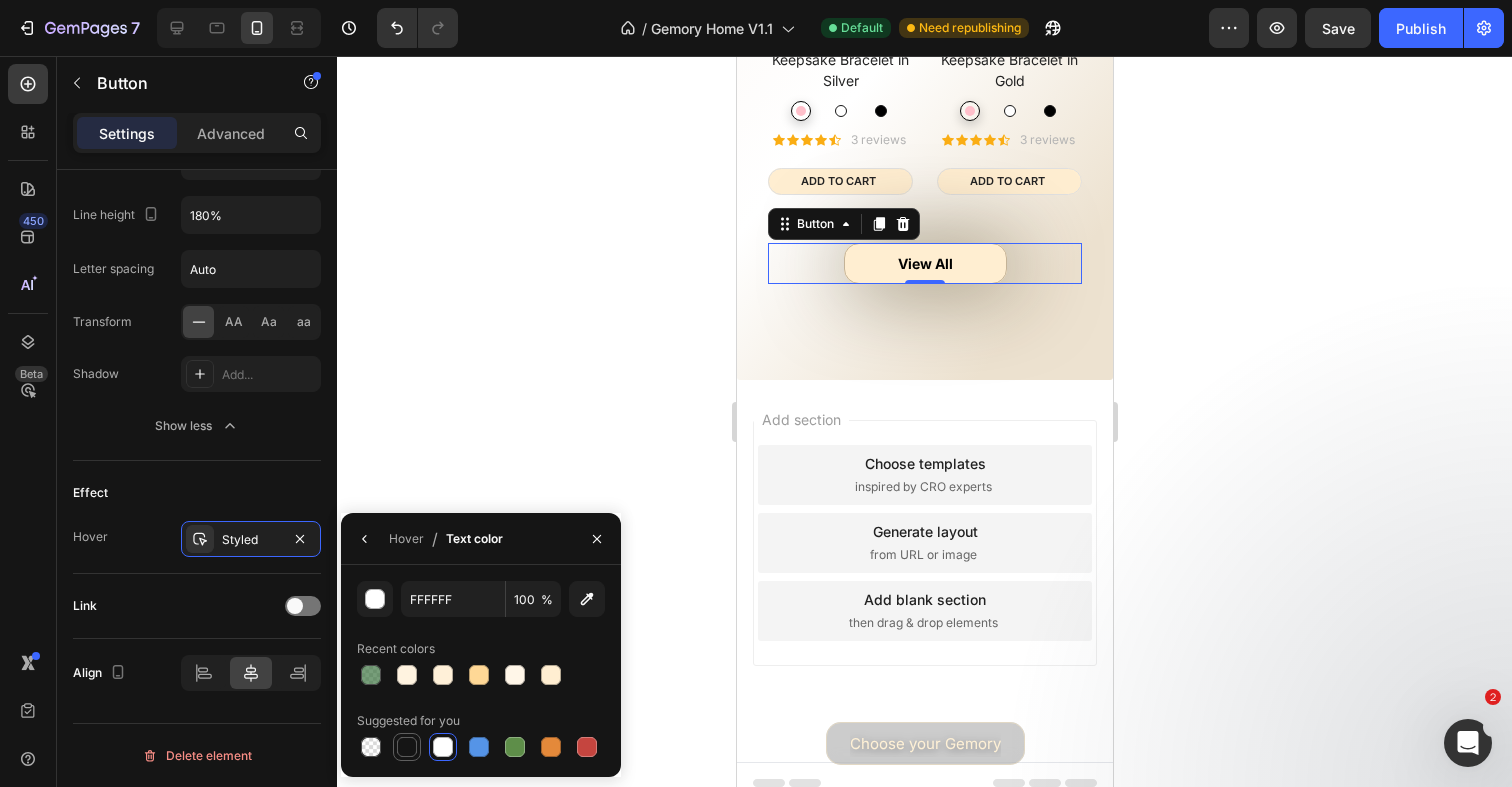 click at bounding box center [407, 747] 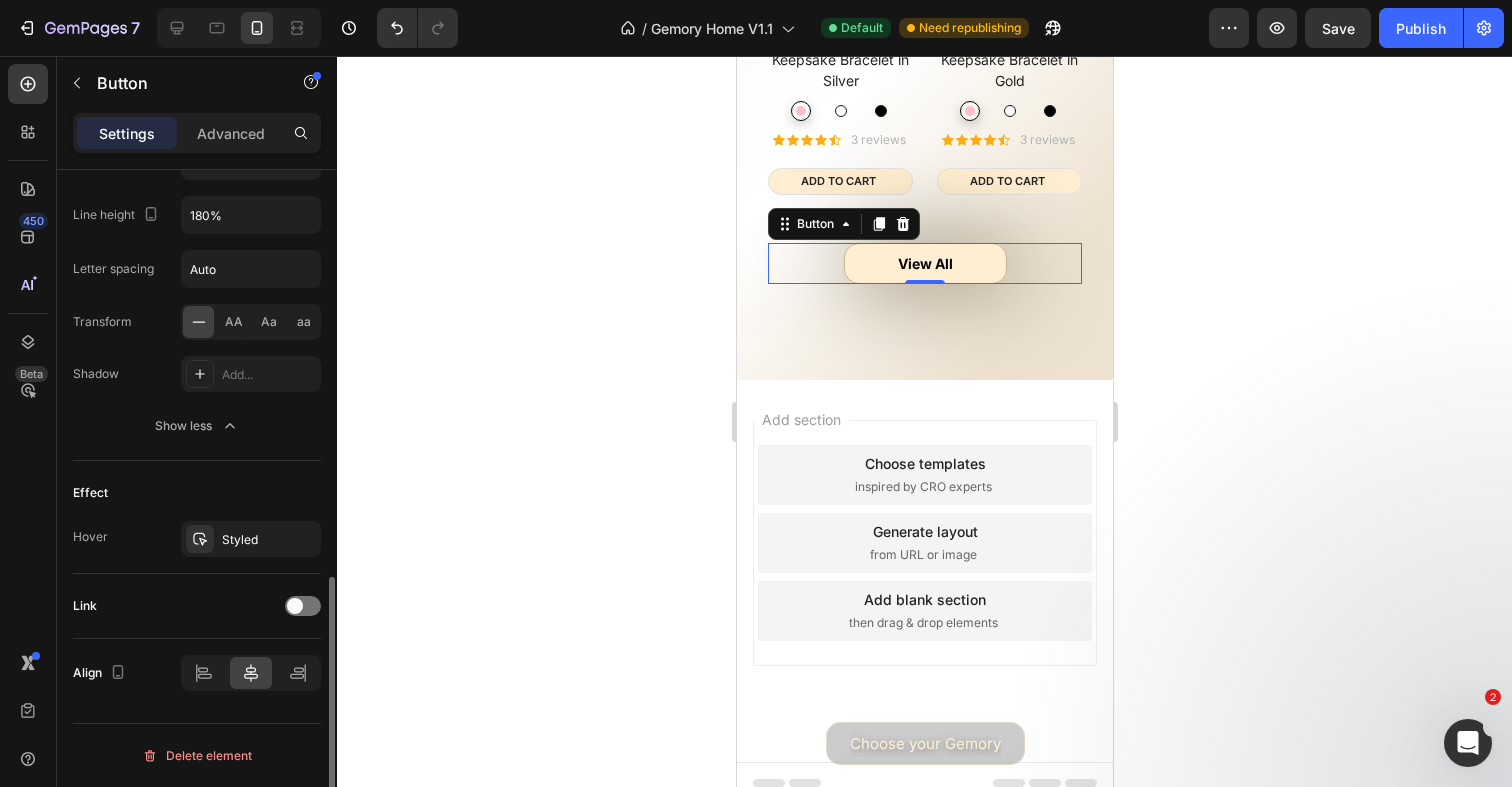 click on "Effect Hover Styled" 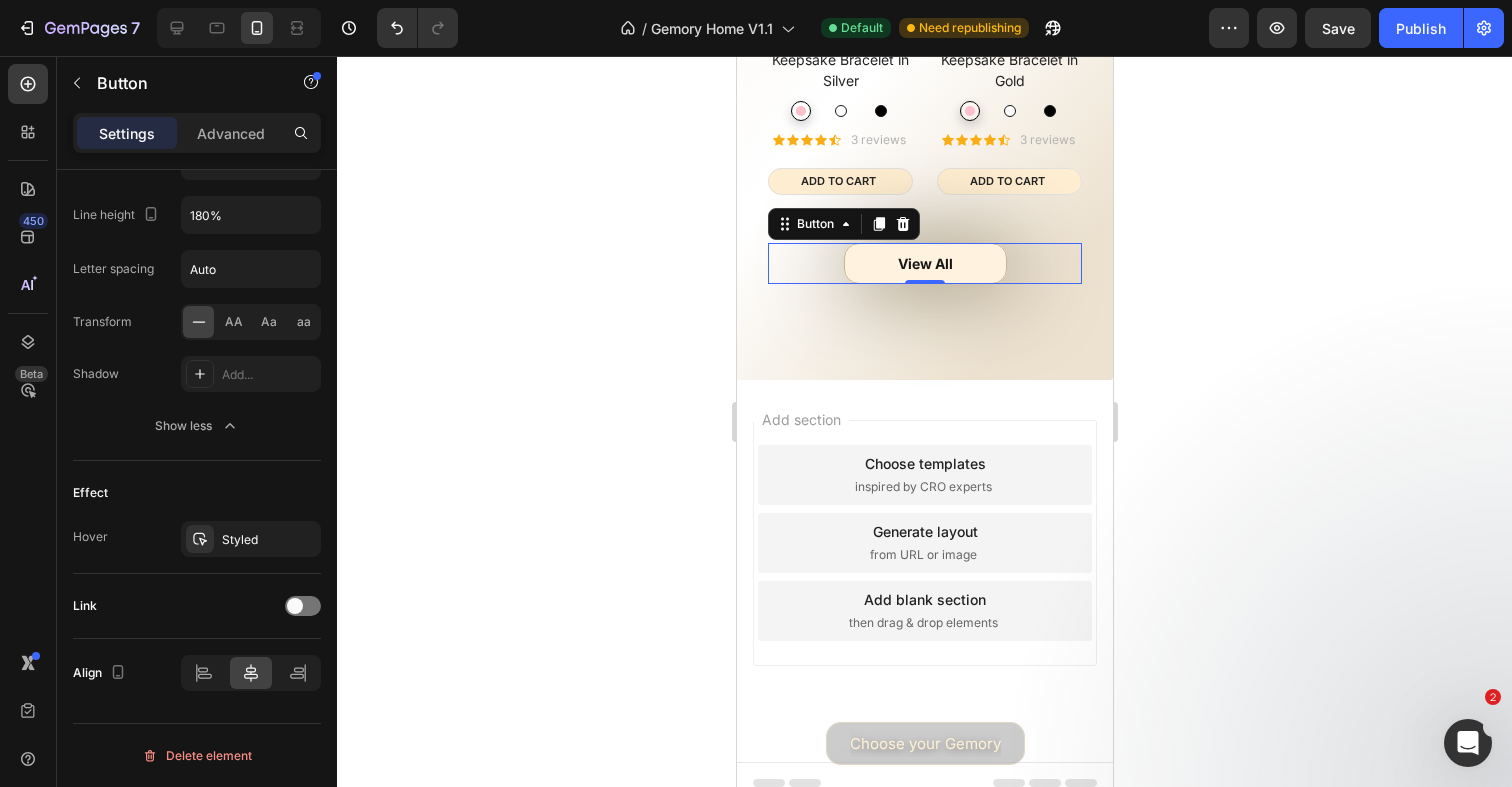 click on "View All" at bounding box center [924, 263] 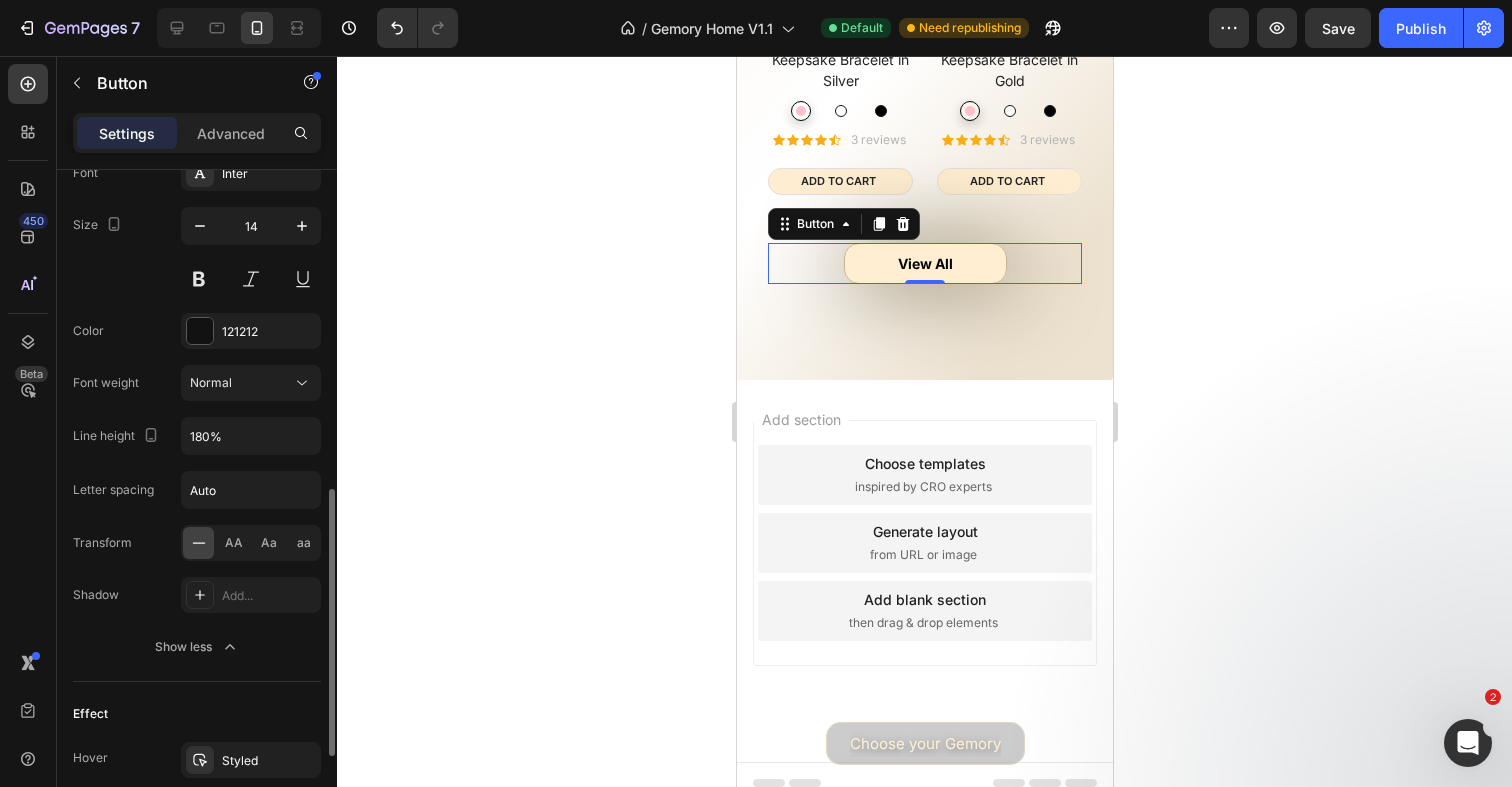 scroll, scrollTop: 795, scrollLeft: 0, axis: vertical 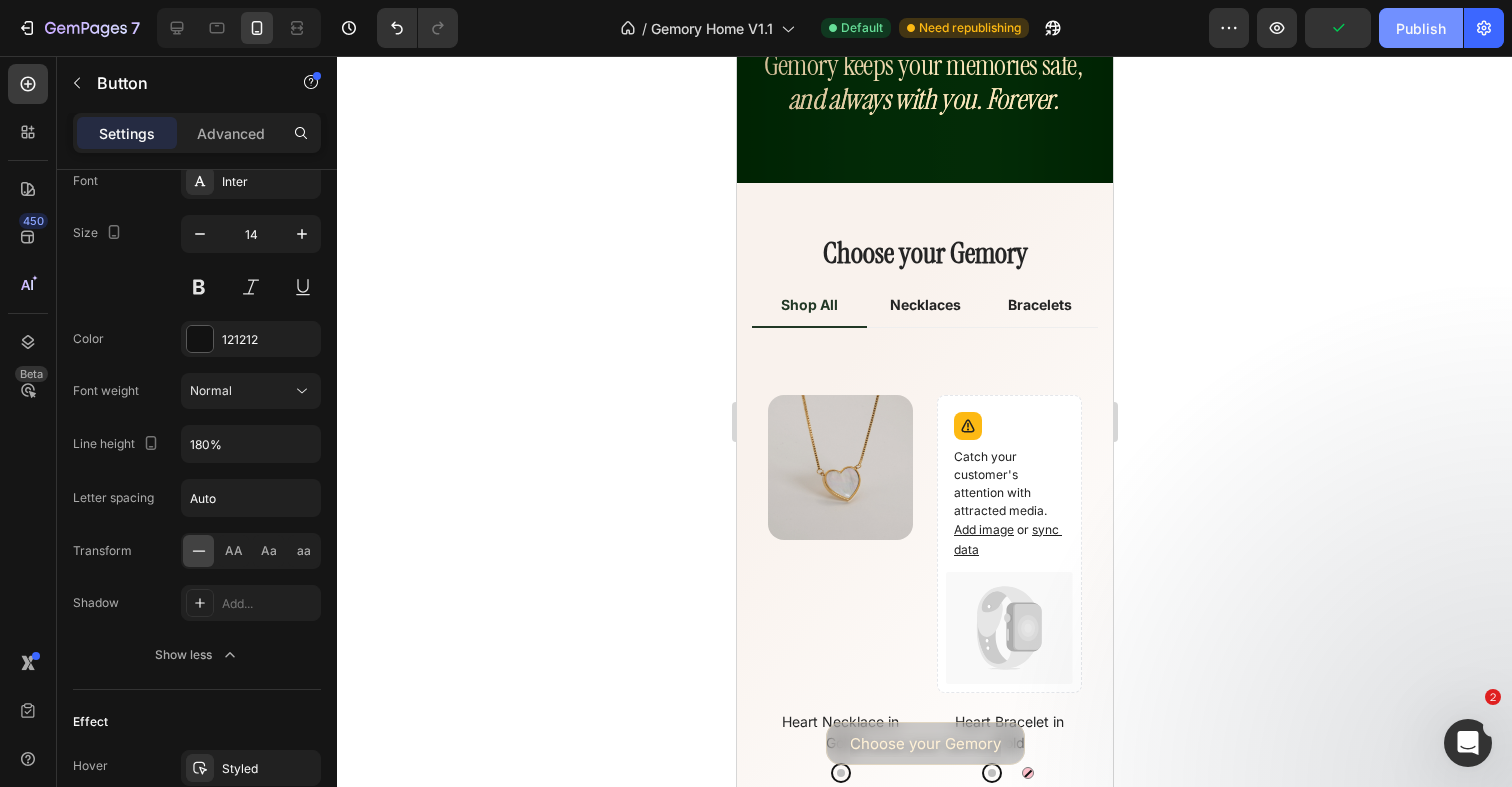 click on "Publish" at bounding box center [1421, 28] 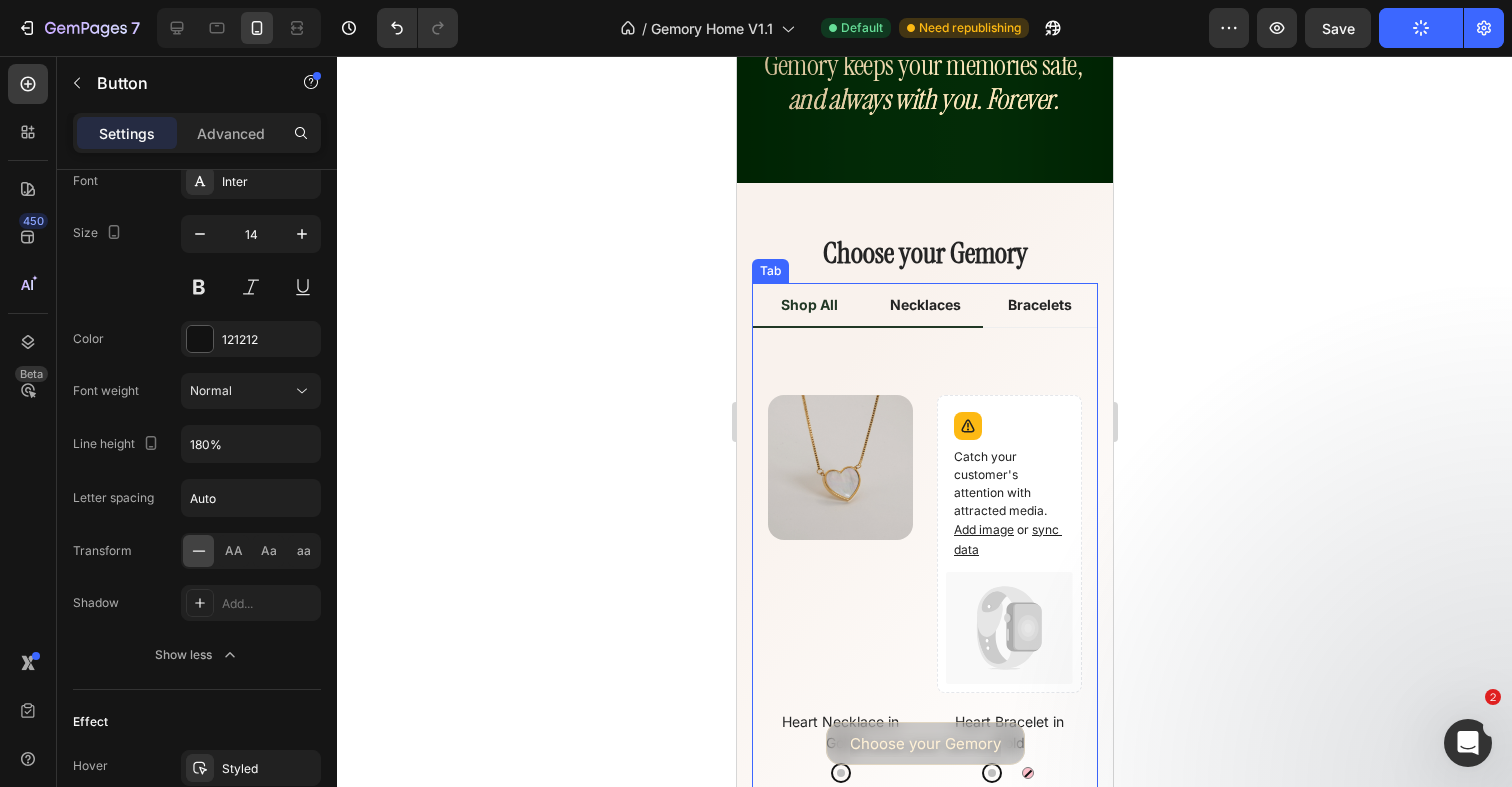 click on "Necklaces" at bounding box center [924, 304] 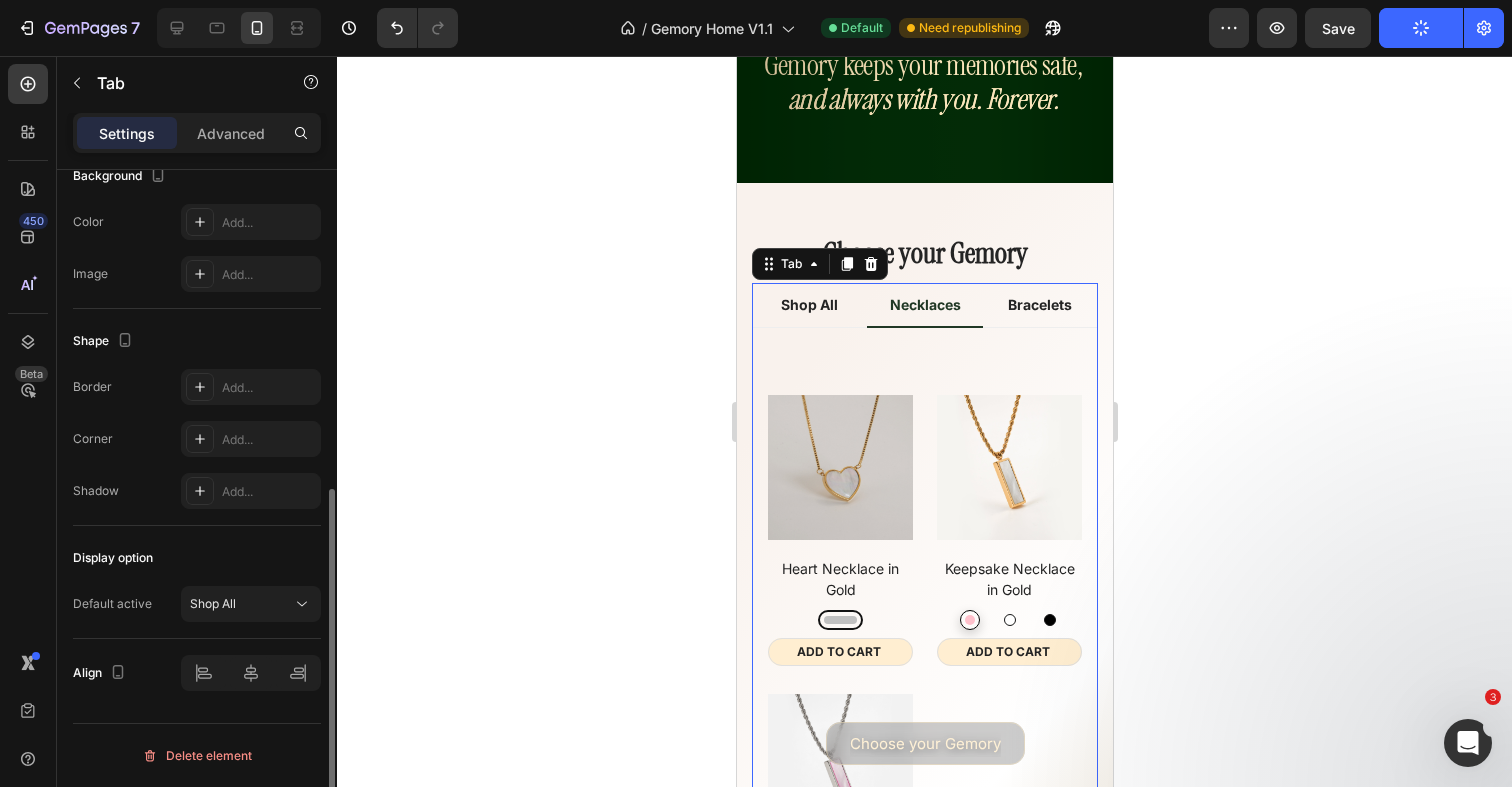 scroll, scrollTop: 0, scrollLeft: 0, axis: both 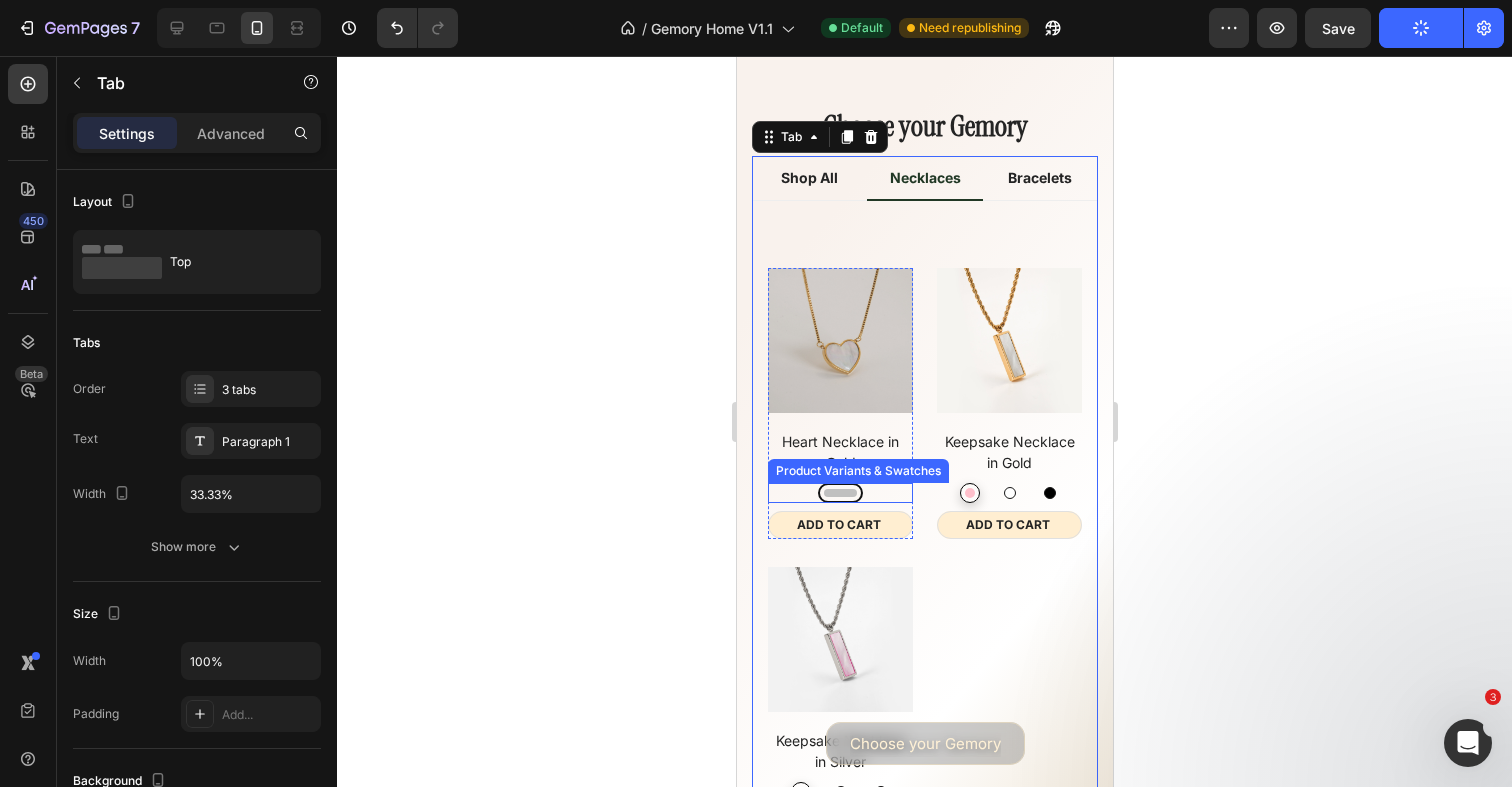 click at bounding box center [839, 493] 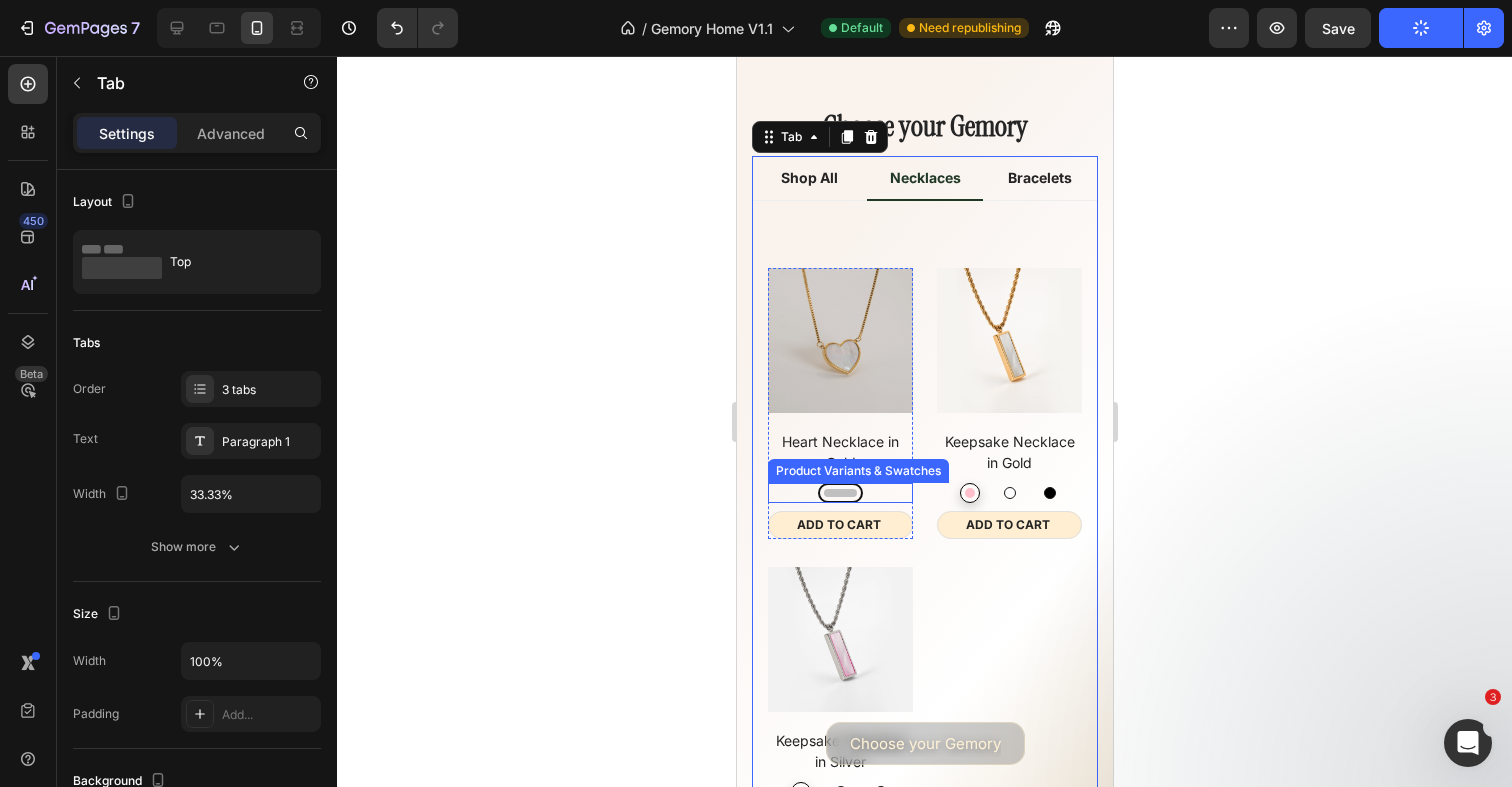 click on "Silver Silver" at bounding box center [839, 482] 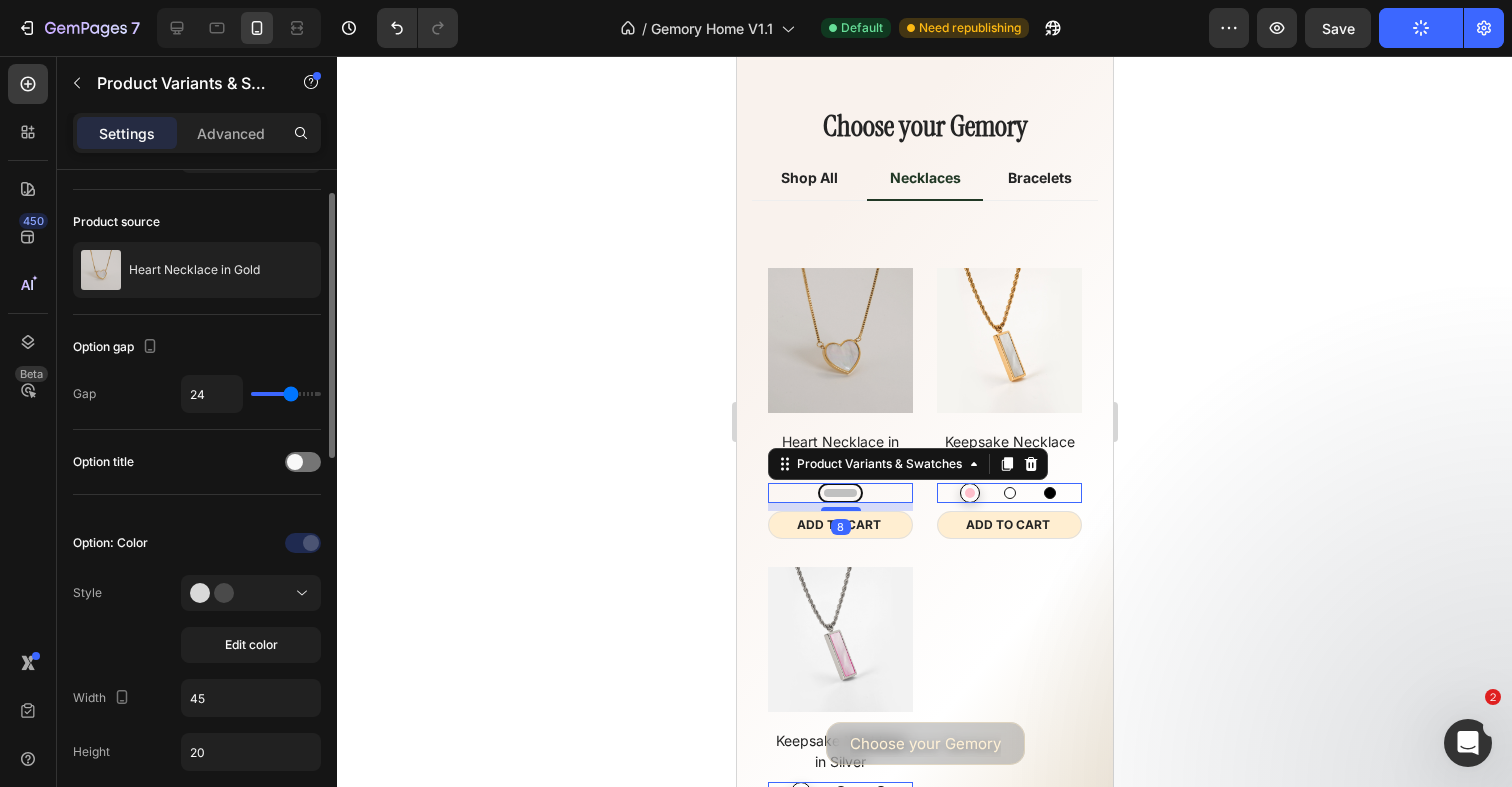 scroll, scrollTop: 84, scrollLeft: 0, axis: vertical 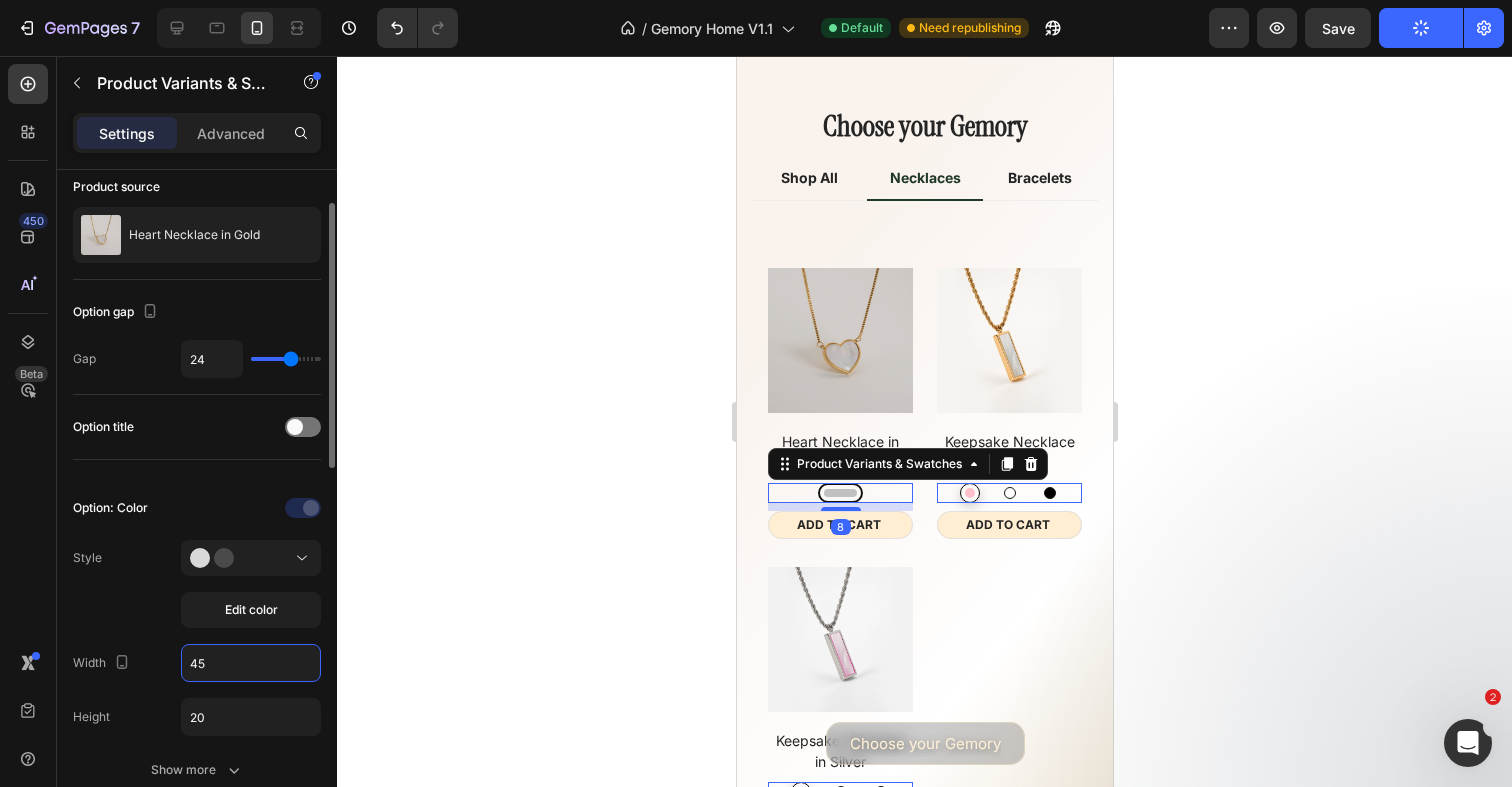 click on "45" at bounding box center (251, 663) 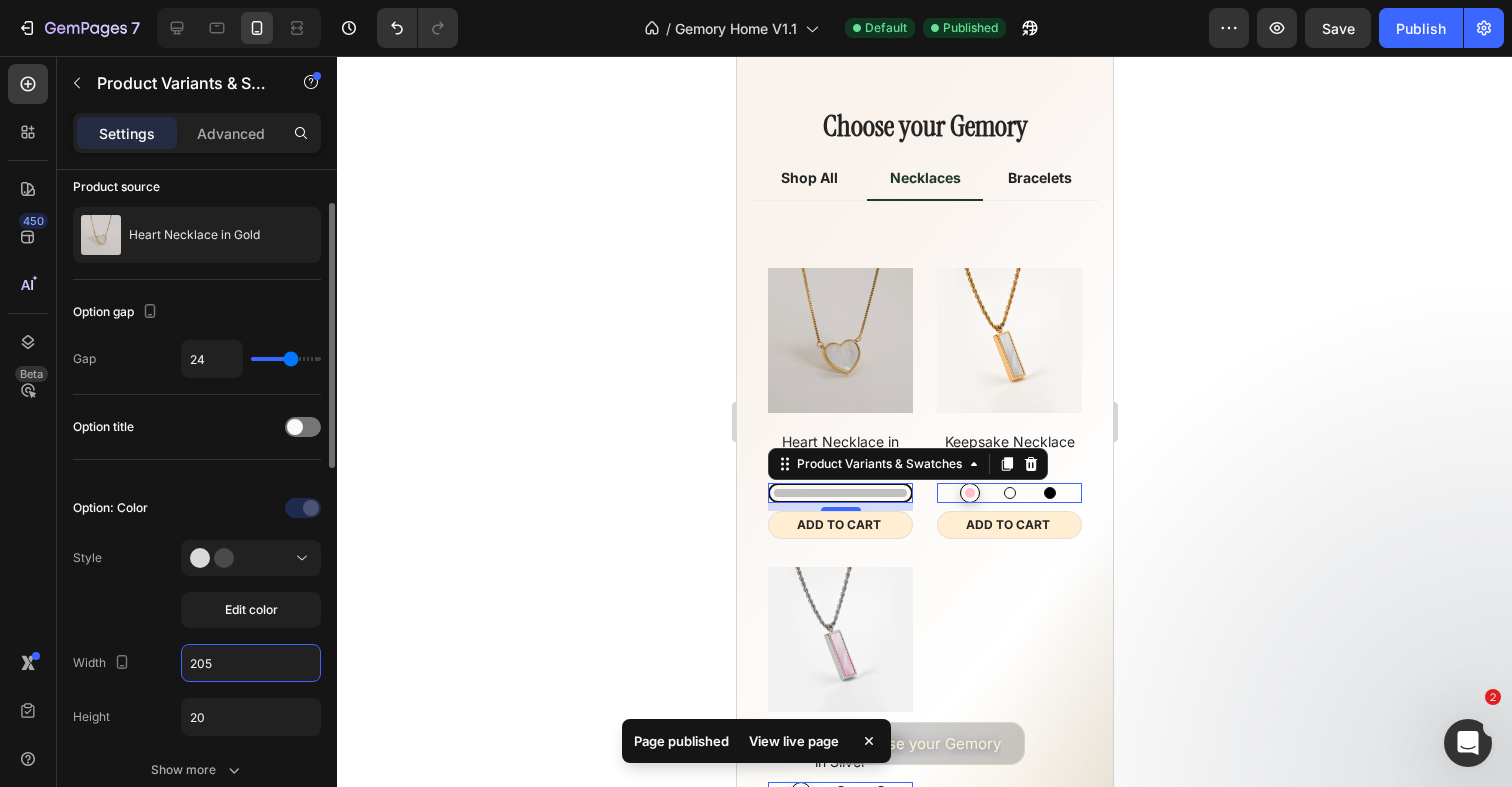 click on "205" at bounding box center (251, 663) 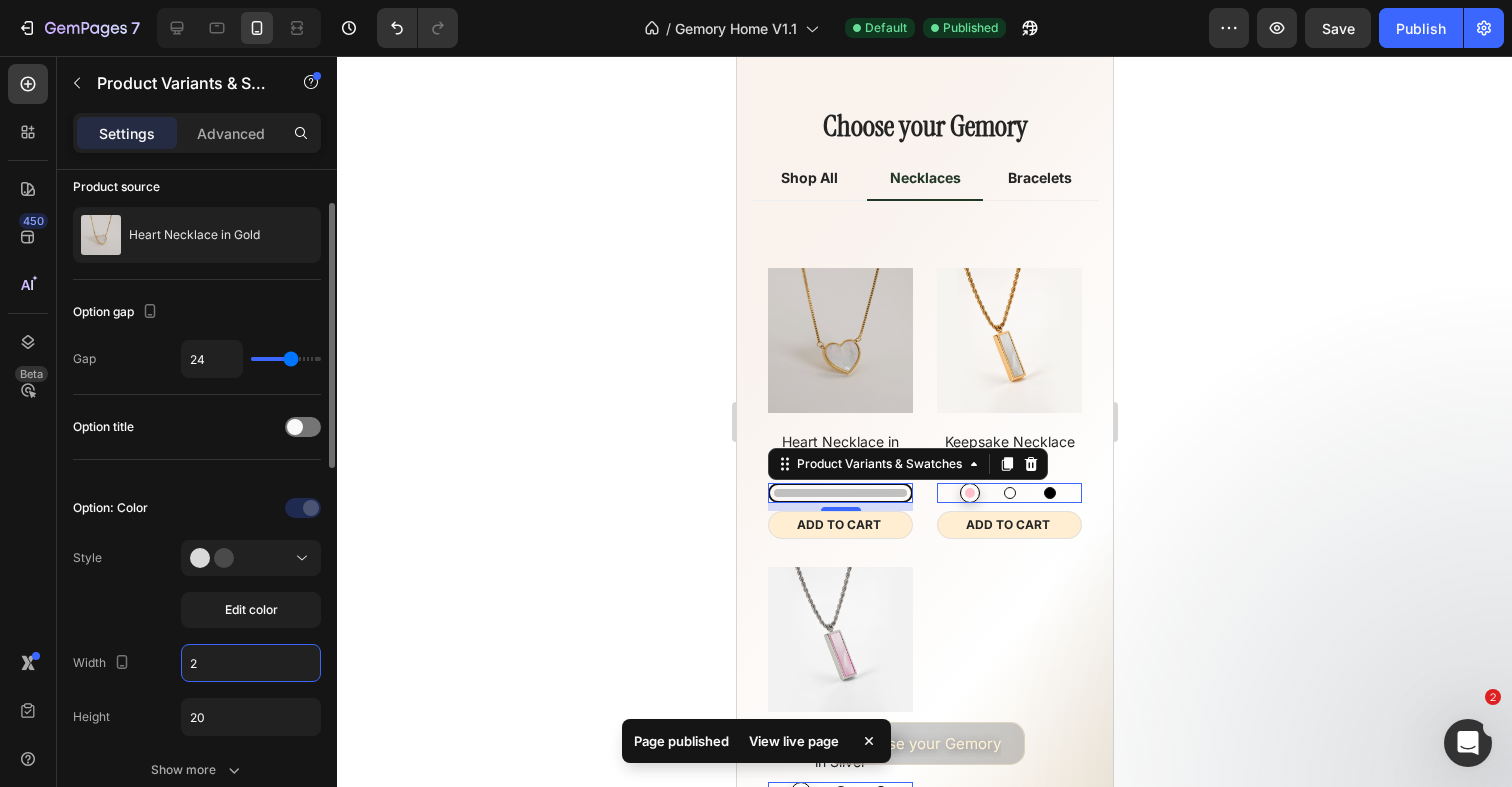 type on "20" 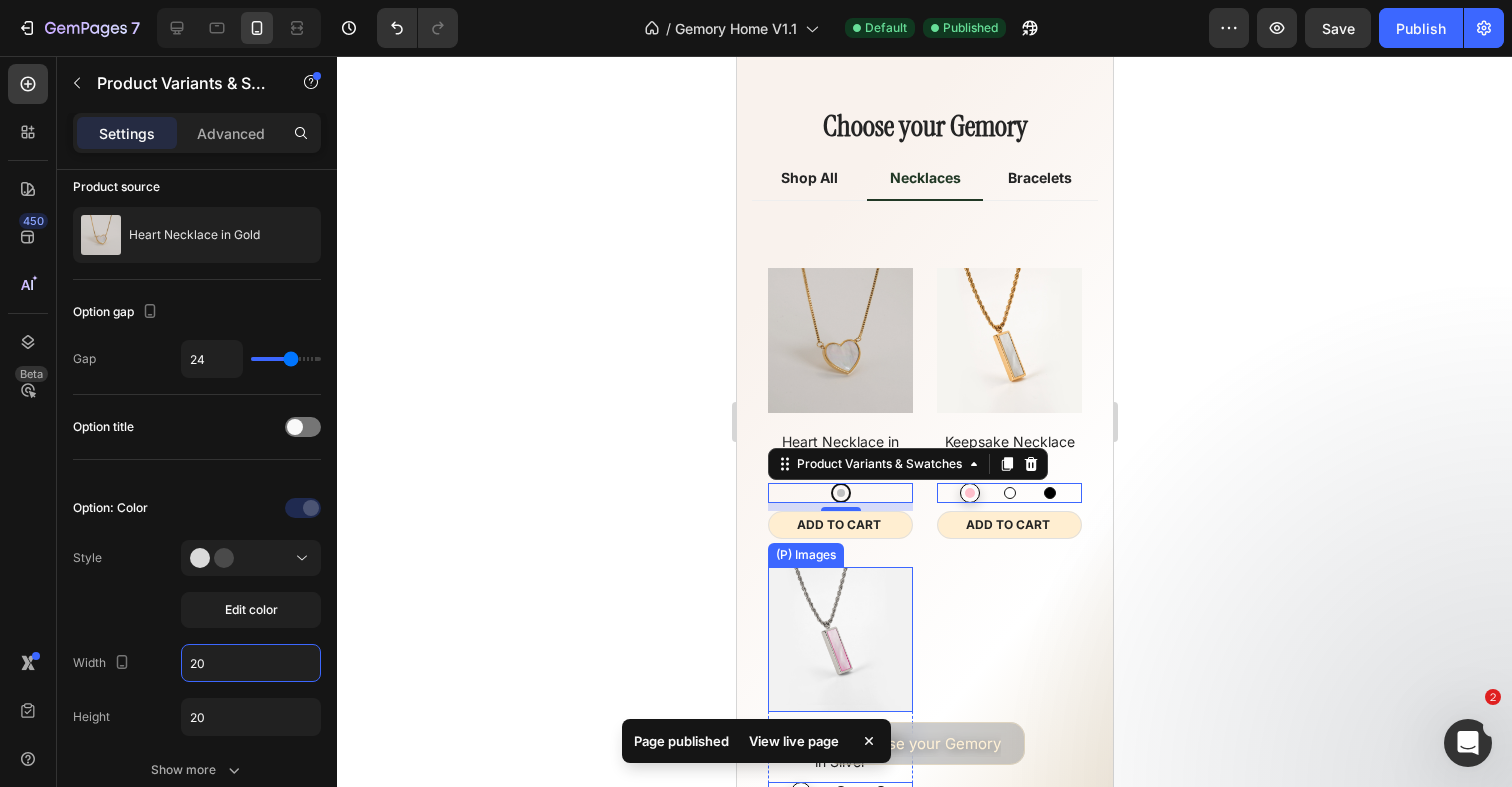 click at bounding box center [839, 340] 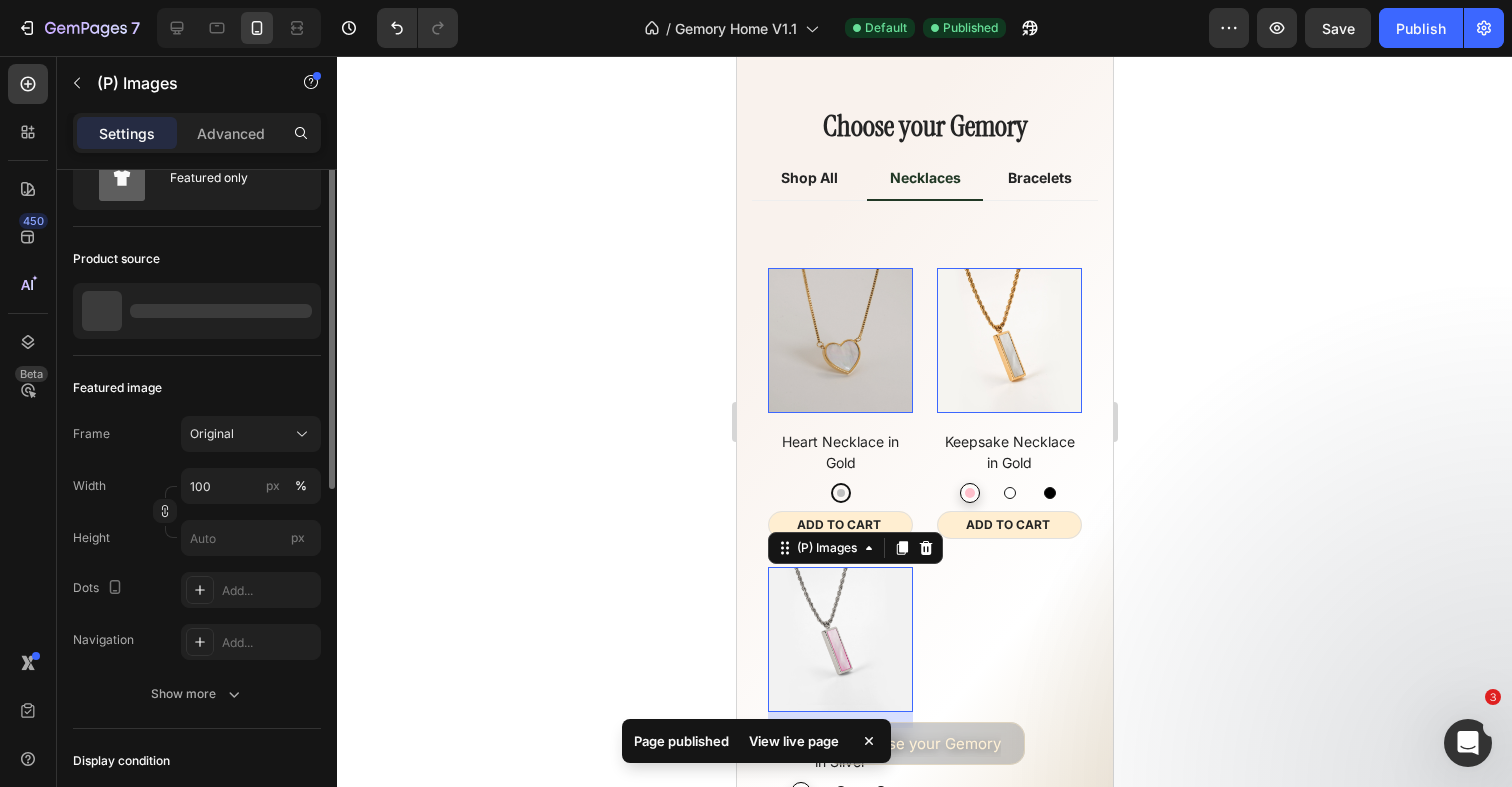 scroll, scrollTop: 0, scrollLeft: 0, axis: both 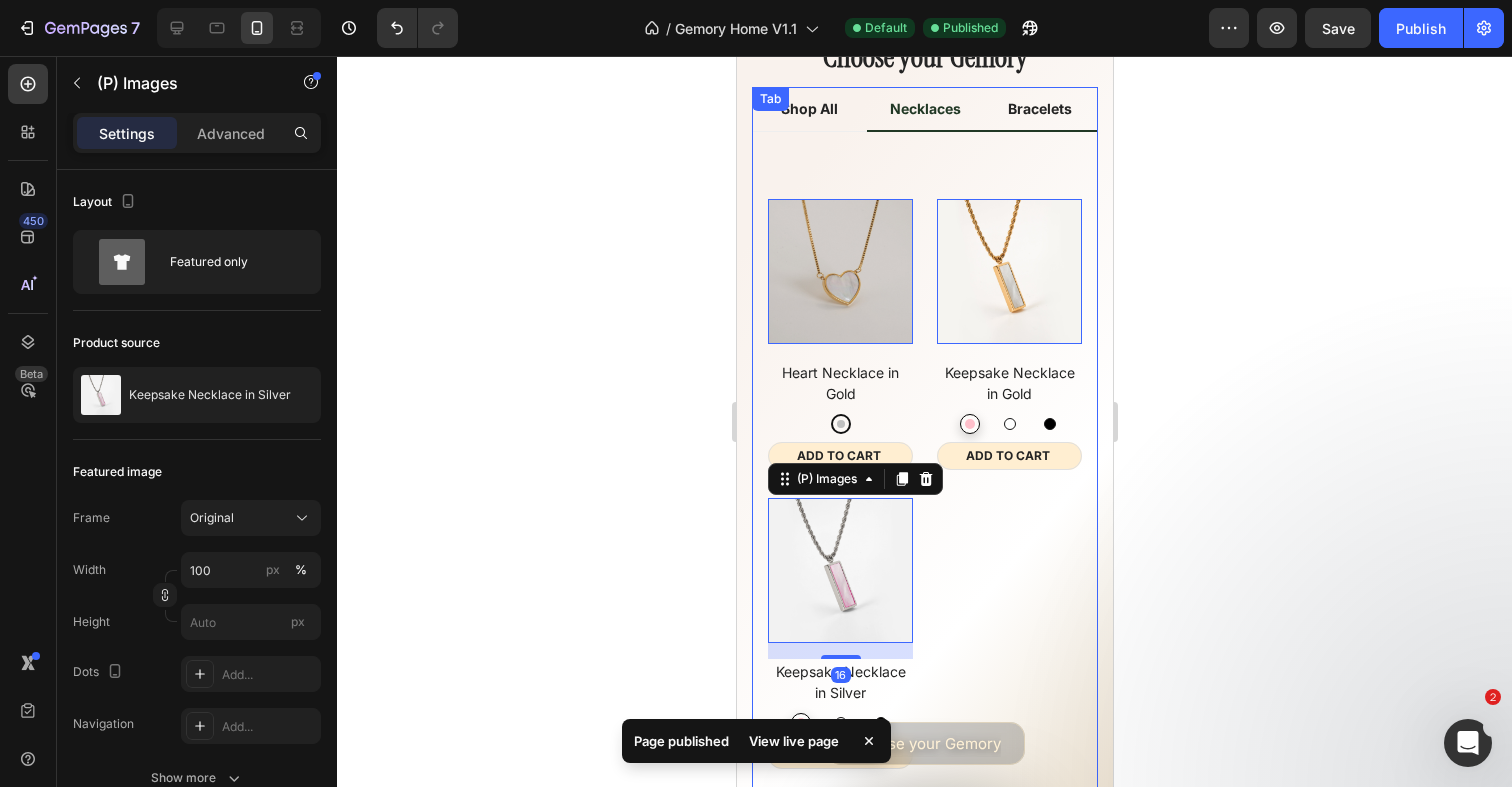 click on "Bracelets" at bounding box center (1039, 108) 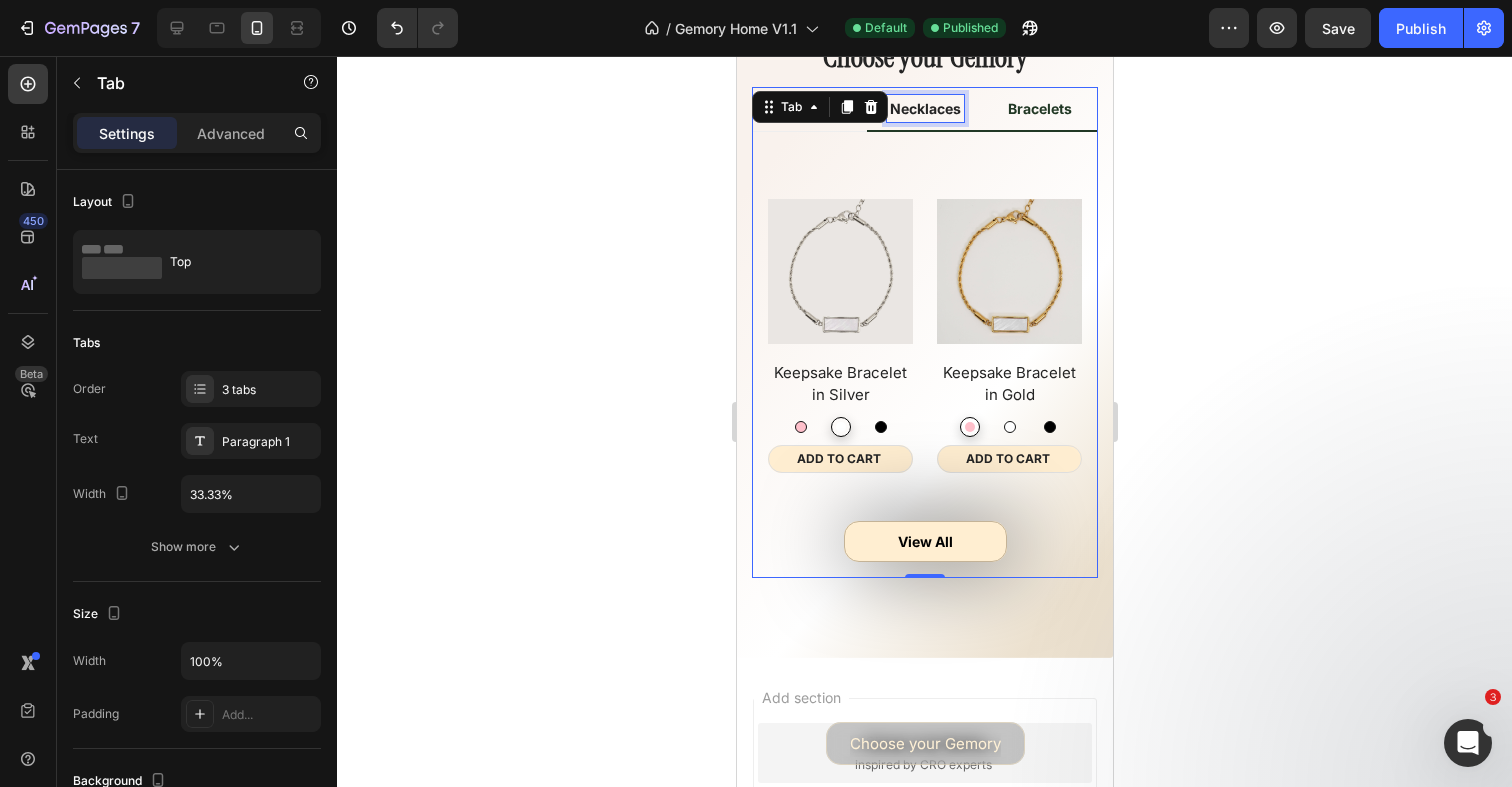 click on "Necklaces" at bounding box center (924, 108) 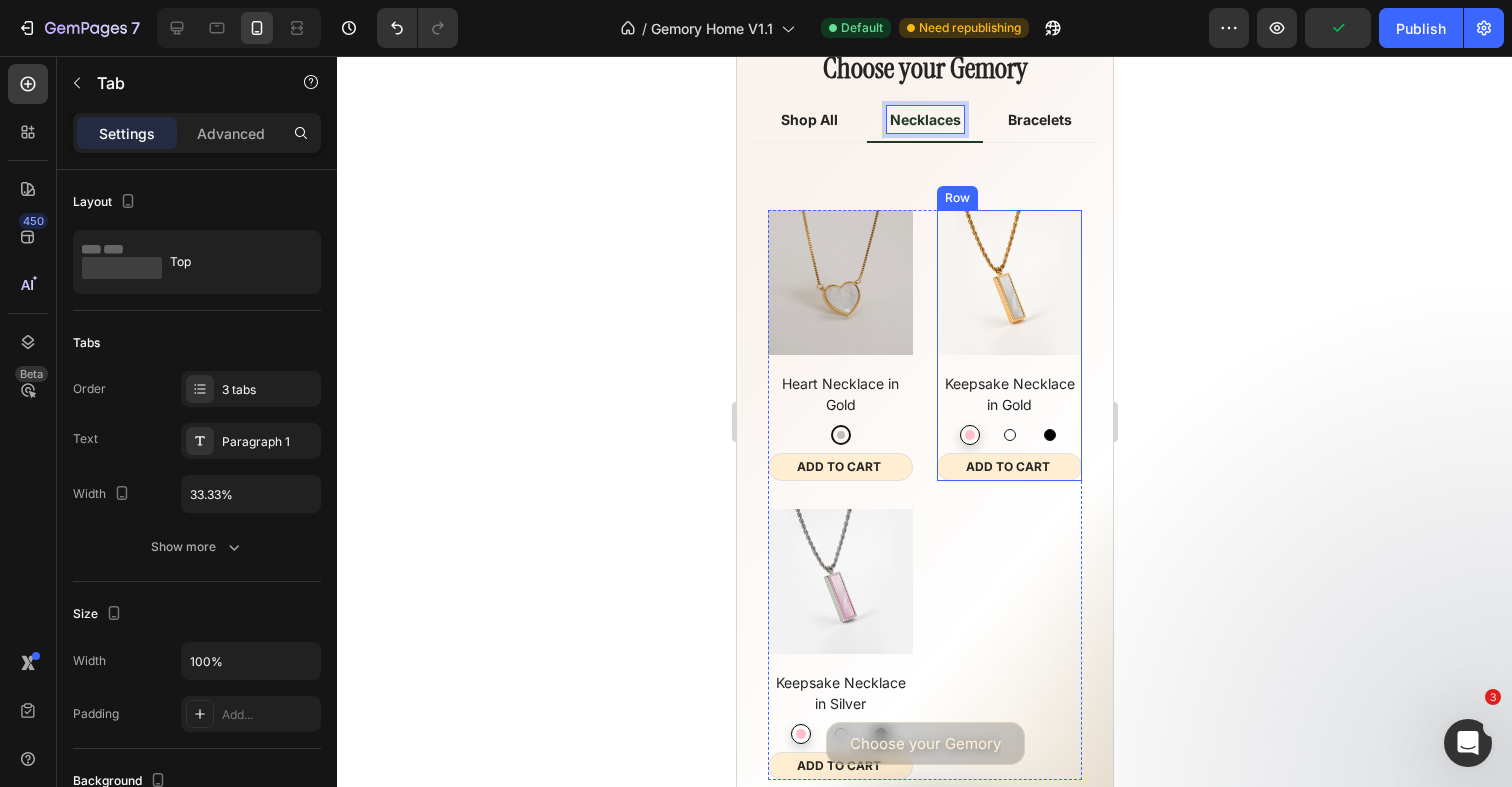 scroll, scrollTop: 7720, scrollLeft: 0, axis: vertical 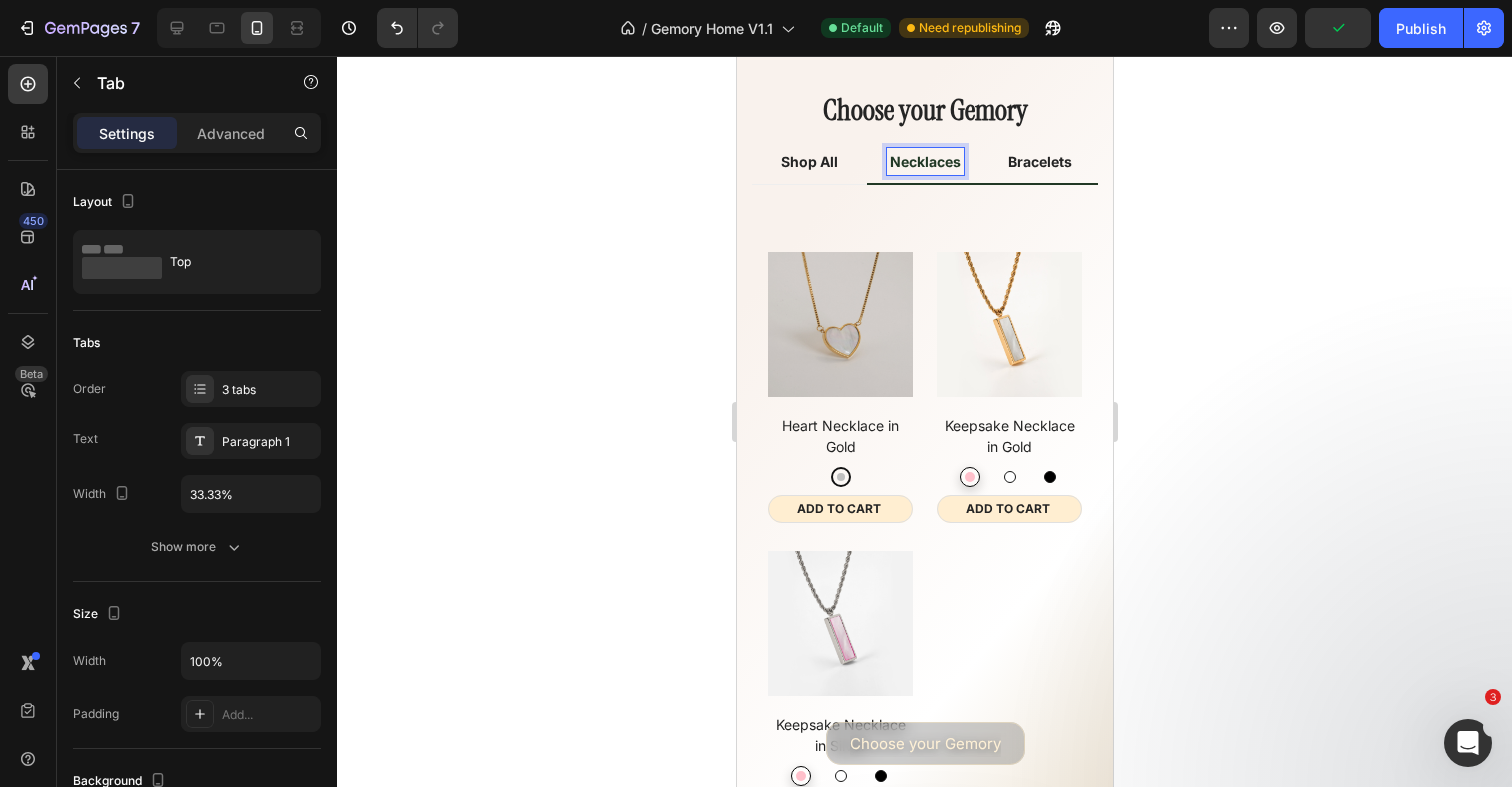 click on "Bracelets" at bounding box center [1039, 162] 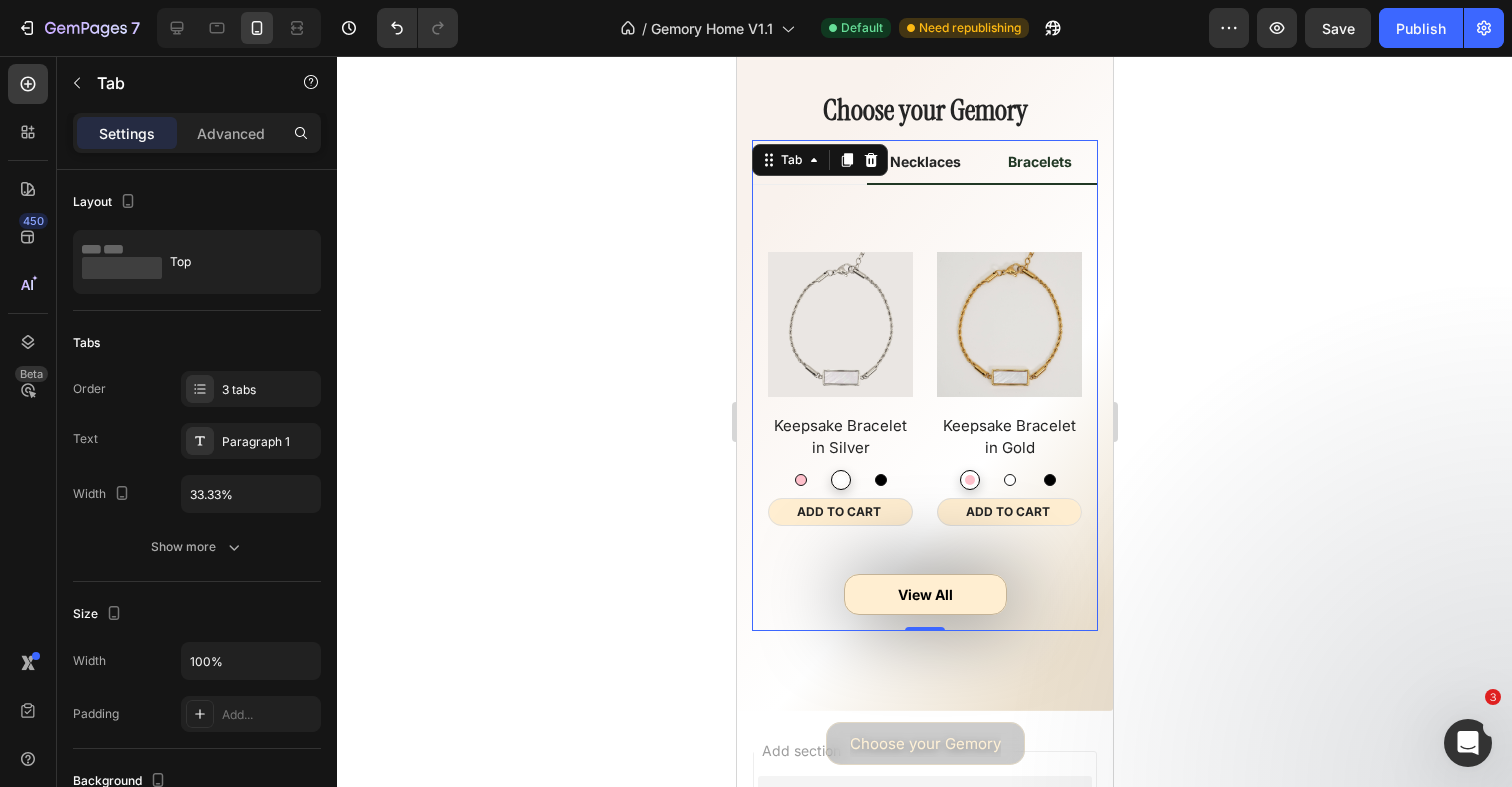 click on "Necklaces" at bounding box center (924, 161) 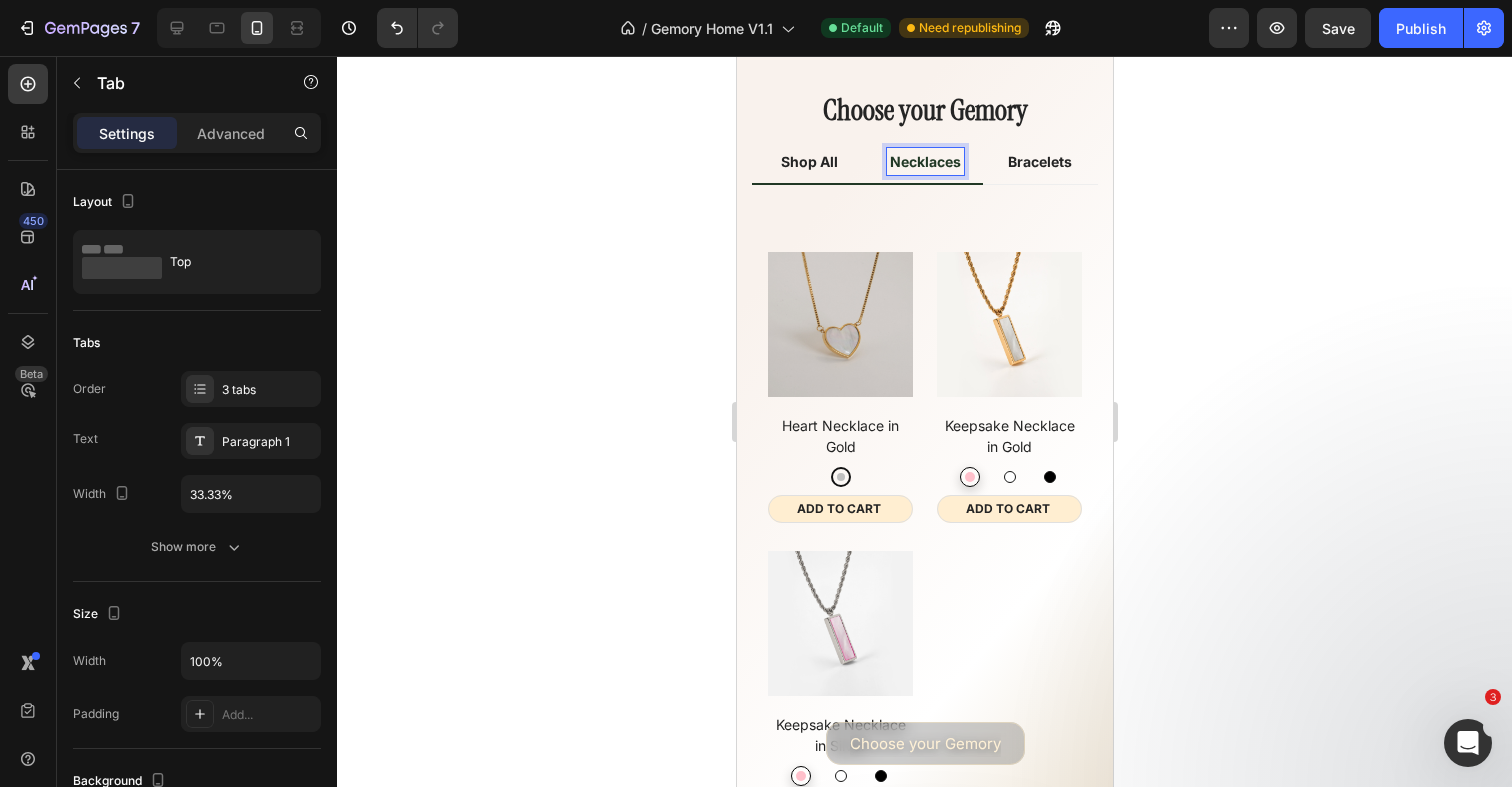 click on "Shop All" at bounding box center [808, 161] 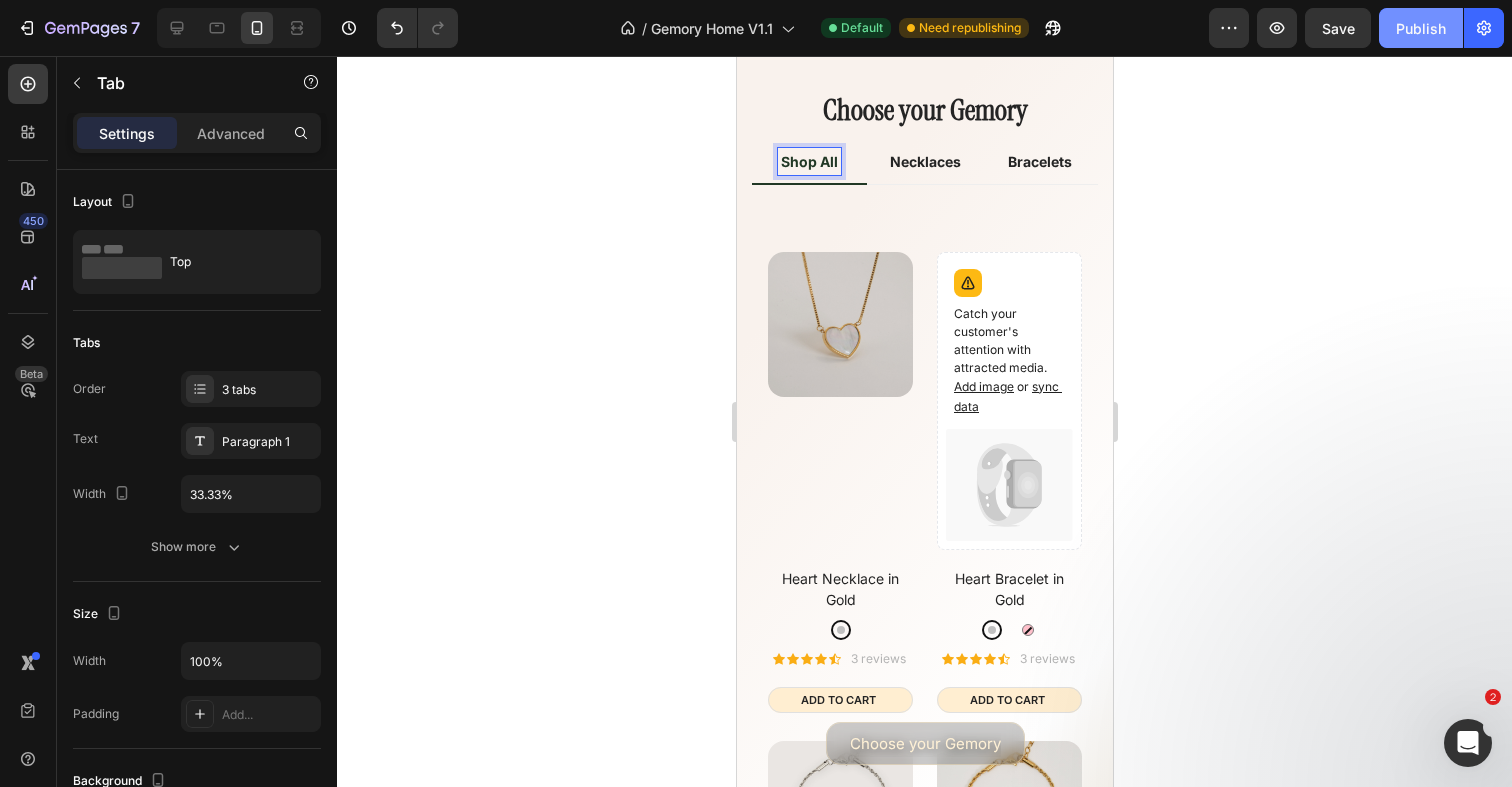 click on "Publish" 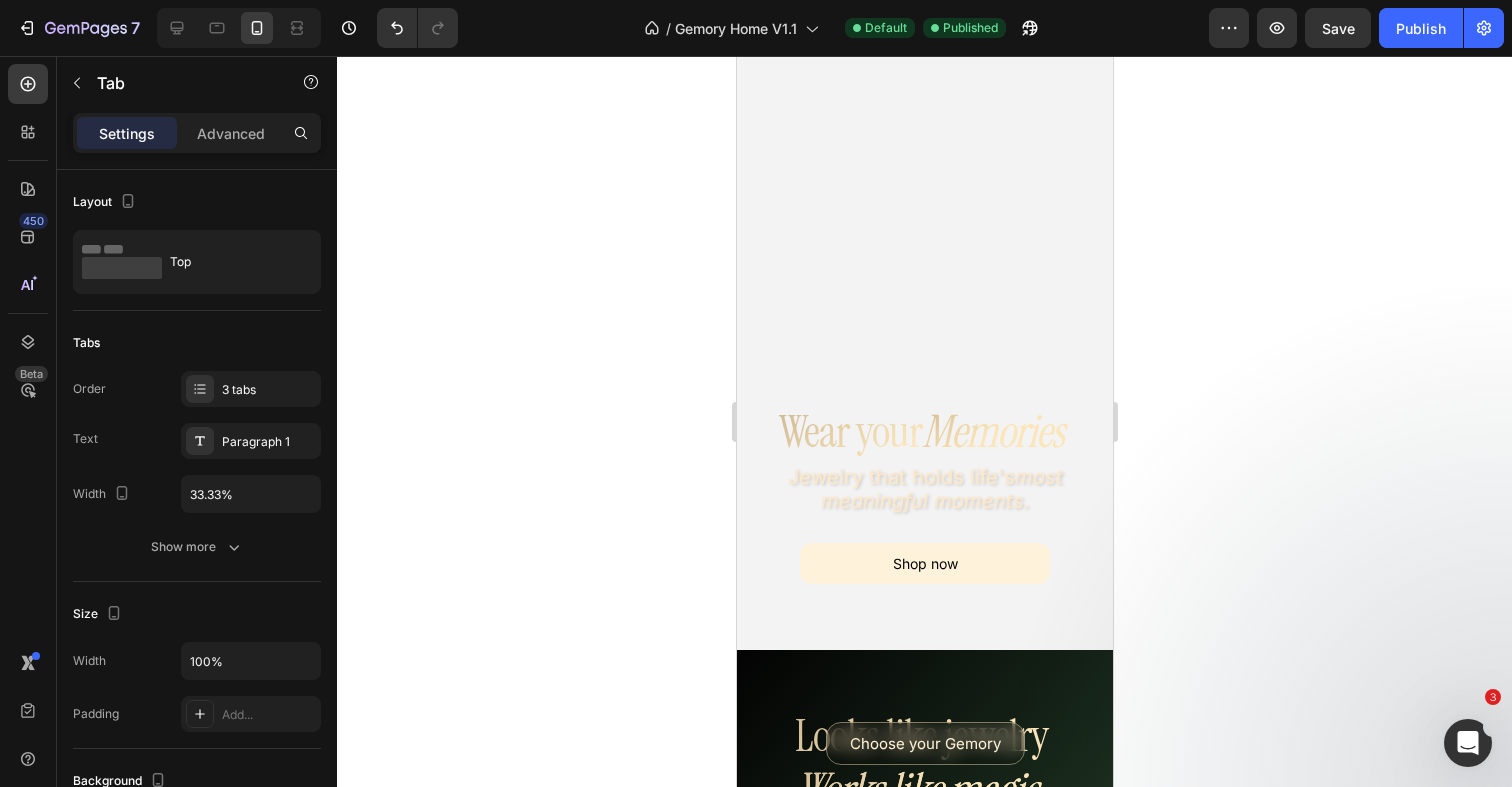 scroll, scrollTop: 0, scrollLeft: 0, axis: both 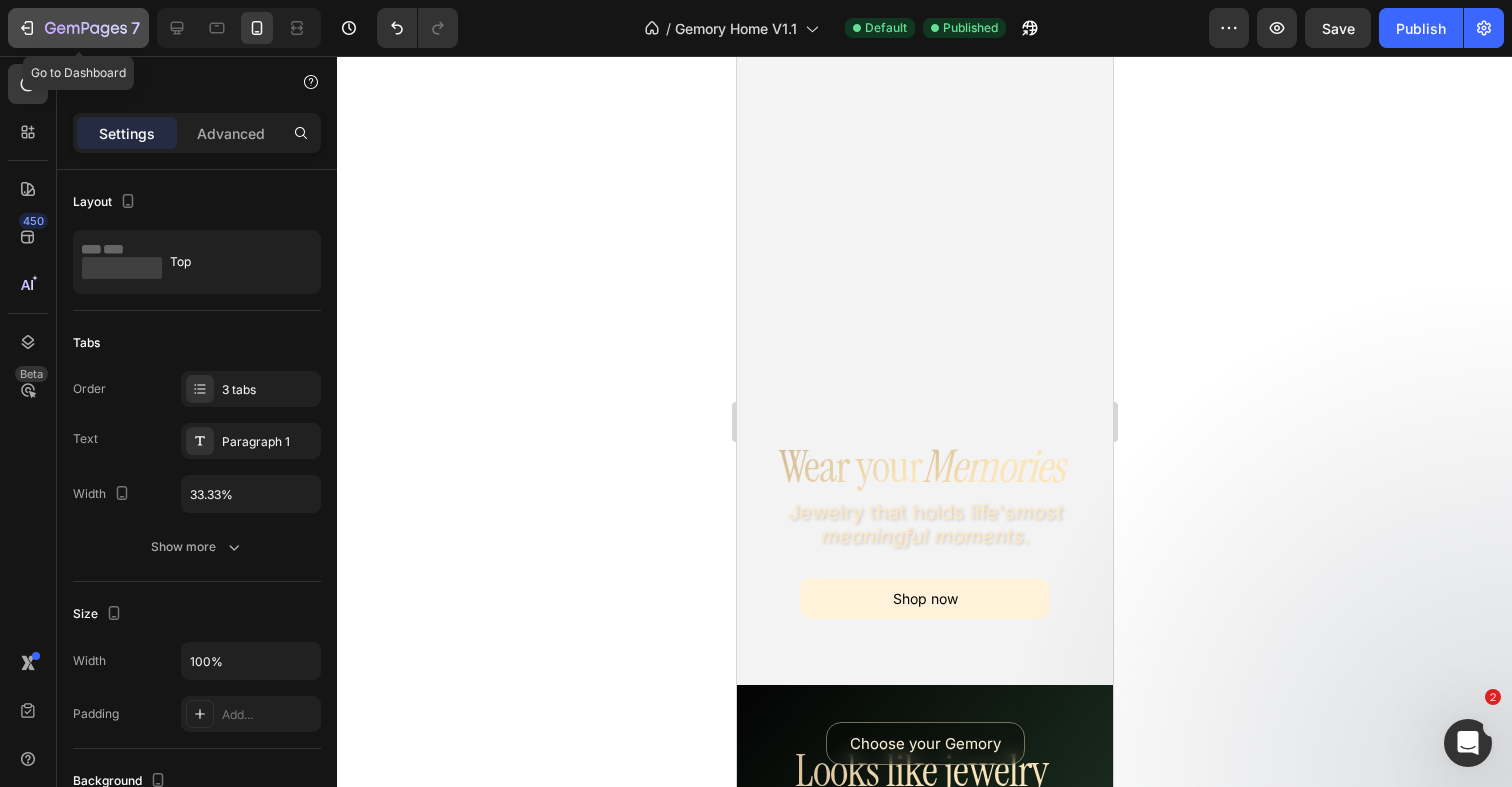 click 